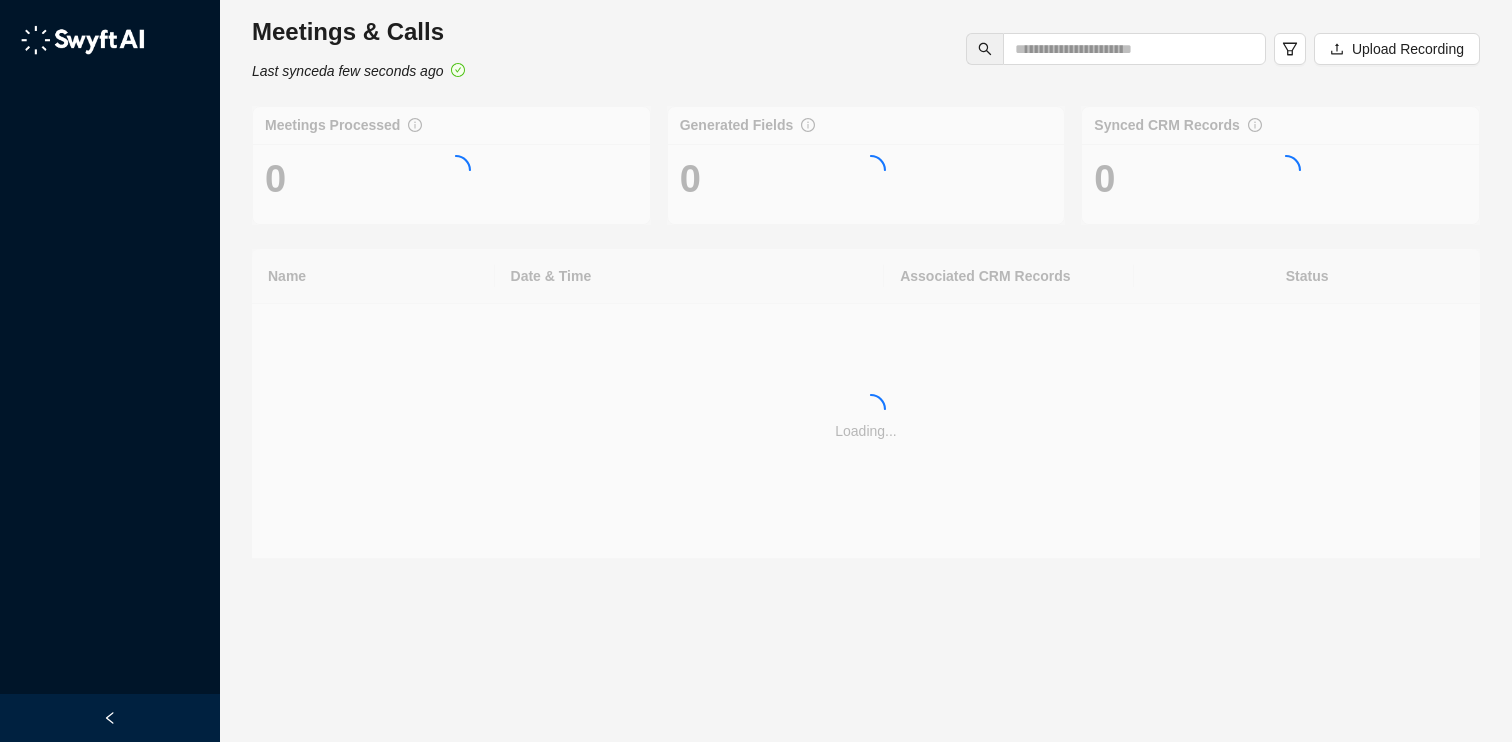 scroll, scrollTop: 0, scrollLeft: 0, axis: both 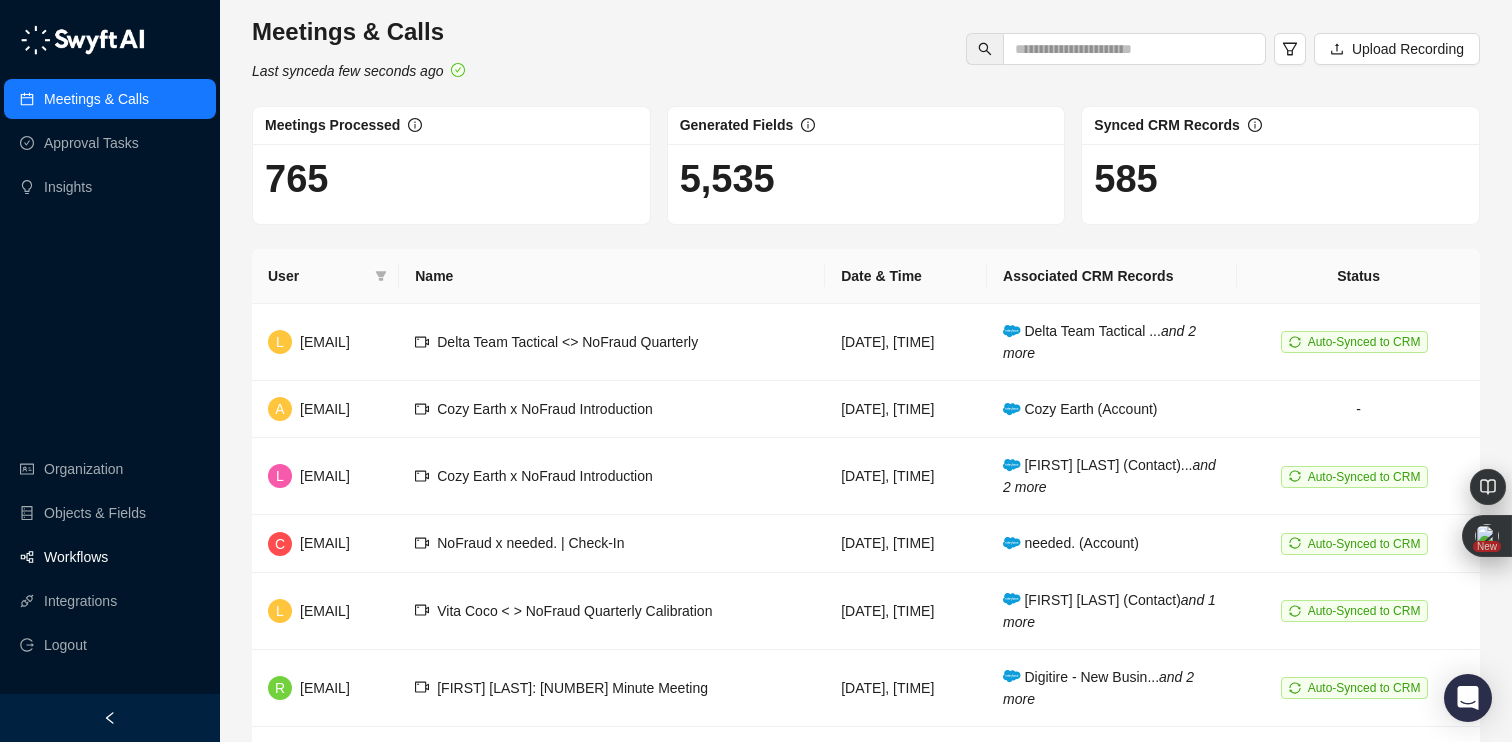 click on "Workflows" at bounding box center (76, 557) 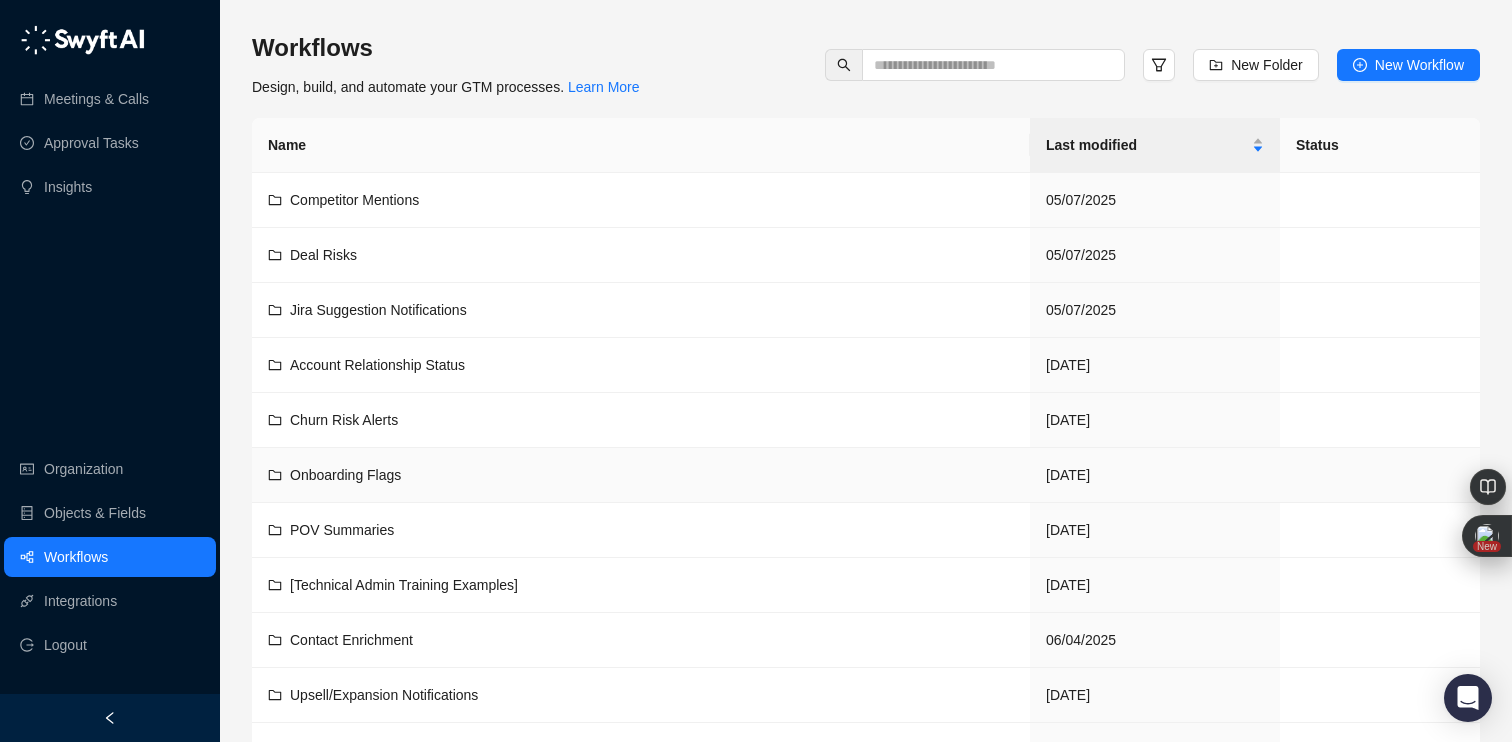 scroll, scrollTop: 328, scrollLeft: 0, axis: vertical 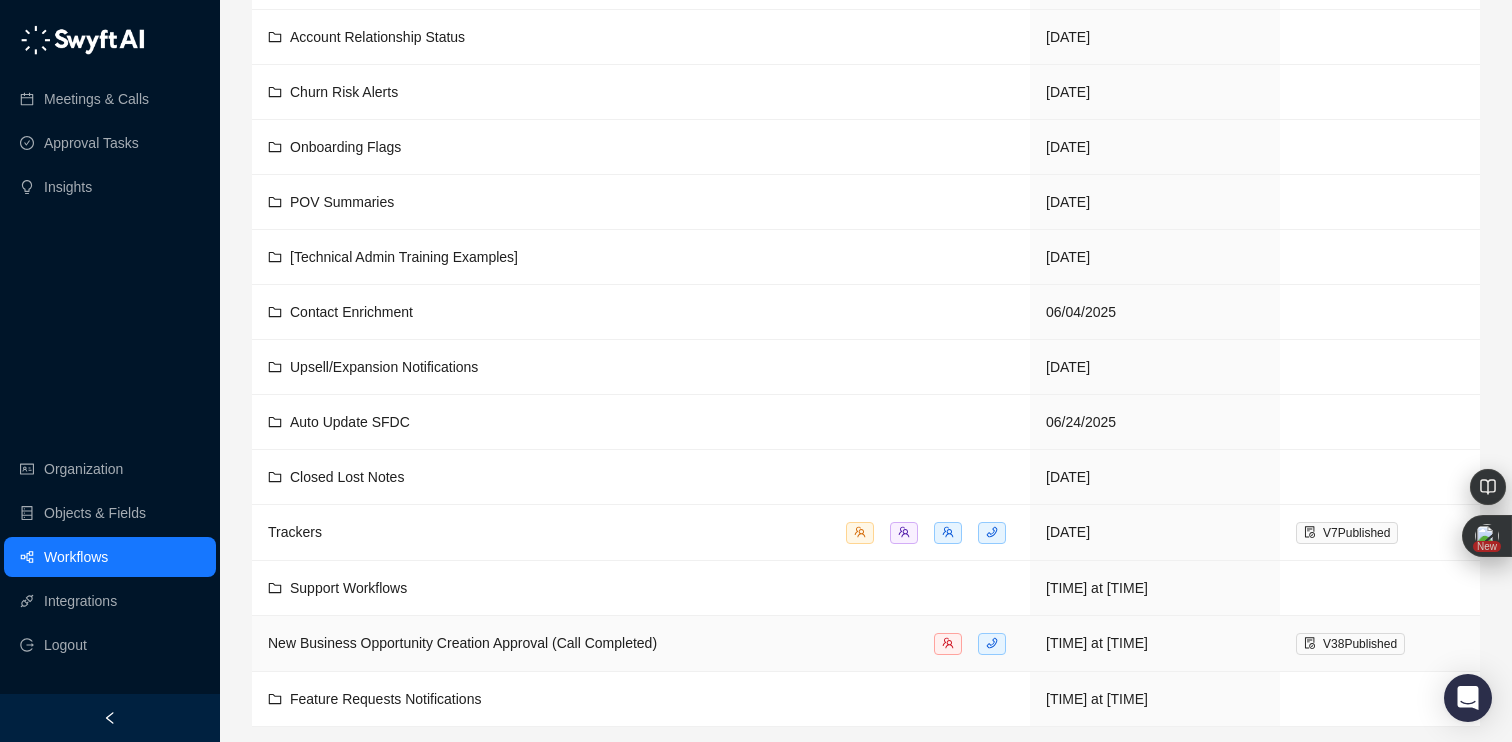 click on "New Business Opportunity Creation Approval (Call Completed)" at bounding box center [641, 644] 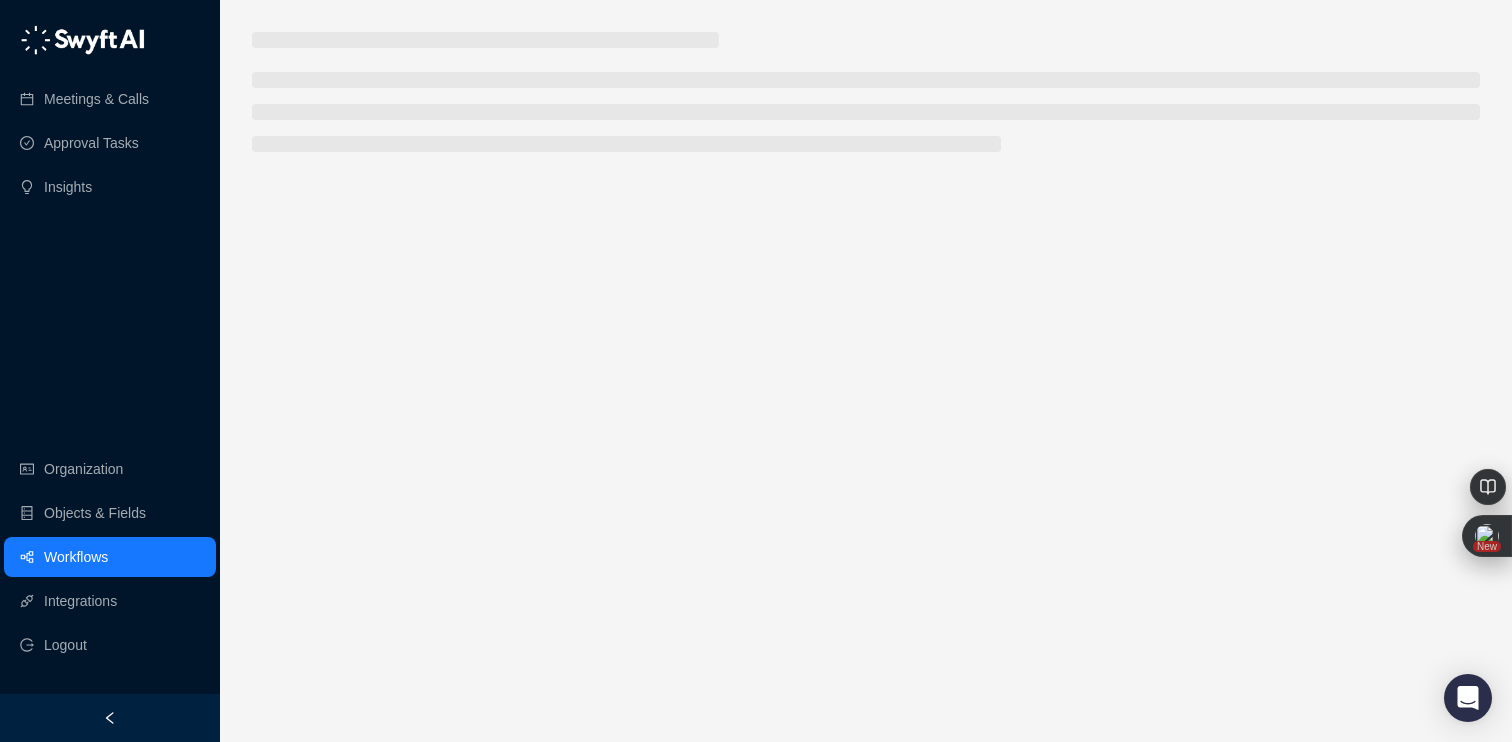 scroll, scrollTop: 0, scrollLeft: 0, axis: both 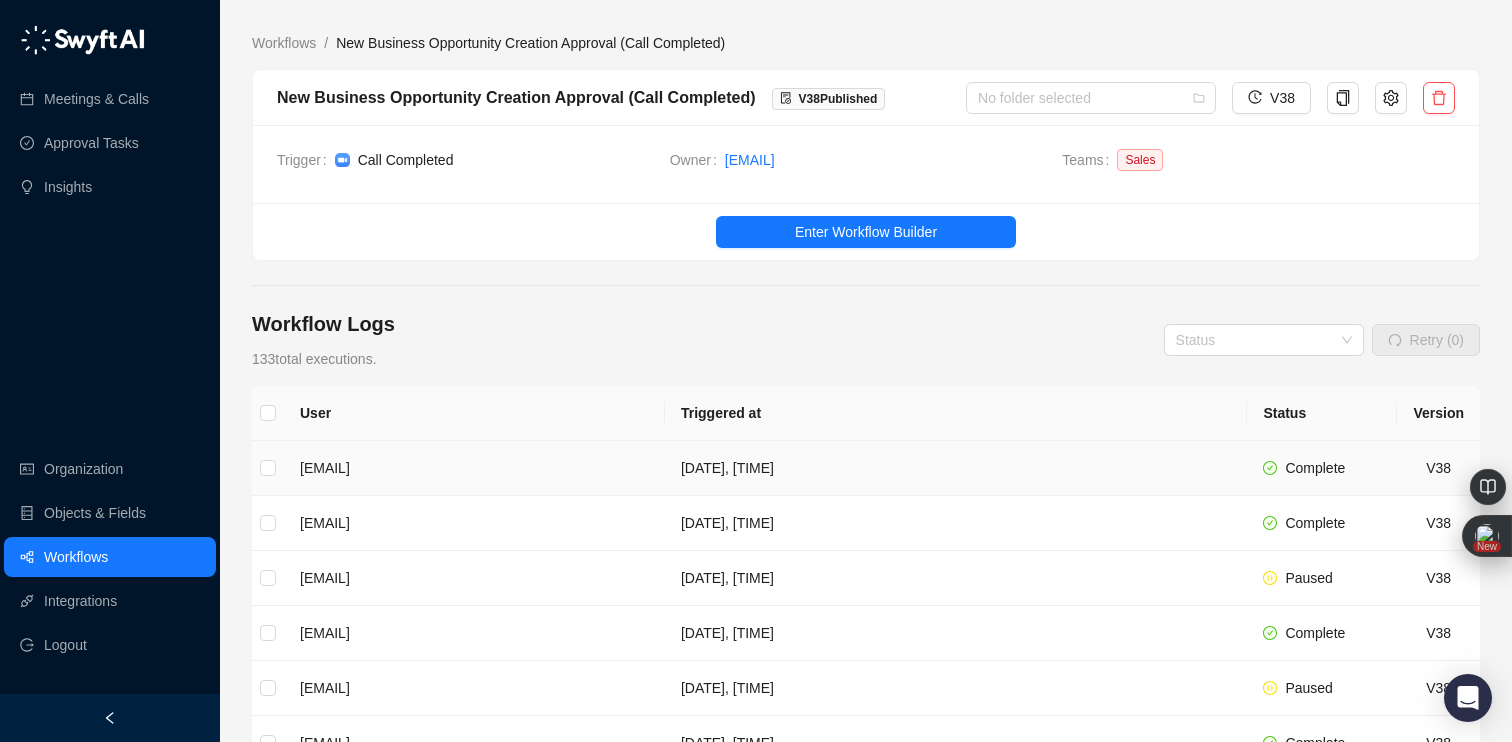 click on "[DATE], [TIME]" at bounding box center [956, 468] 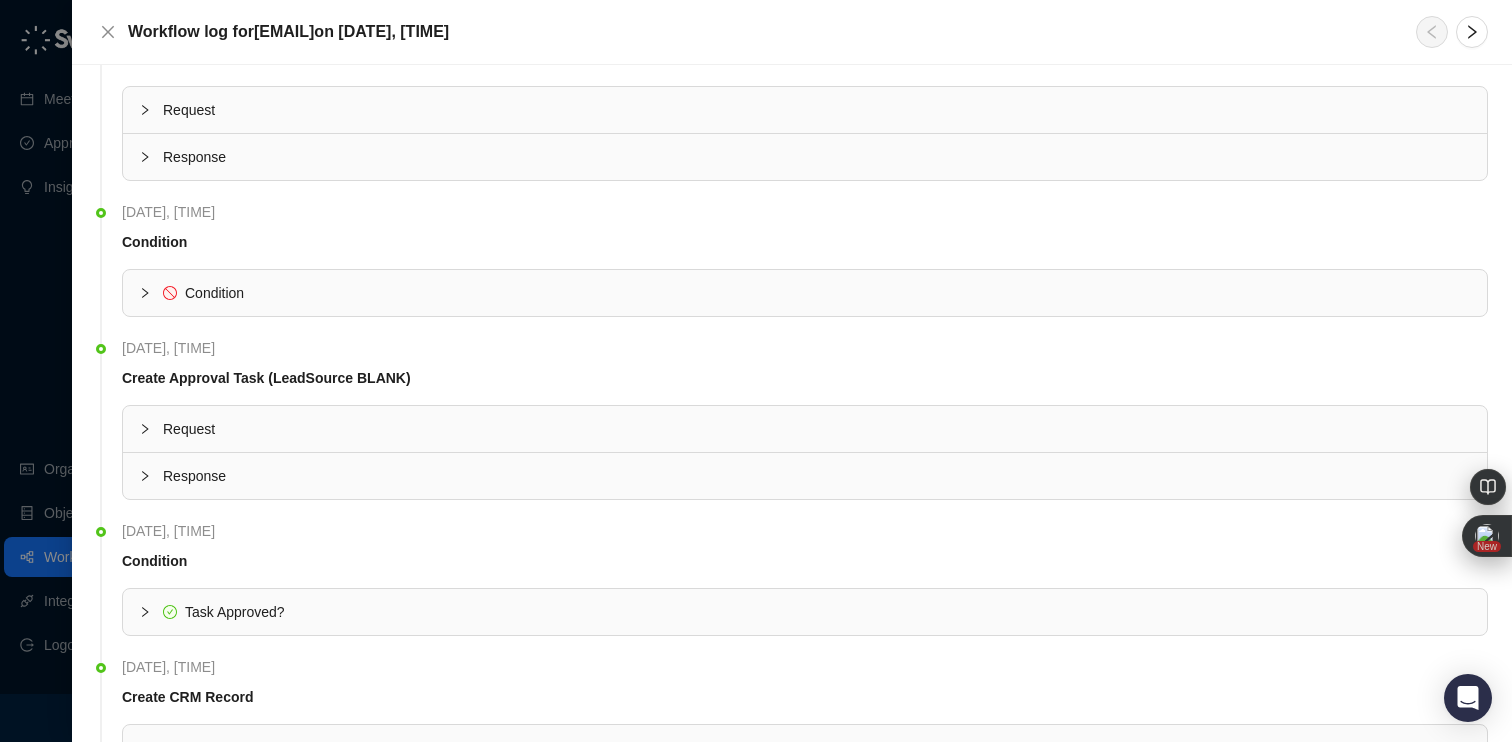 scroll, scrollTop: 840, scrollLeft: 0, axis: vertical 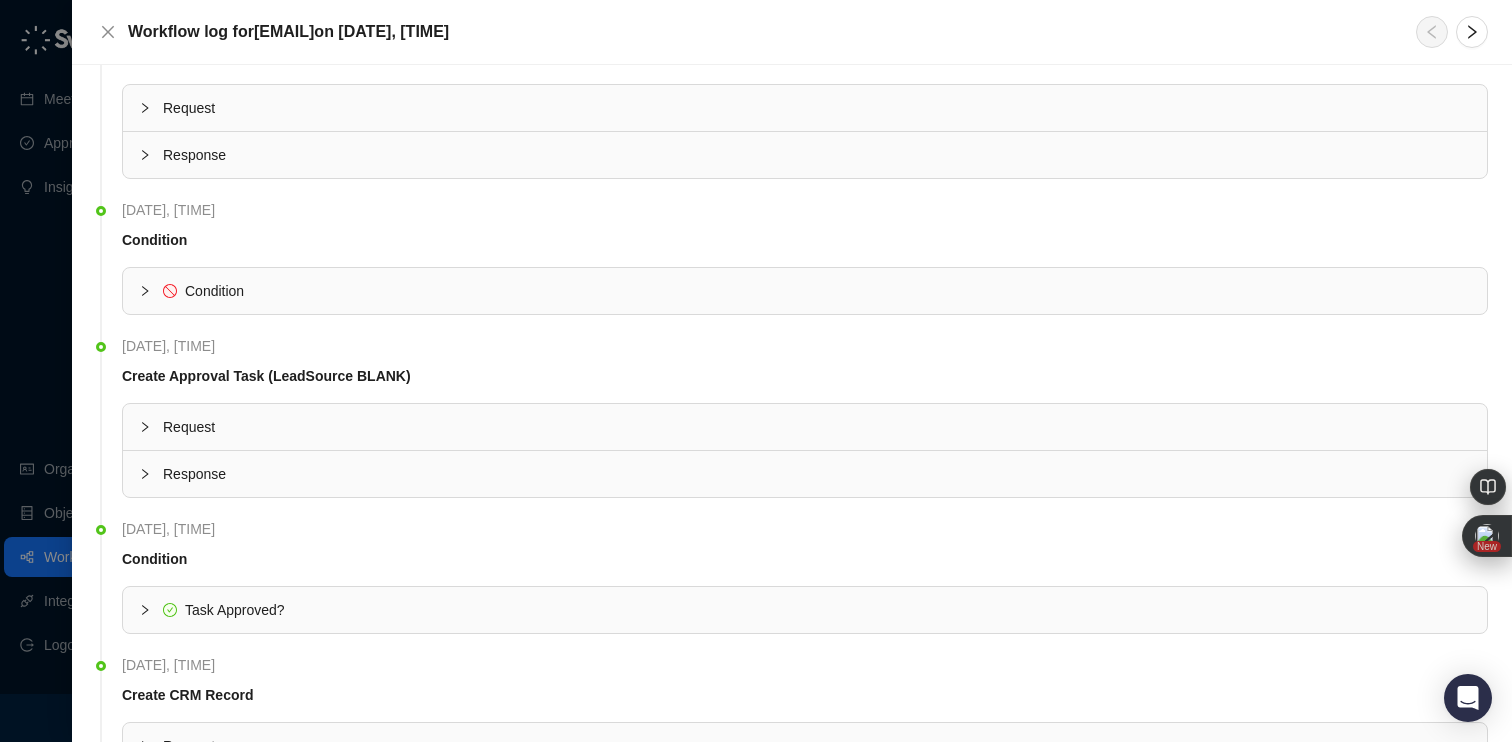 click on "Condition" at bounding box center [805, 291] 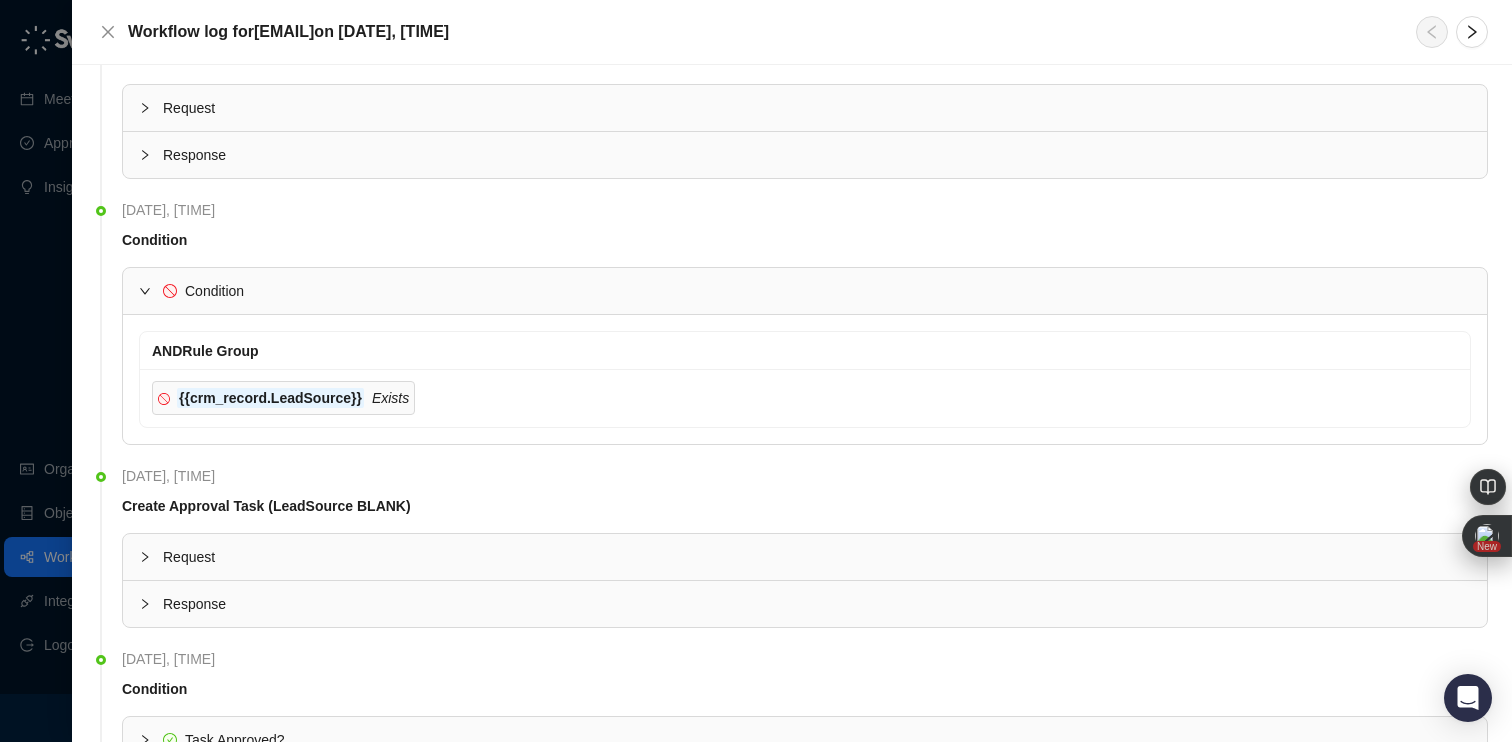 click on "Condition" at bounding box center (805, 291) 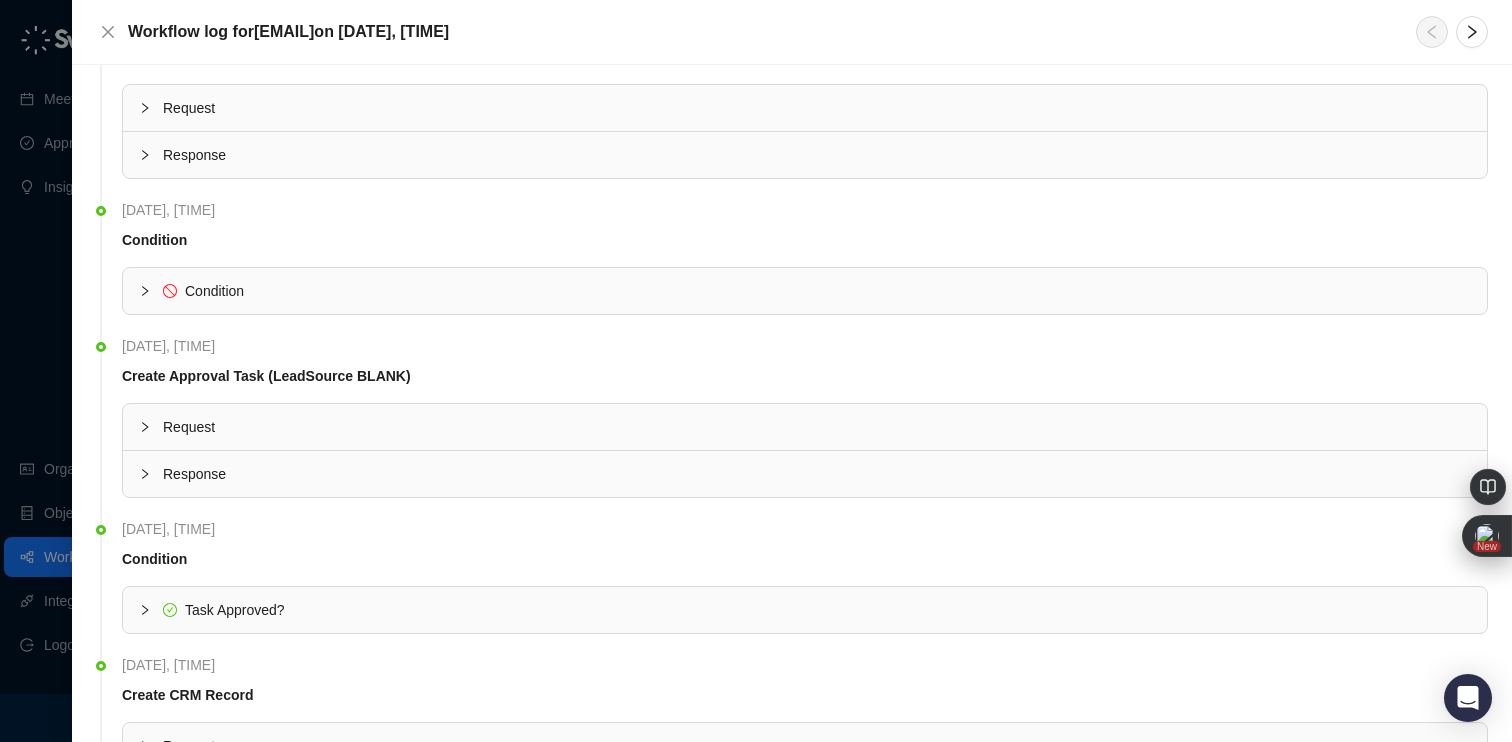 scroll, scrollTop: 1217, scrollLeft: 0, axis: vertical 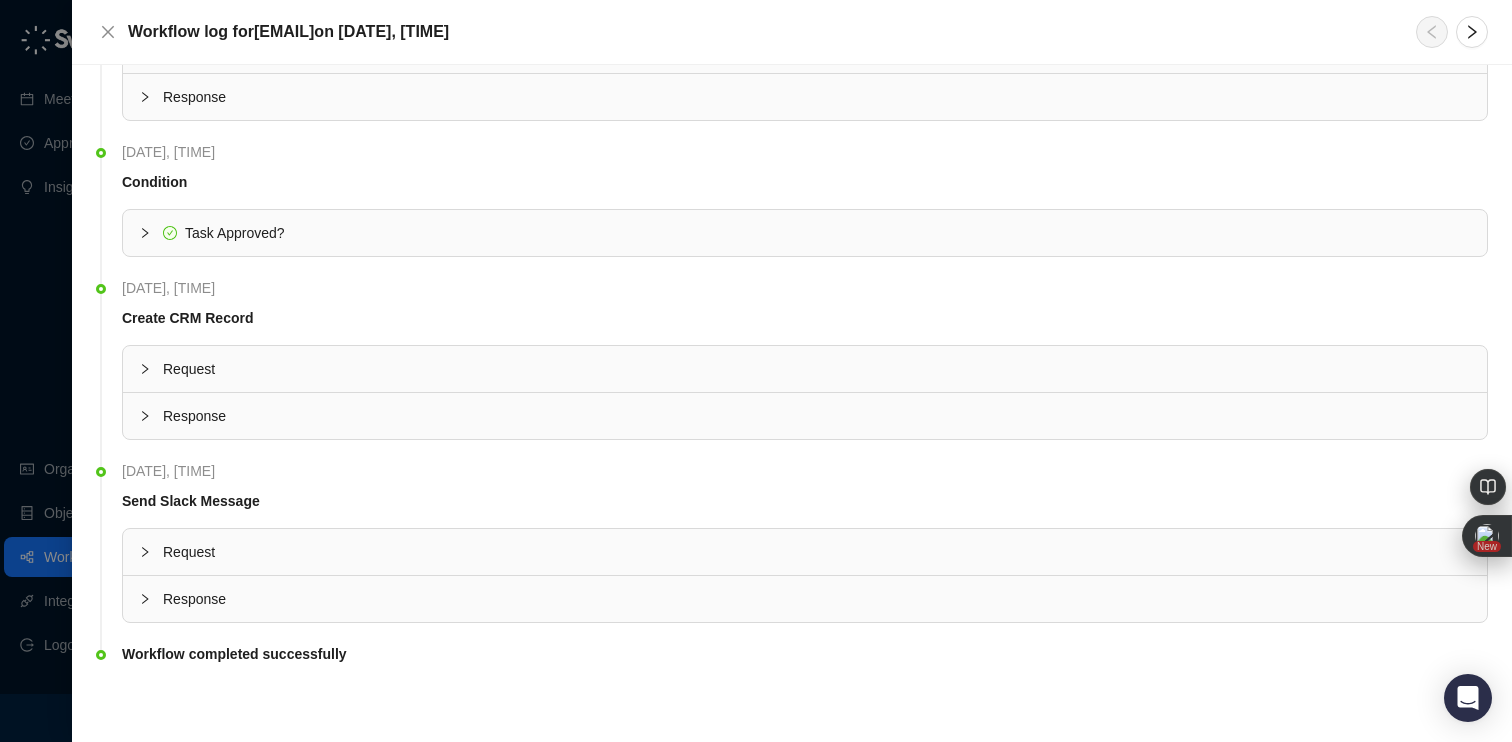 click on "Response" at bounding box center (817, 416) 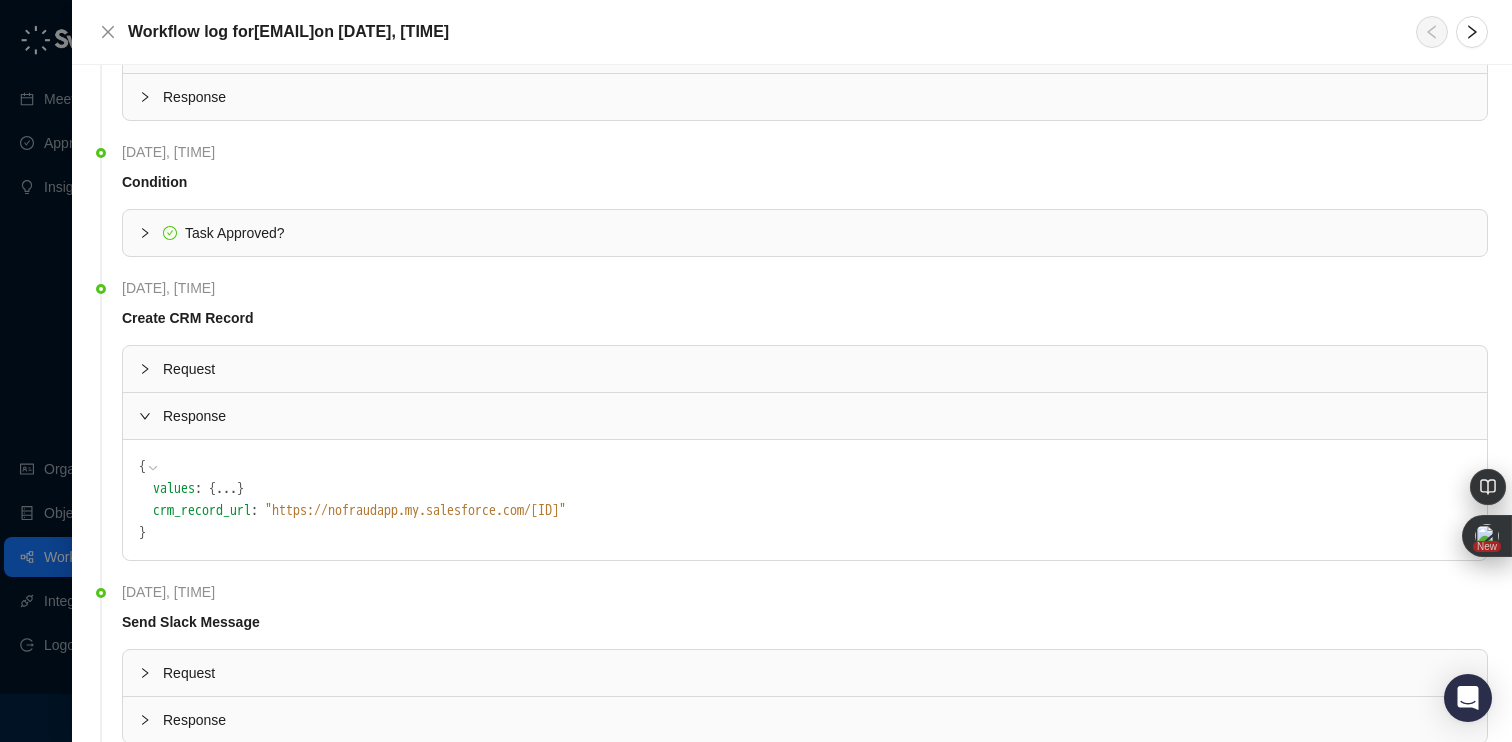 click on "..." at bounding box center [226, 489] 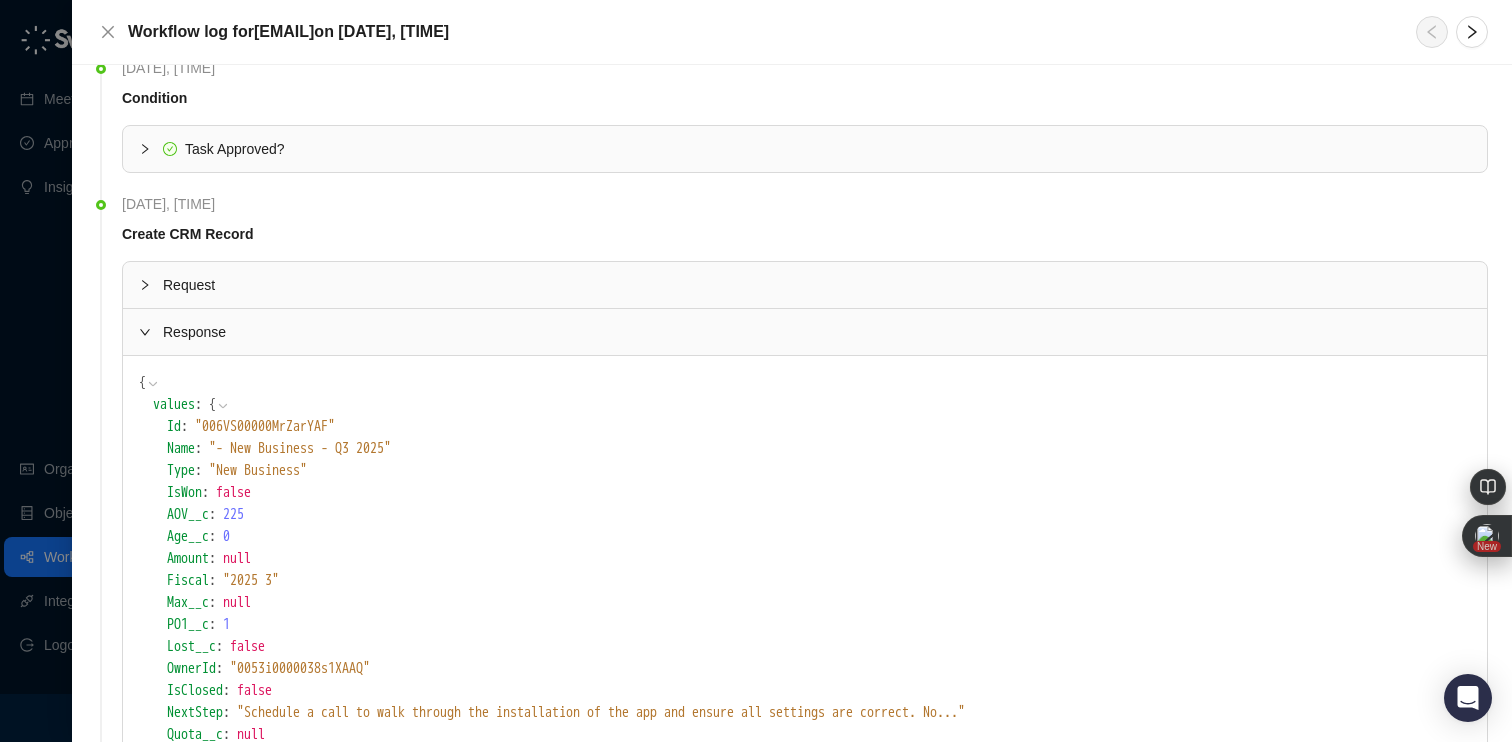 scroll, scrollTop: 1299, scrollLeft: 0, axis: vertical 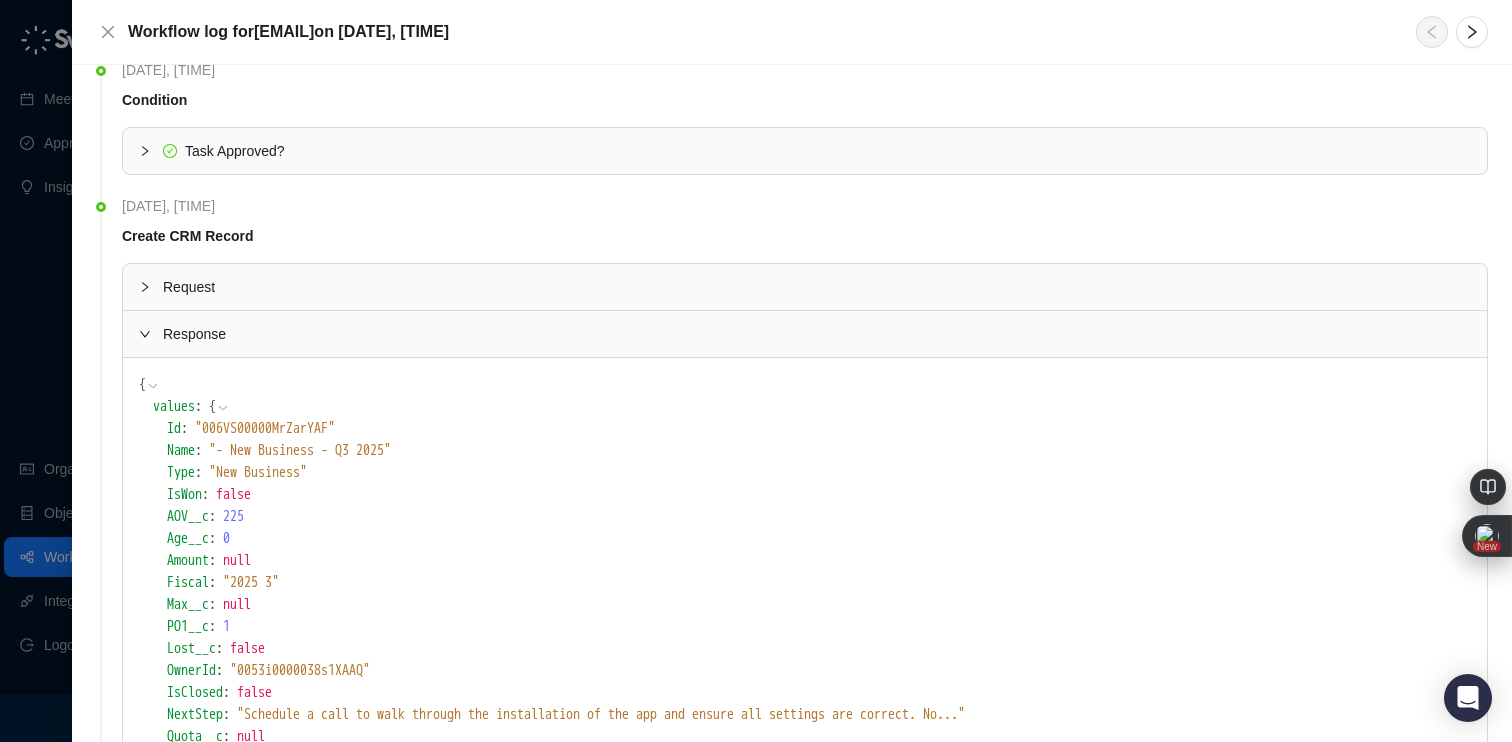 click on "Request" at bounding box center (817, 287) 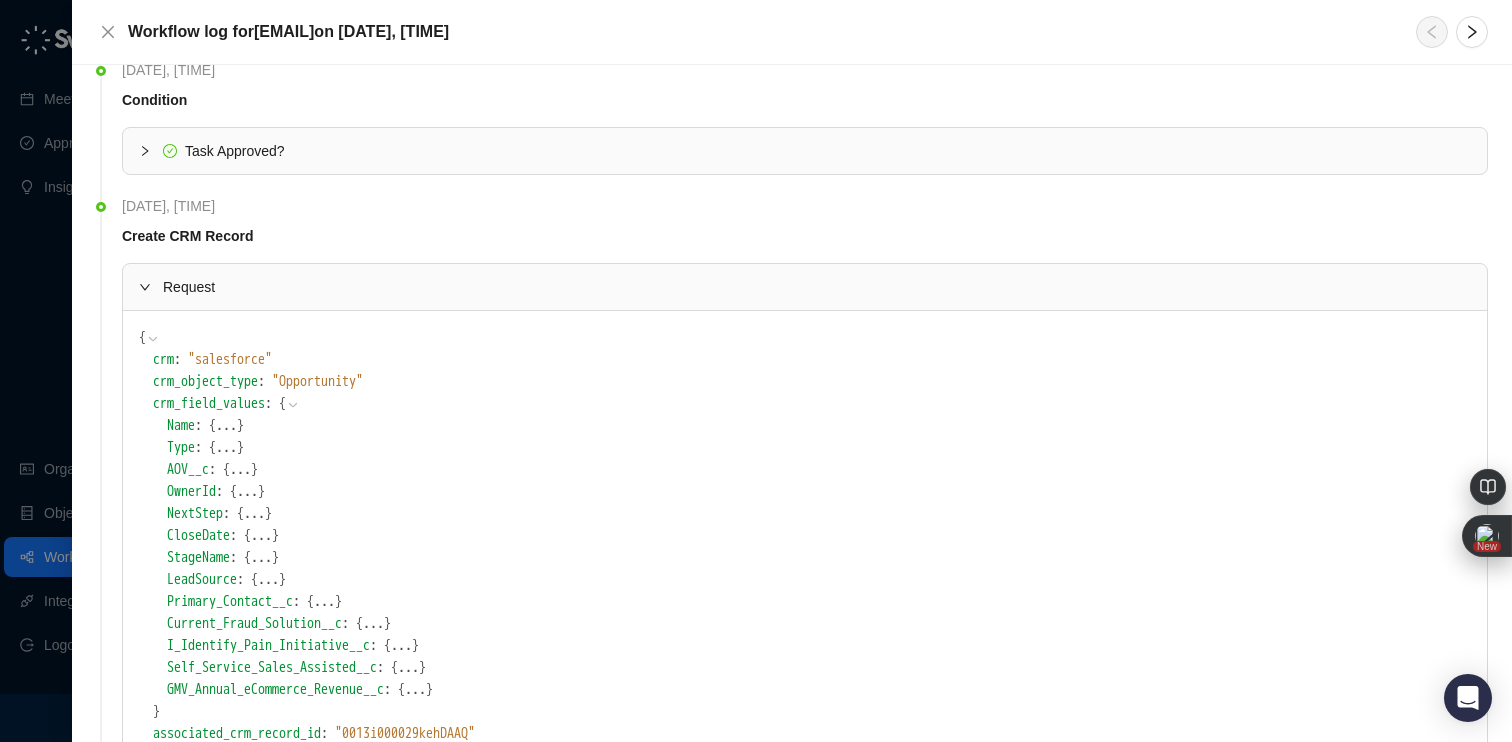 click on "..." at bounding box center [226, 426] 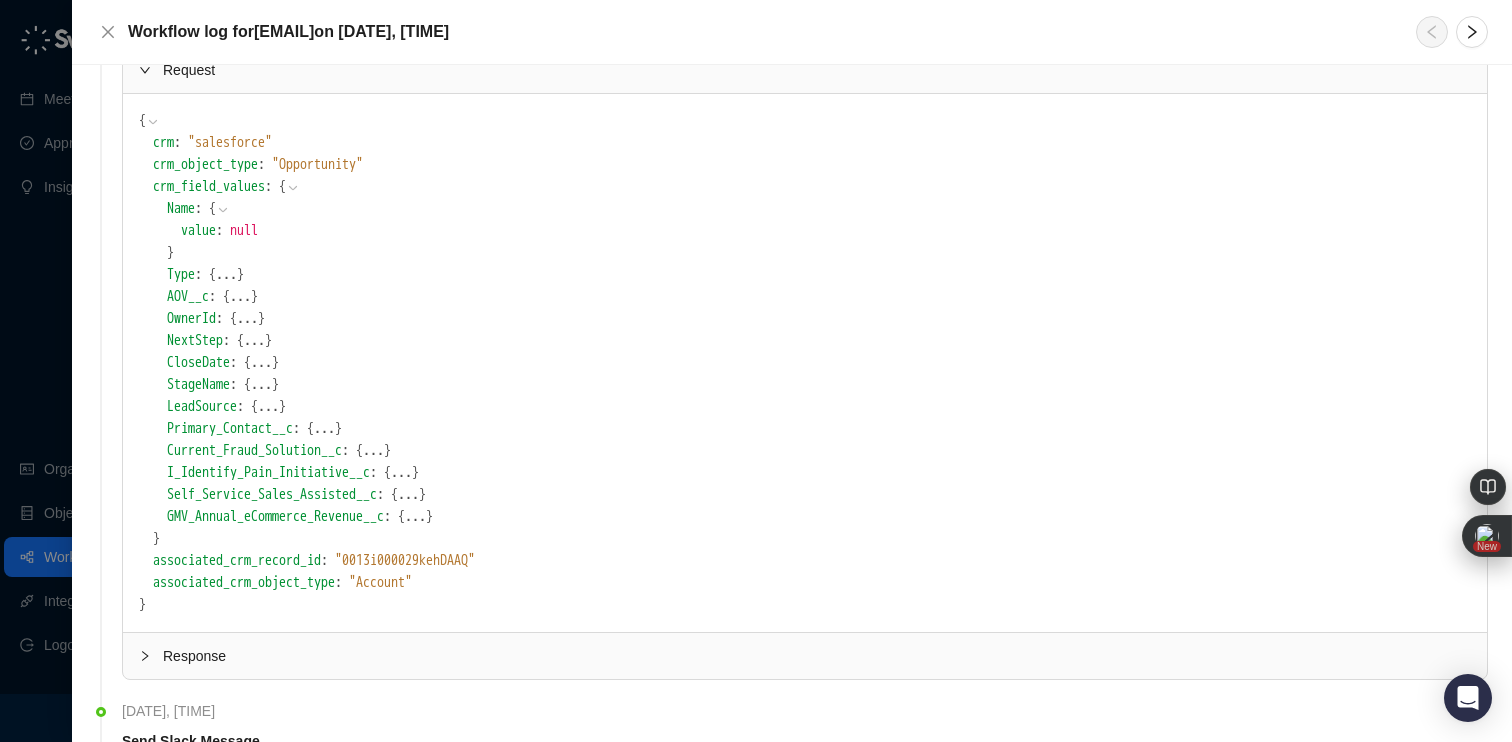 scroll, scrollTop: 1527, scrollLeft: 0, axis: vertical 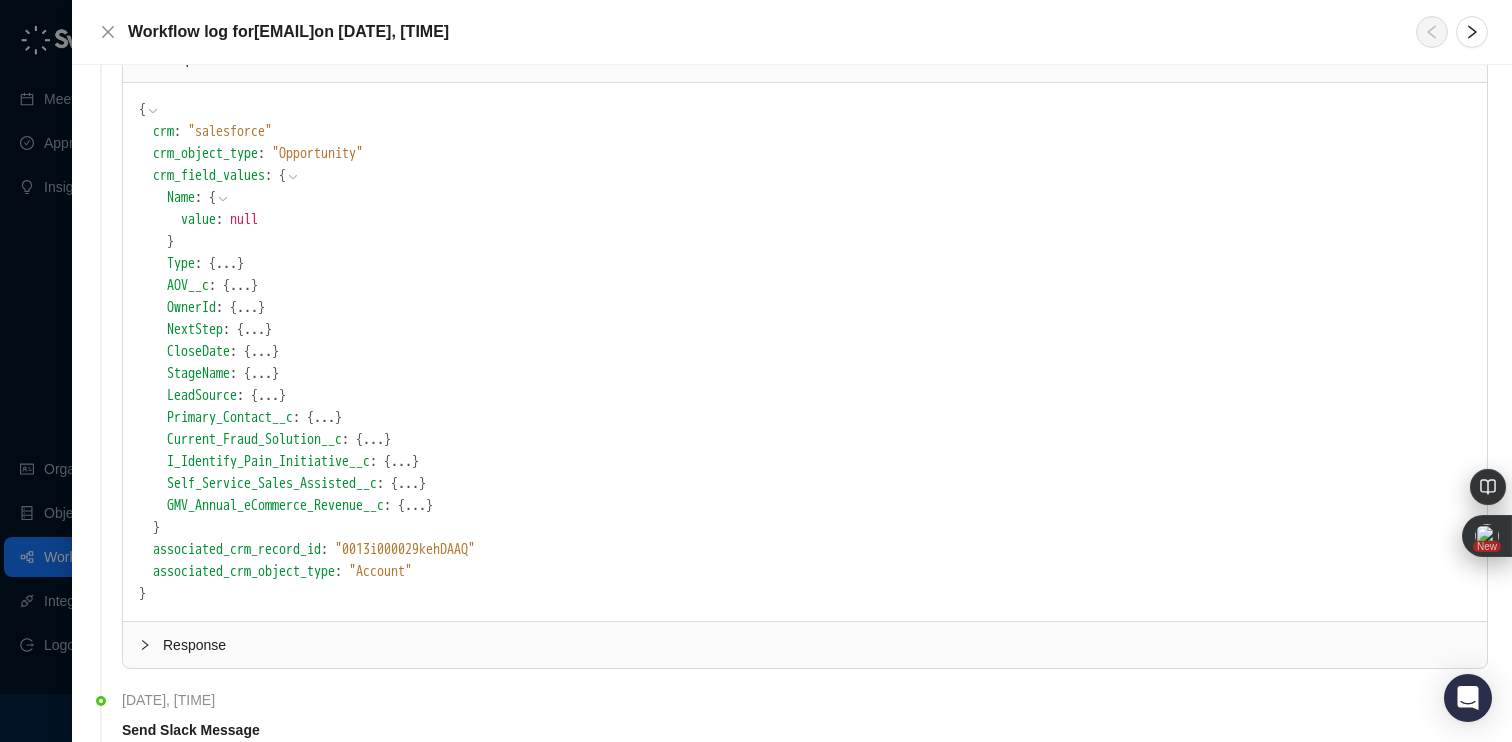 click 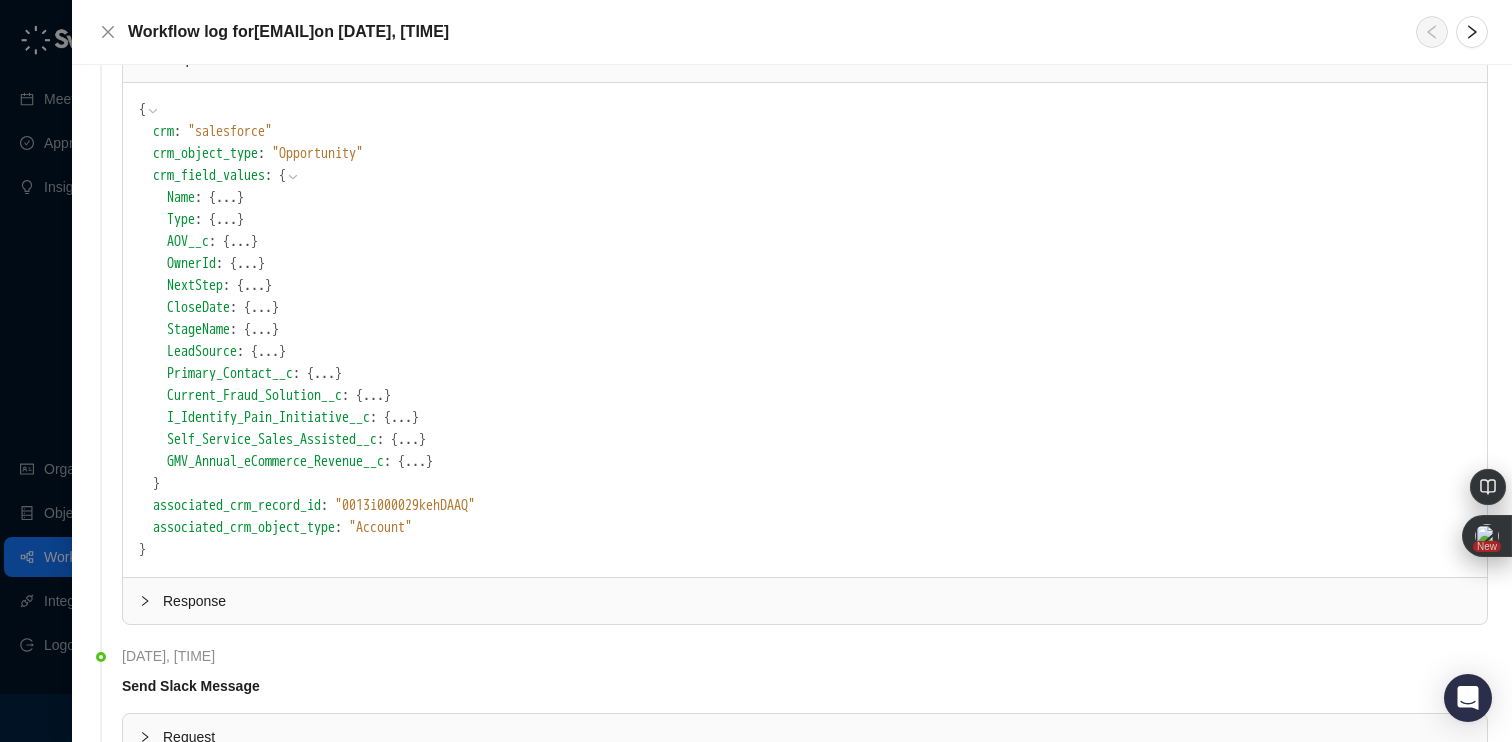 click on "..." at bounding box center [226, 198] 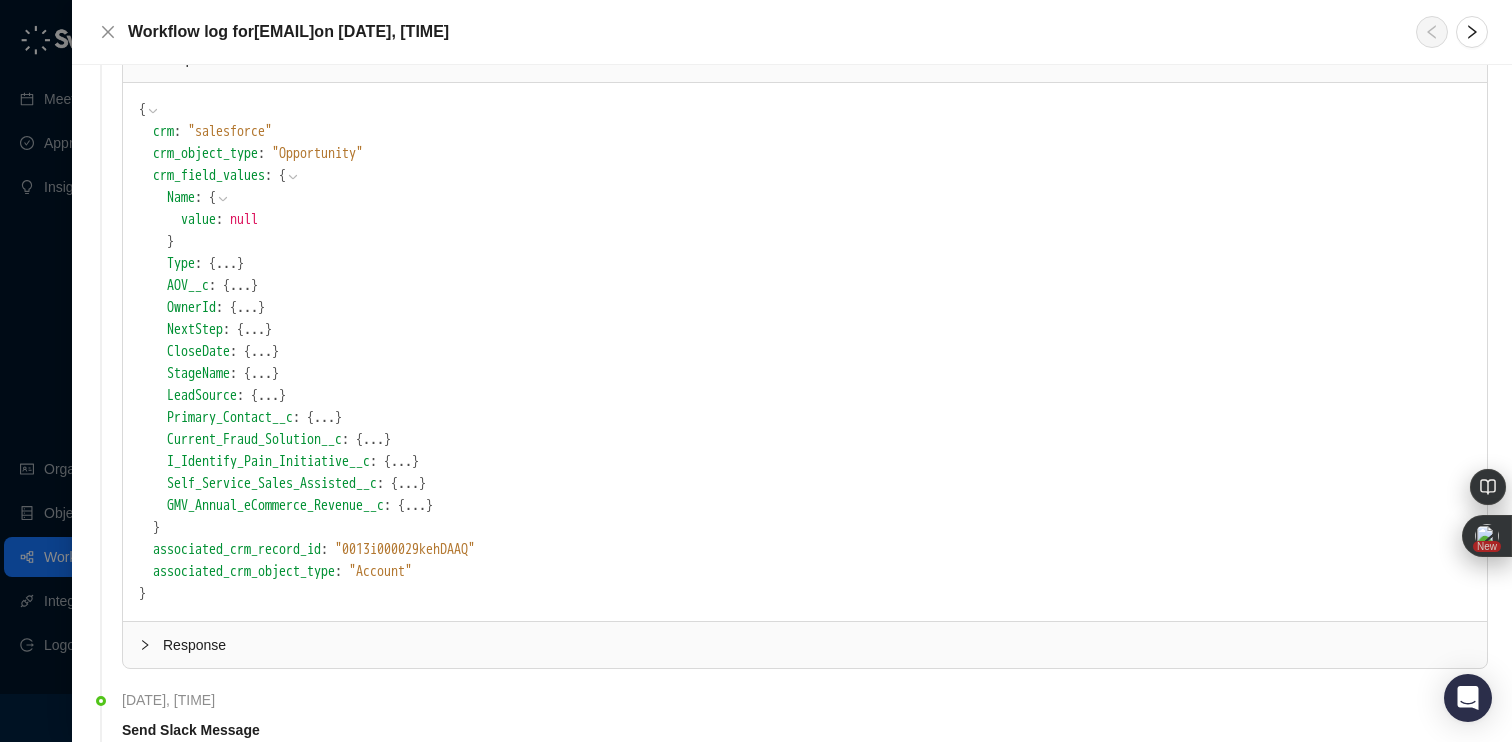 click 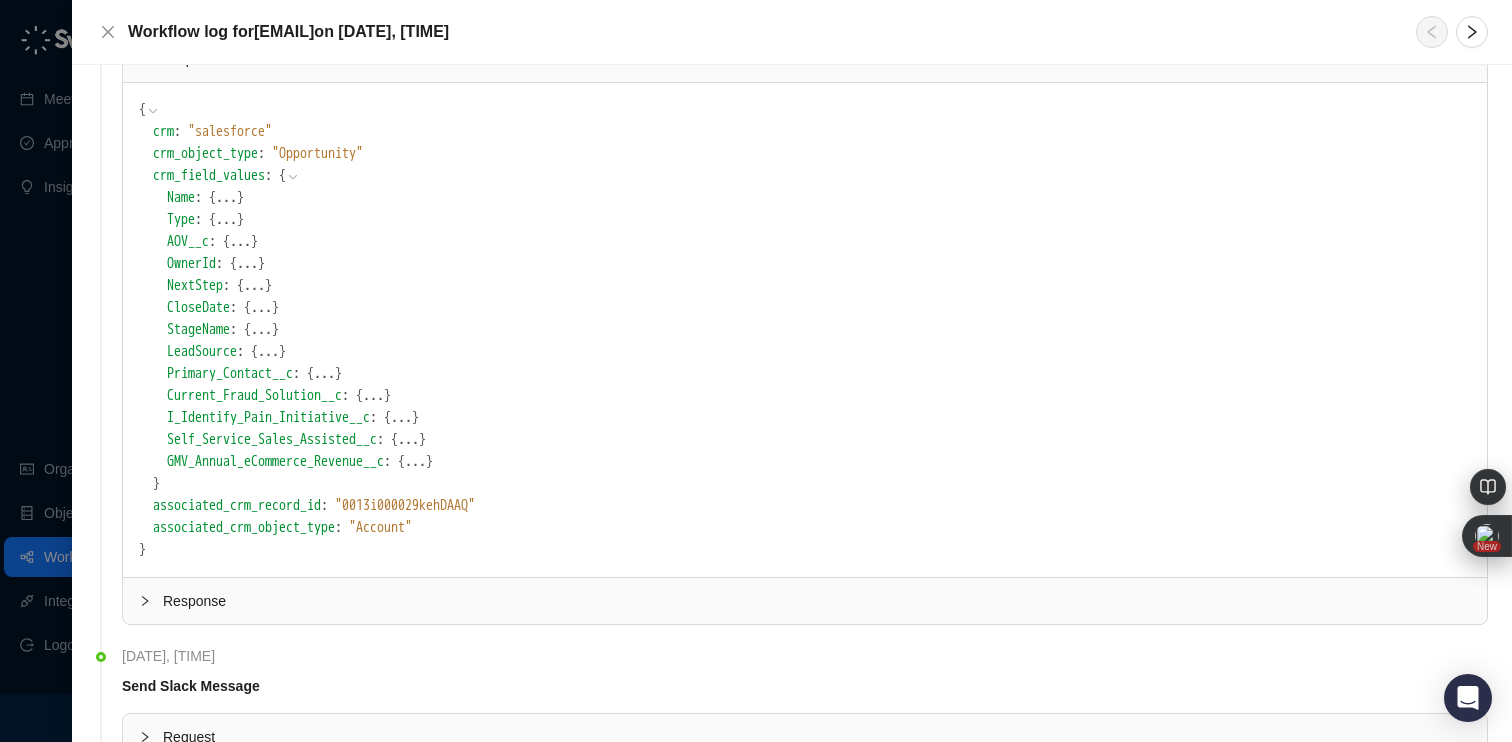 click 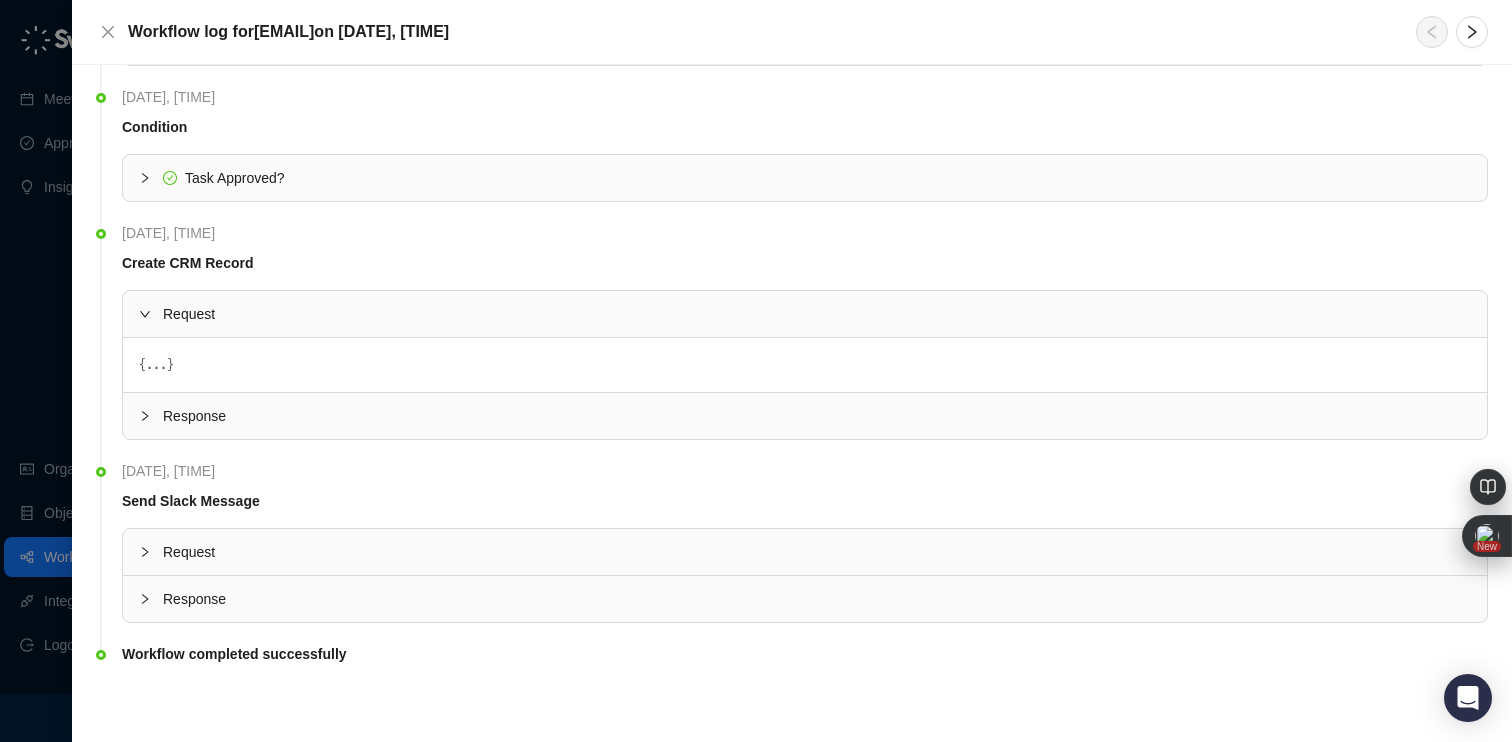 scroll, scrollTop: 1272, scrollLeft: 0, axis: vertical 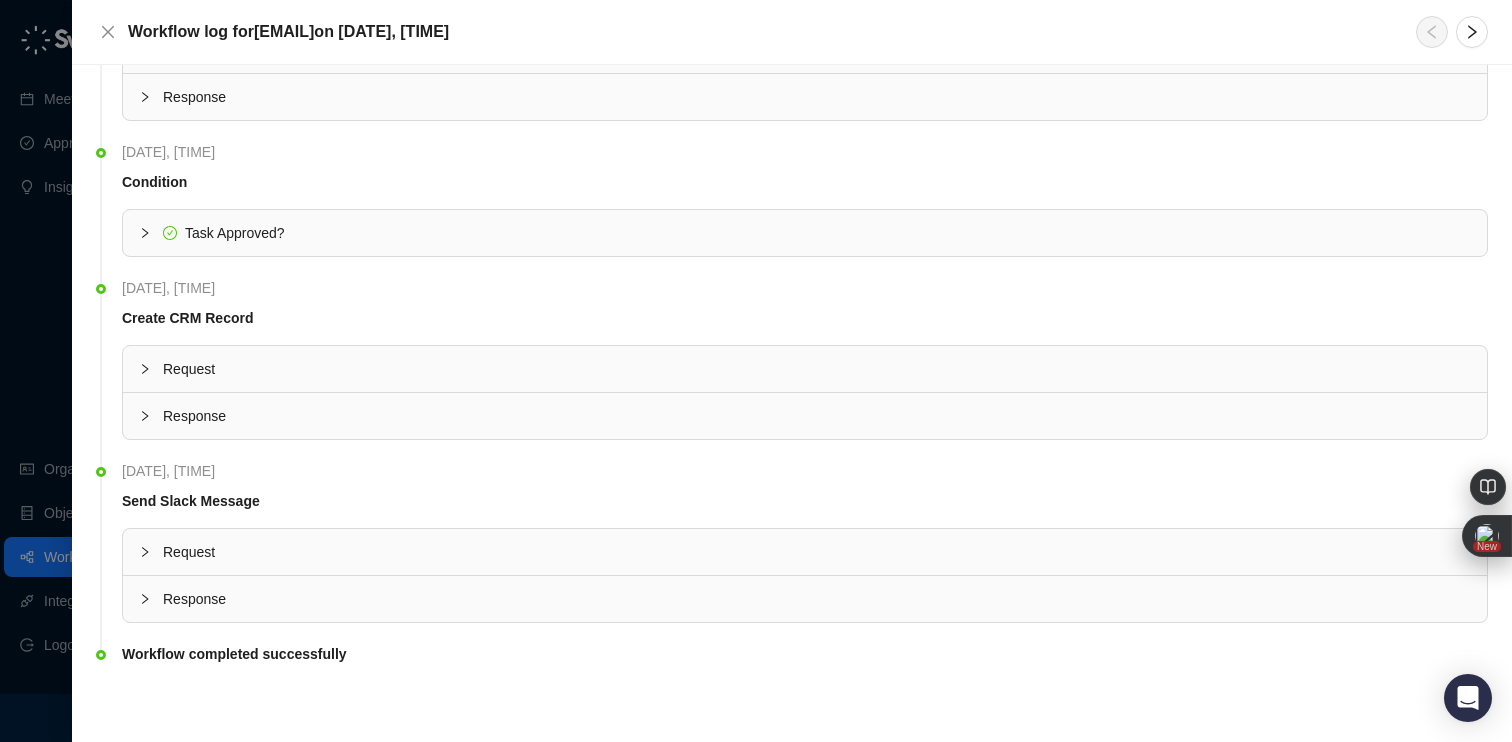 click on "Request" at bounding box center (817, 369) 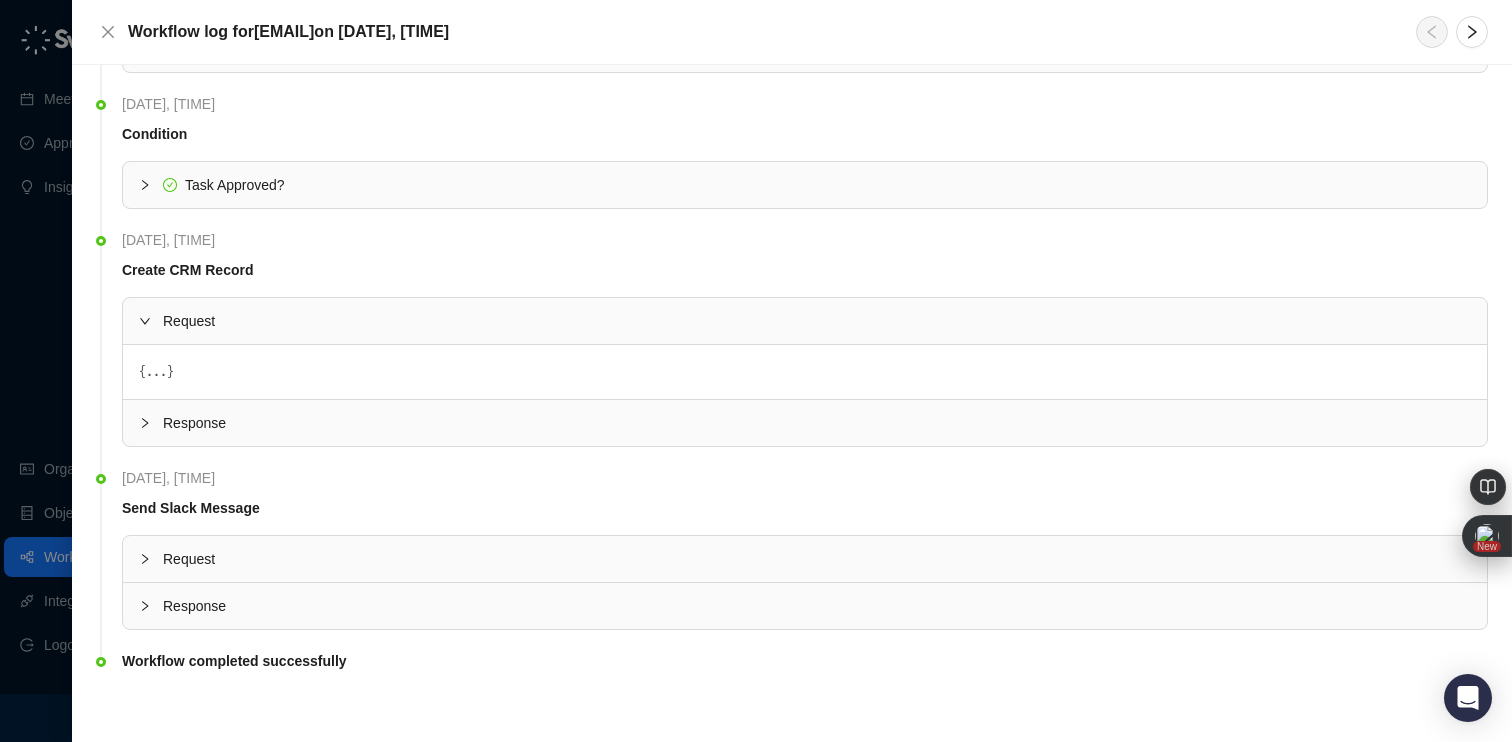 scroll, scrollTop: 1272, scrollLeft: 0, axis: vertical 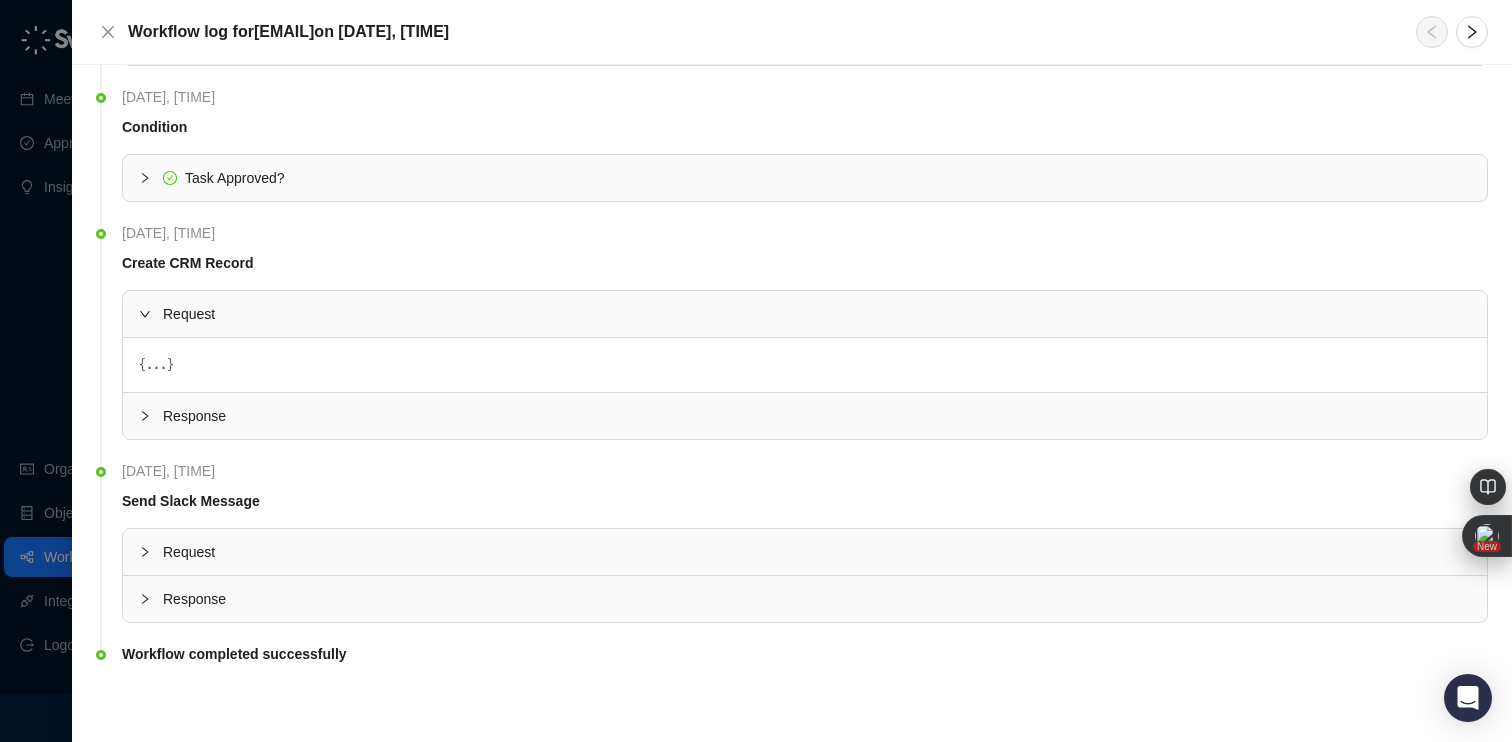 click on "{ ... }" at bounding box center [805, 365] 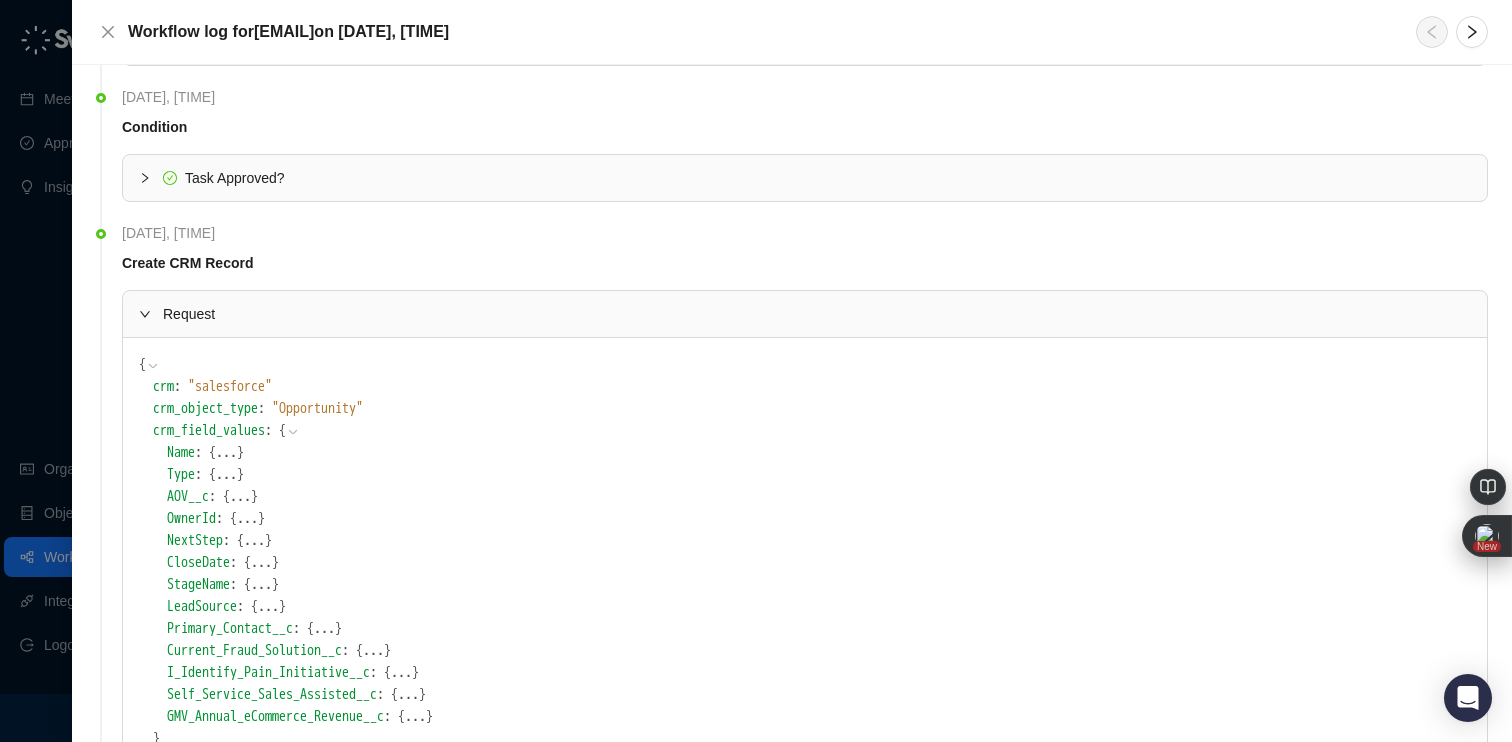 click 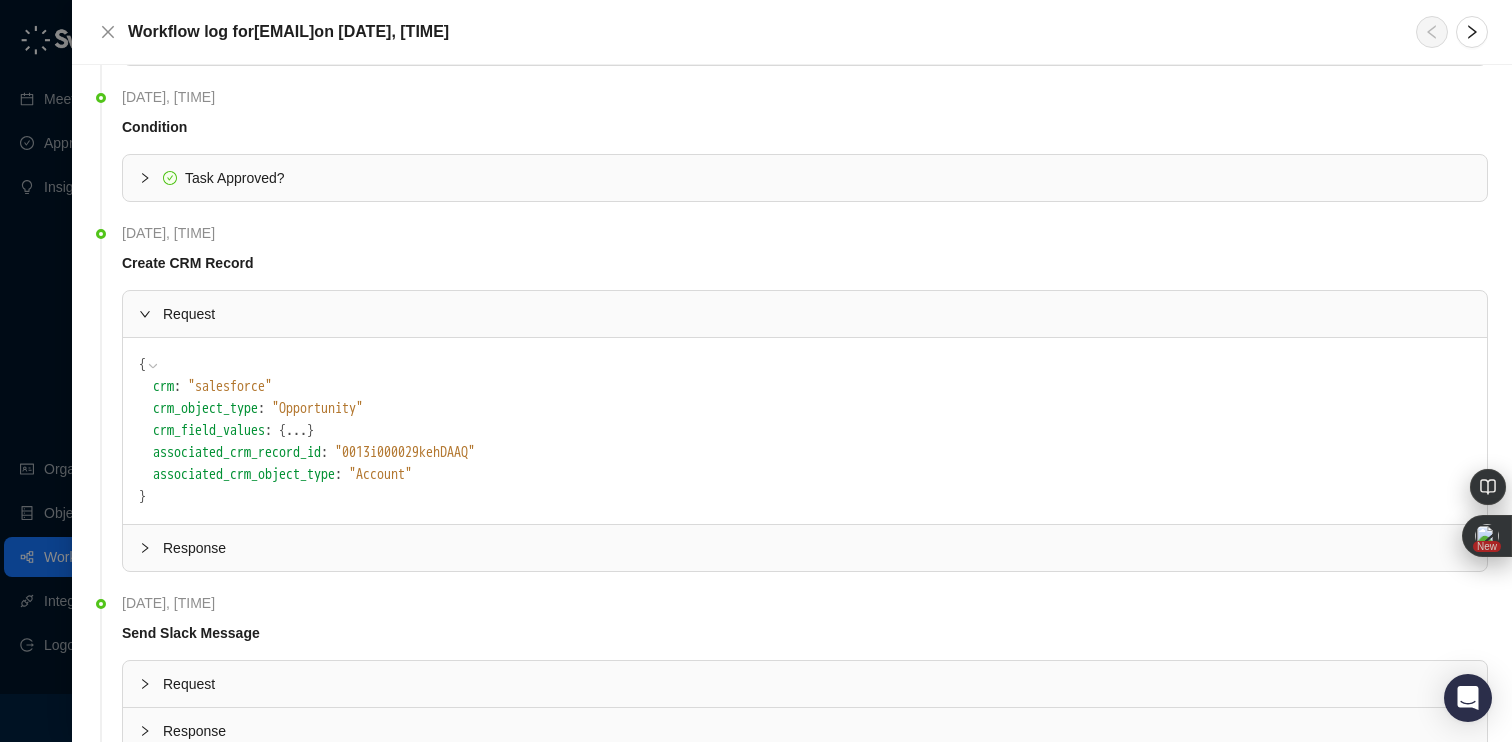 click on "..." at bounding box center (296, 431) 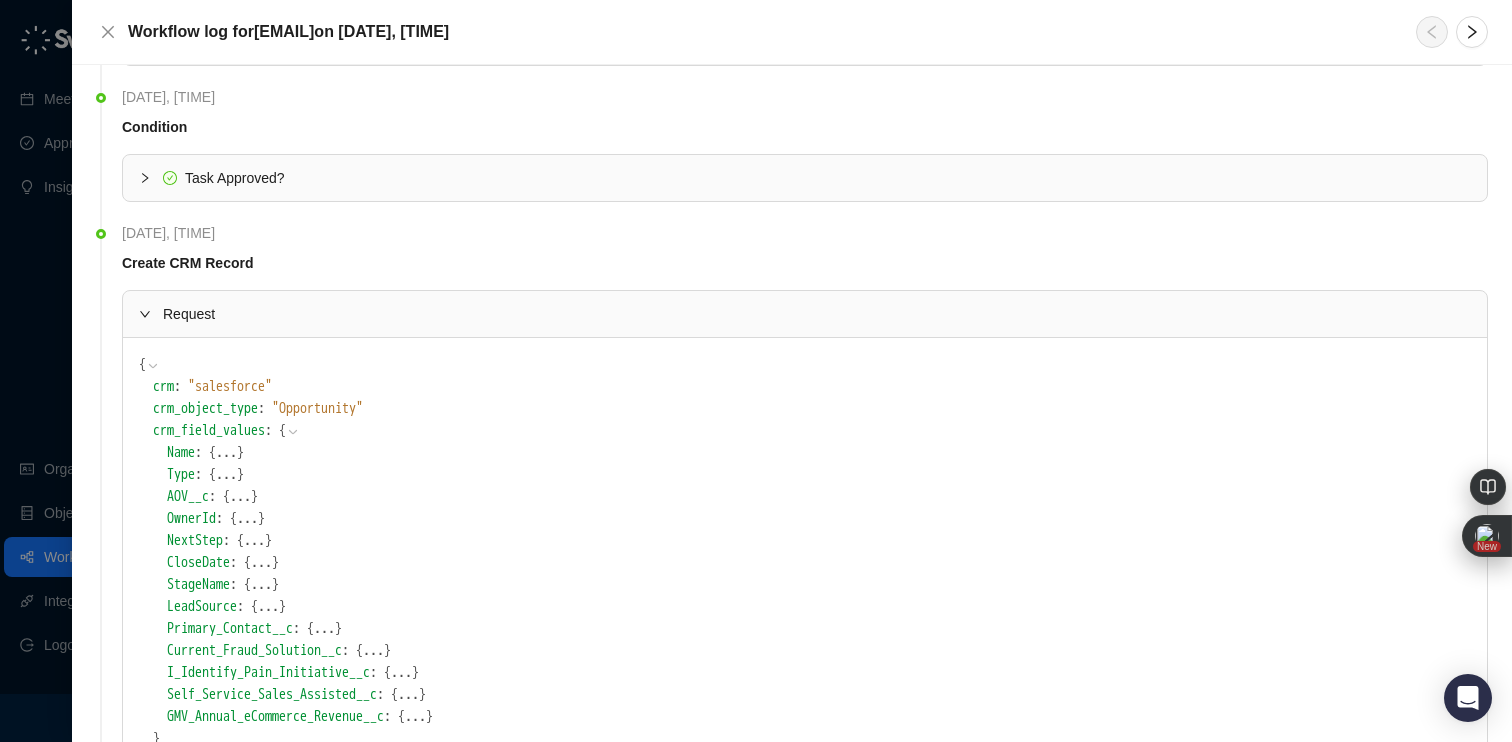 click on "..." at bounding box center [254, 541] 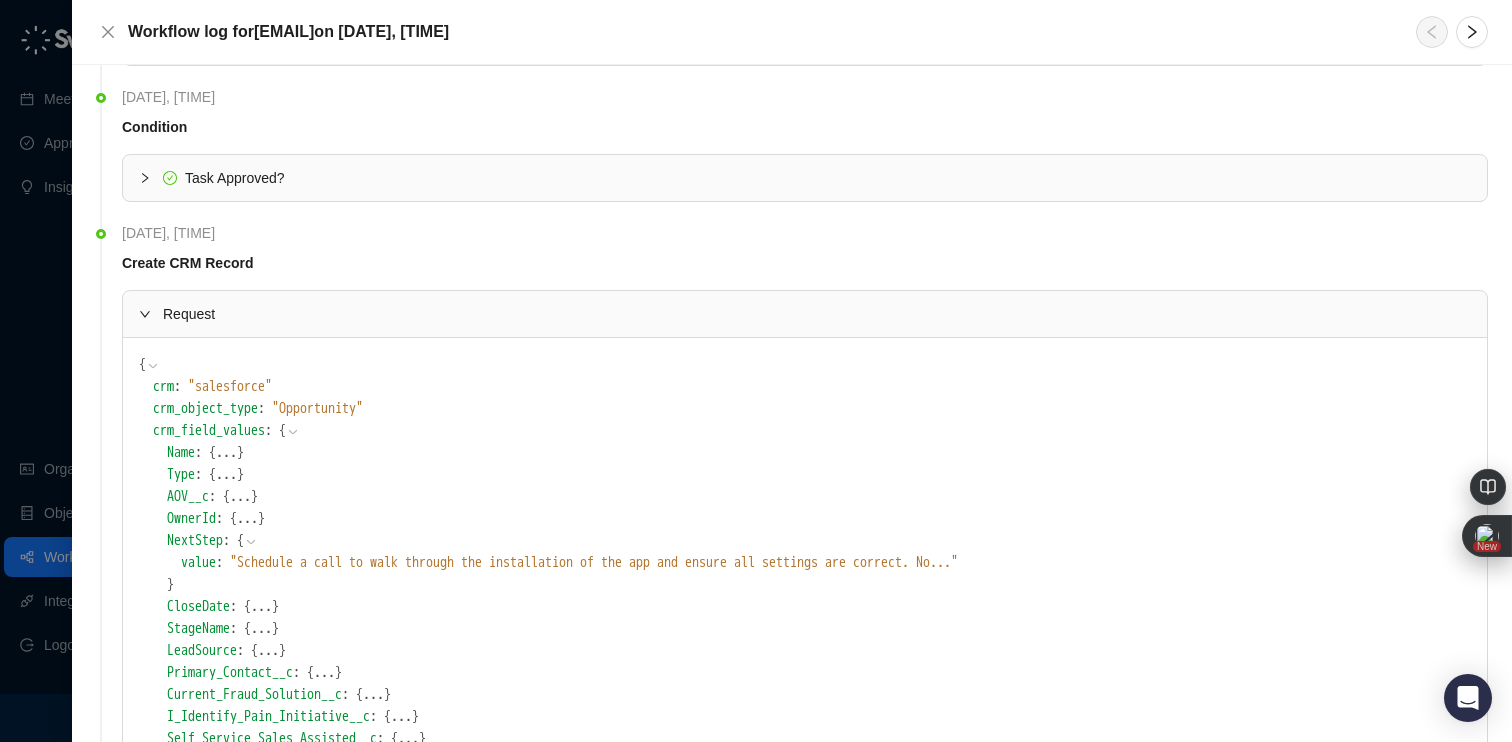 click on "..." at bounding box center [247, 519] 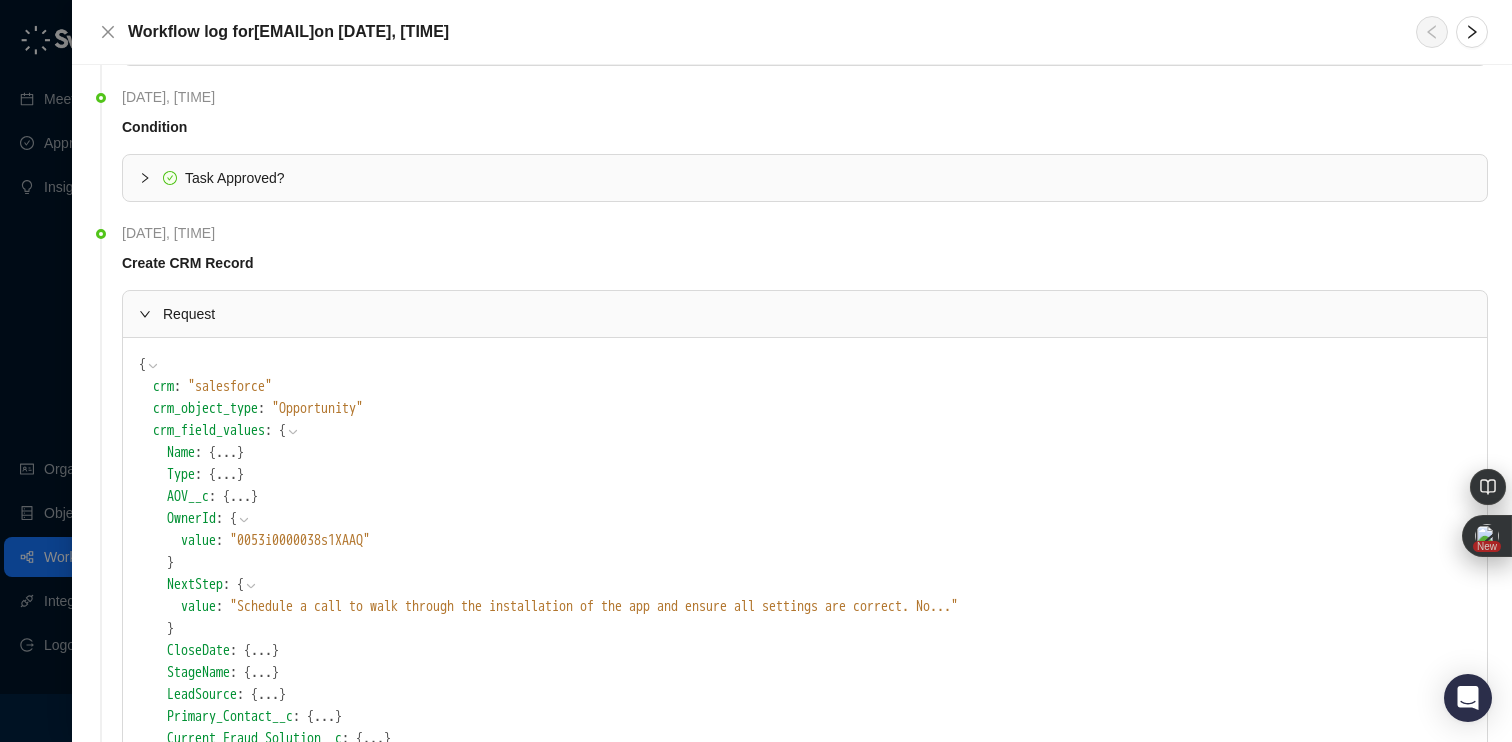 click on "..." at bounding box center (240, 497) 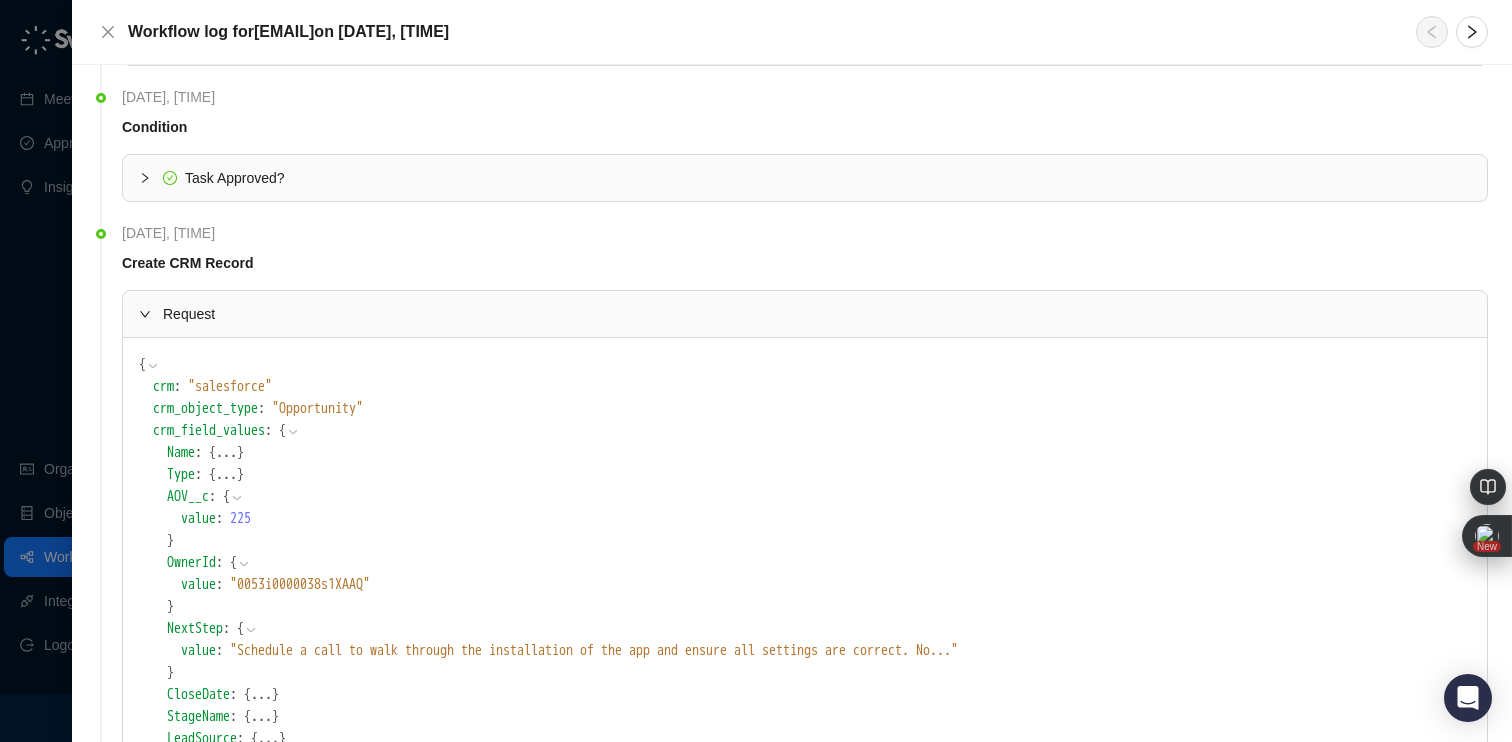click on "..." at bounding box center [226, 475] 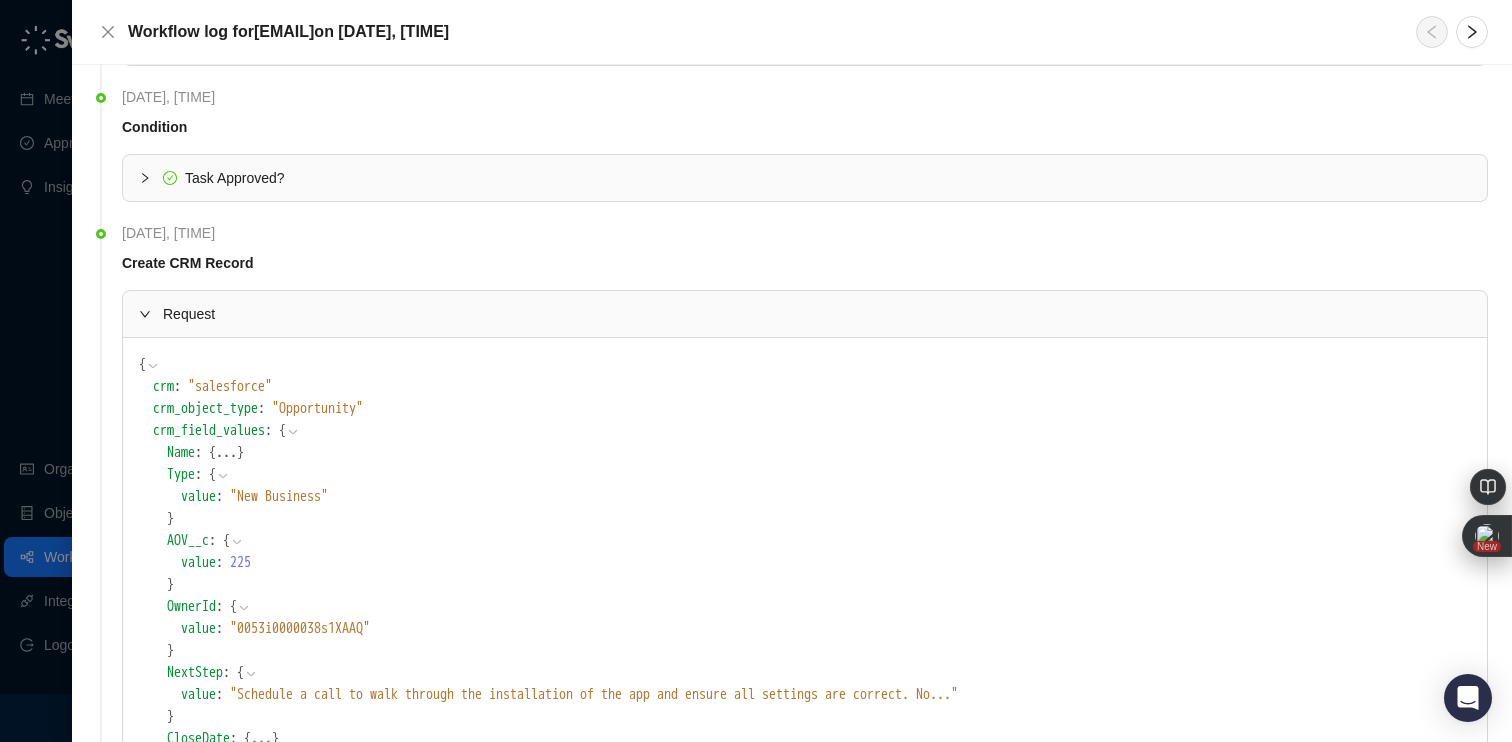 click on "..." at bounding box center [226, 453] 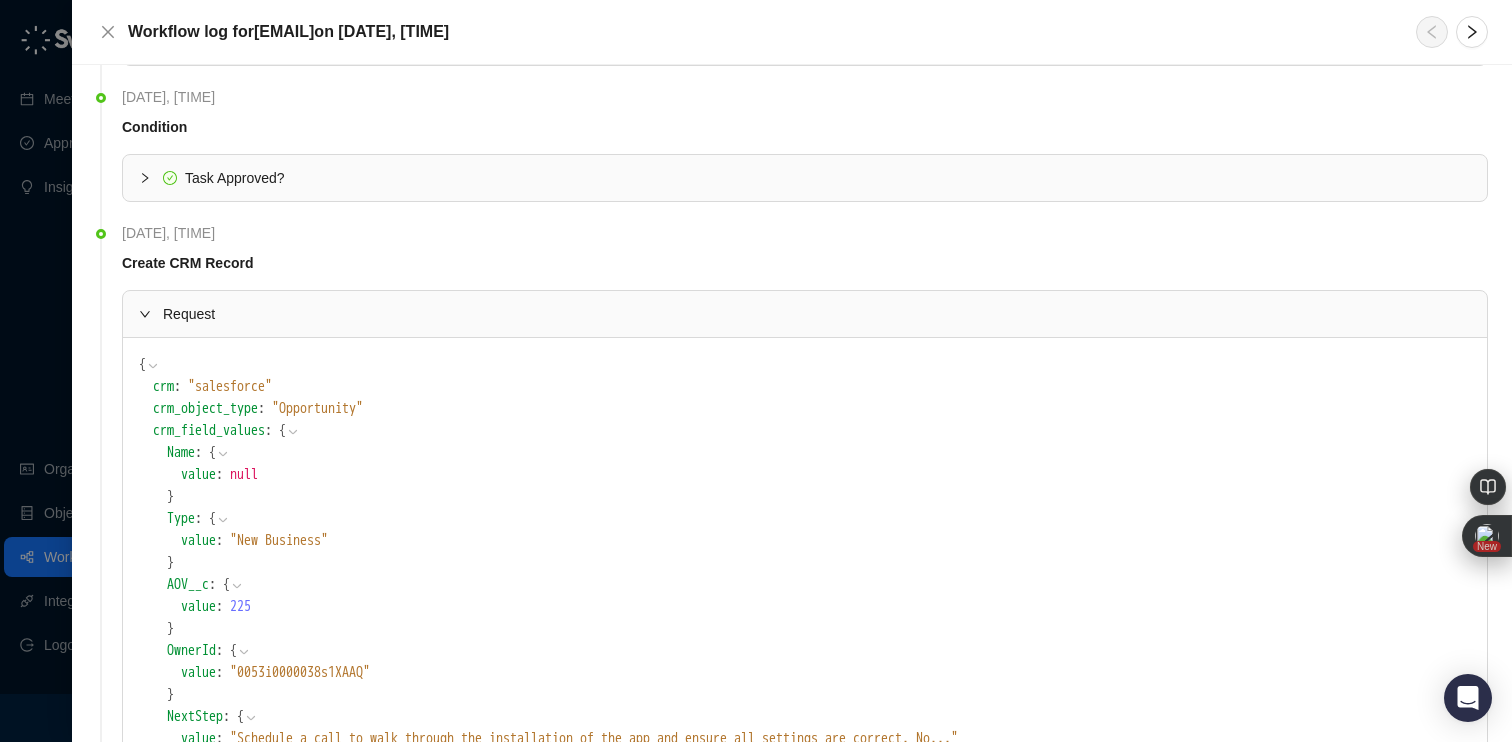 click on "null" at bounding box center [244, 474] 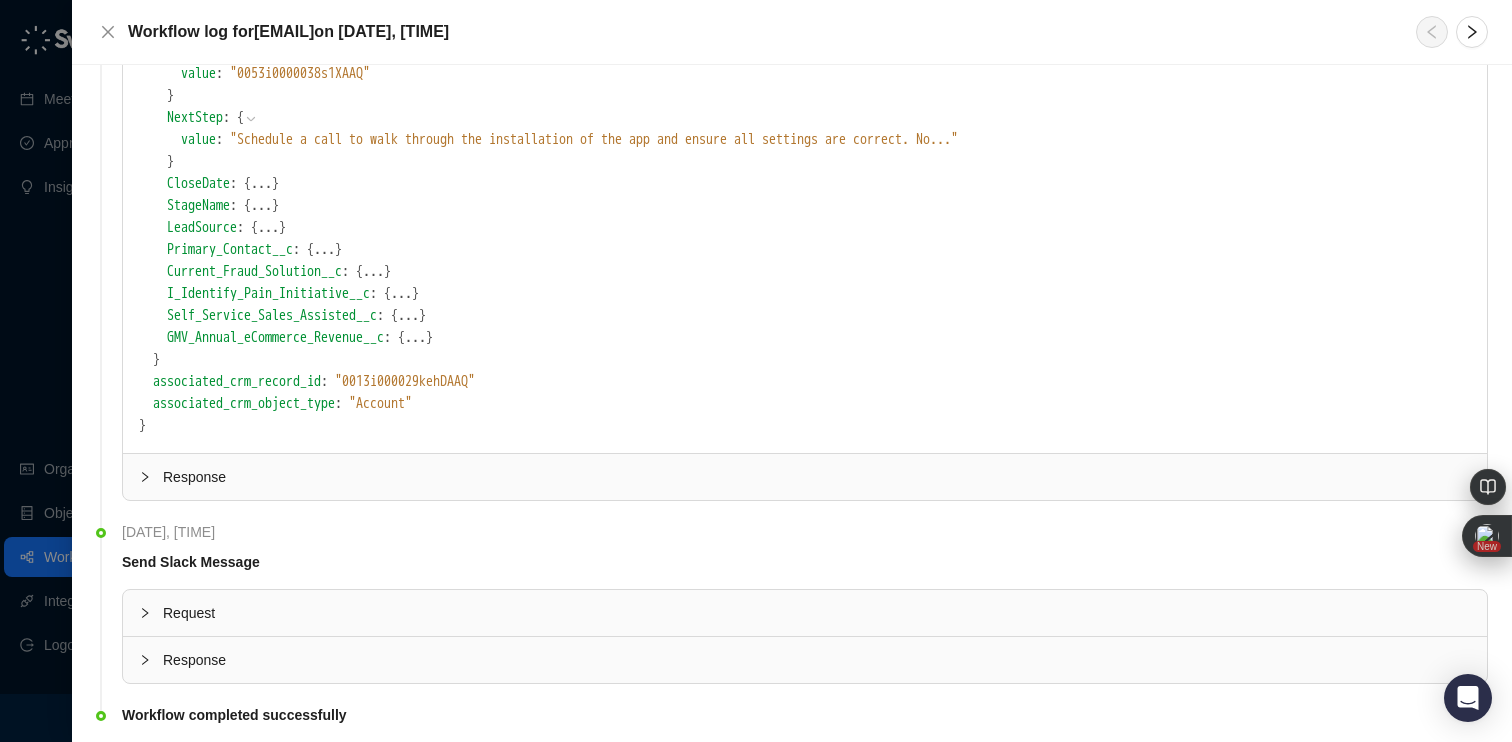 scroll, scrollTop: 1932, scrollLeft: 0, axis: vertical 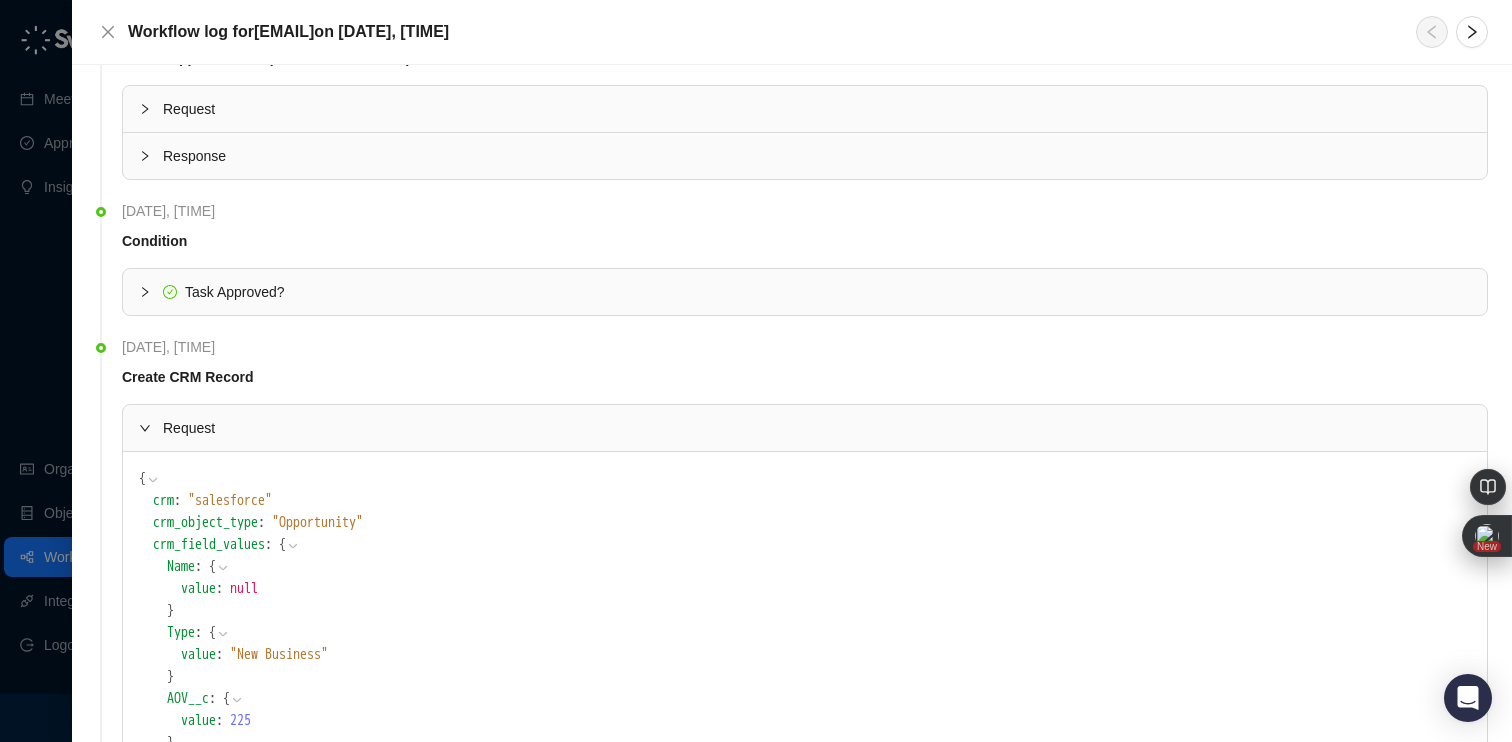 click on "Request" at bounding box center (817, 428) 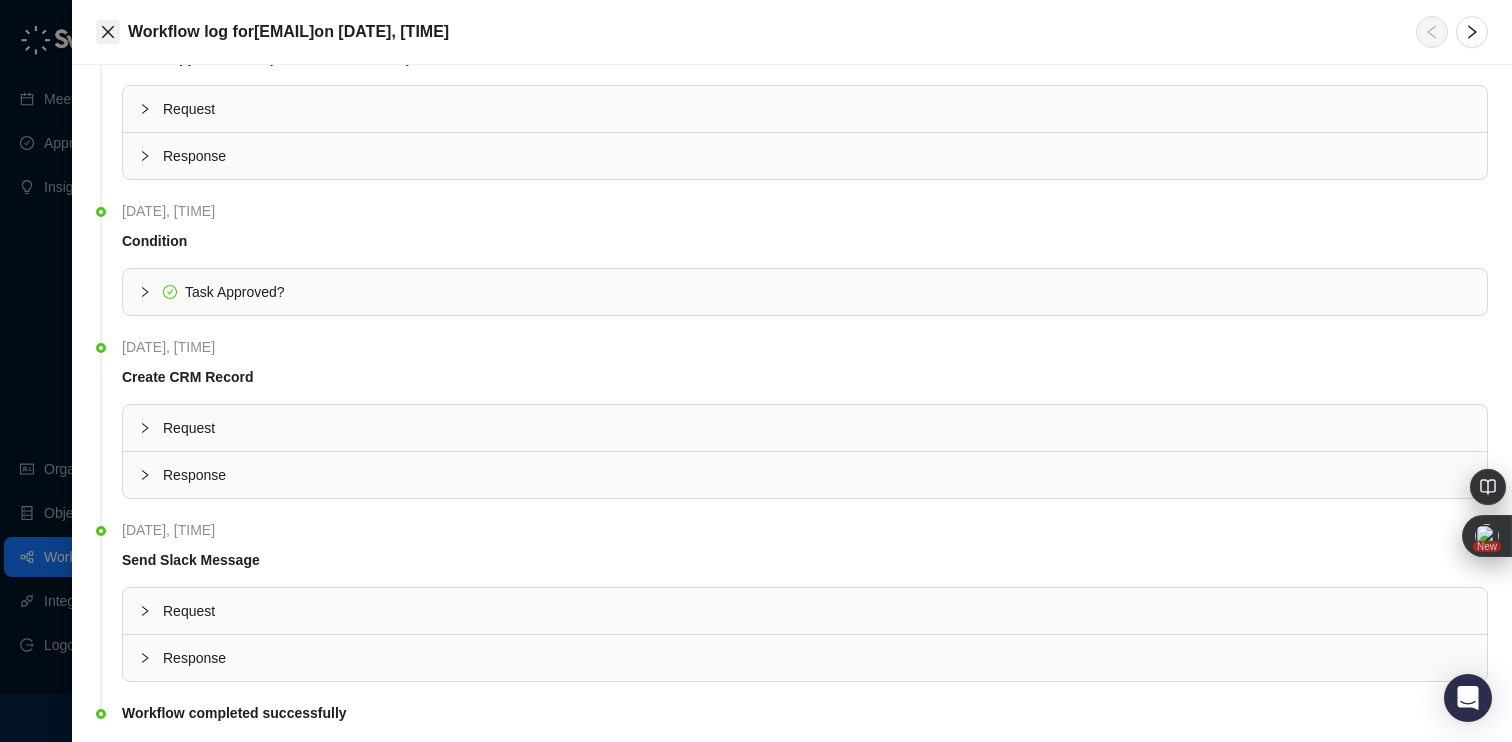 click 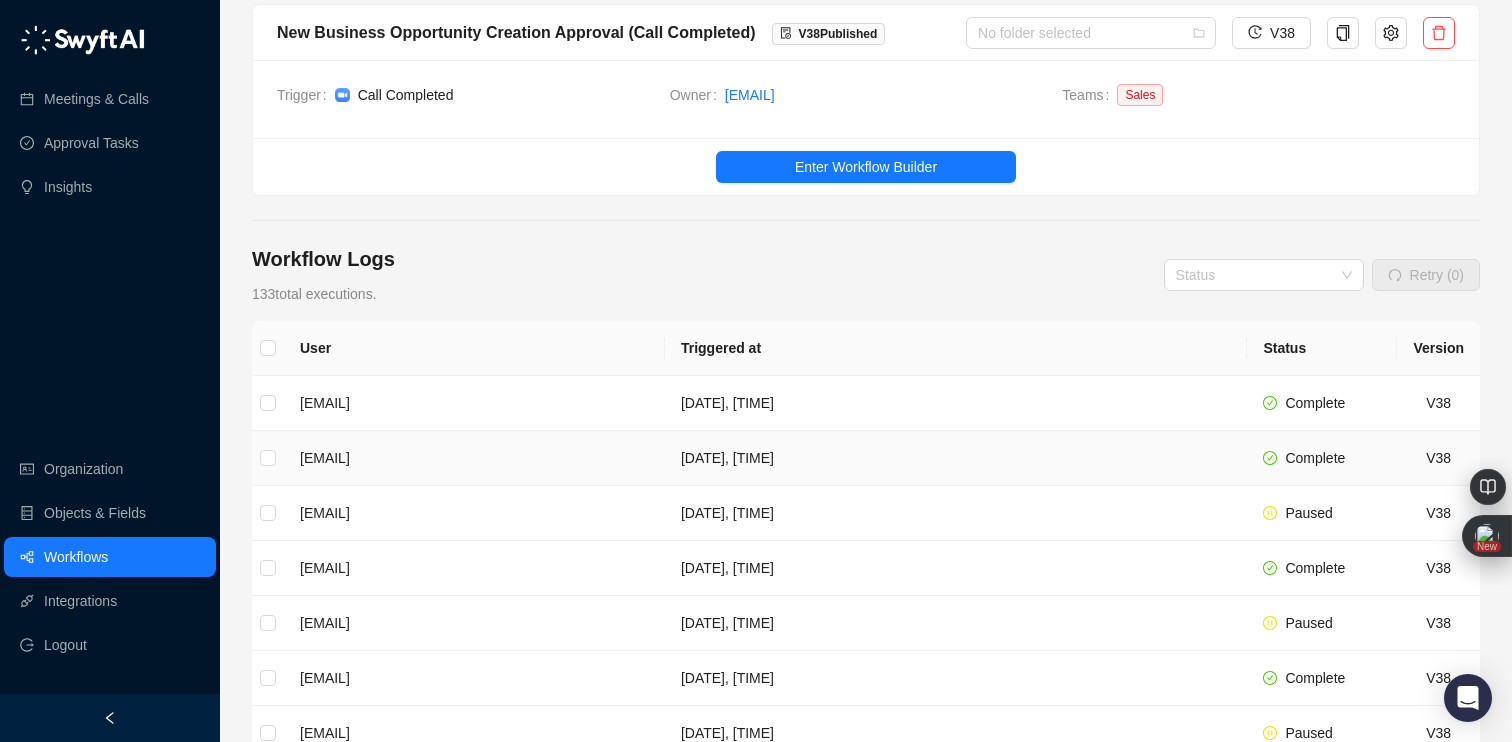scroll, scrollTop: 67, scrollLeft: 0, axis: vertical 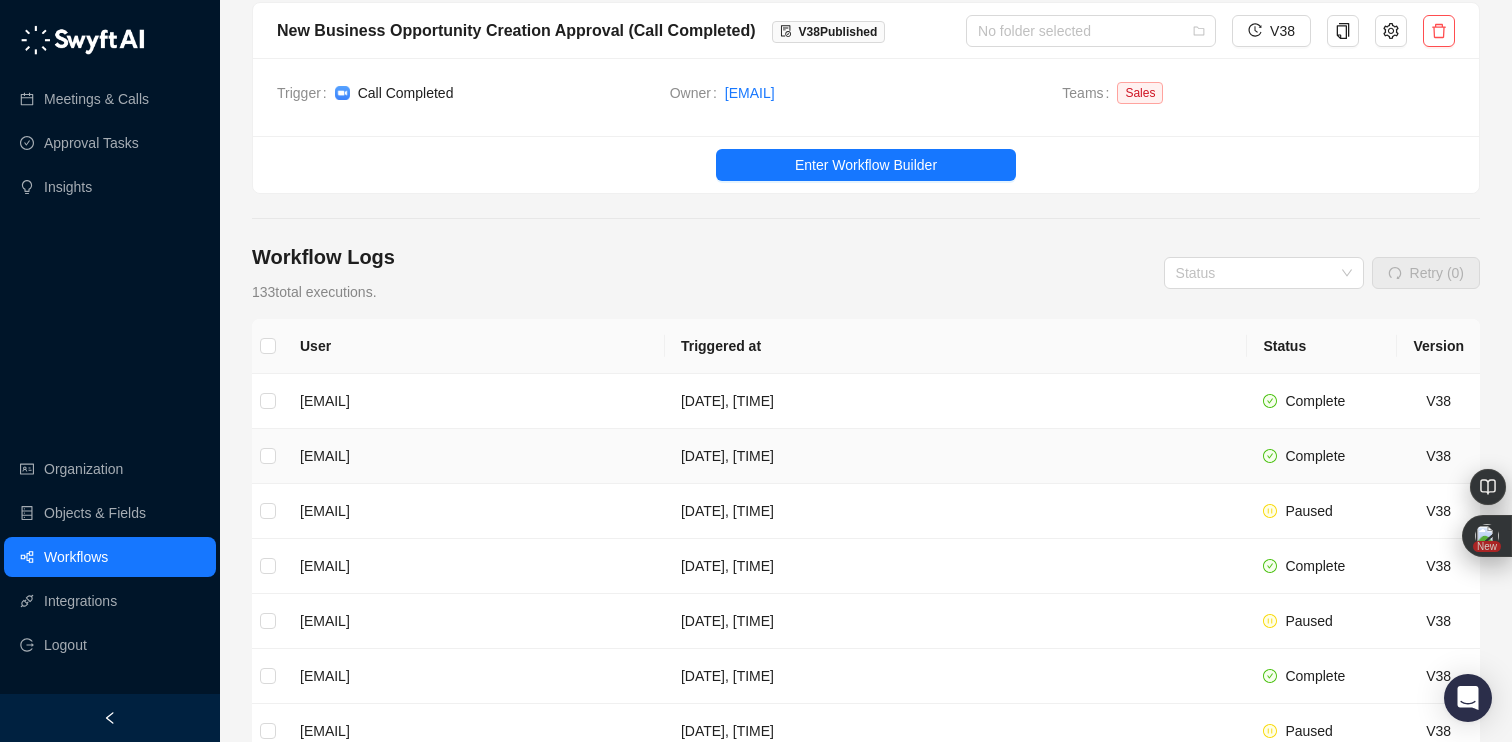 click on "[EMAIL]" at bounding box center (474, 456) 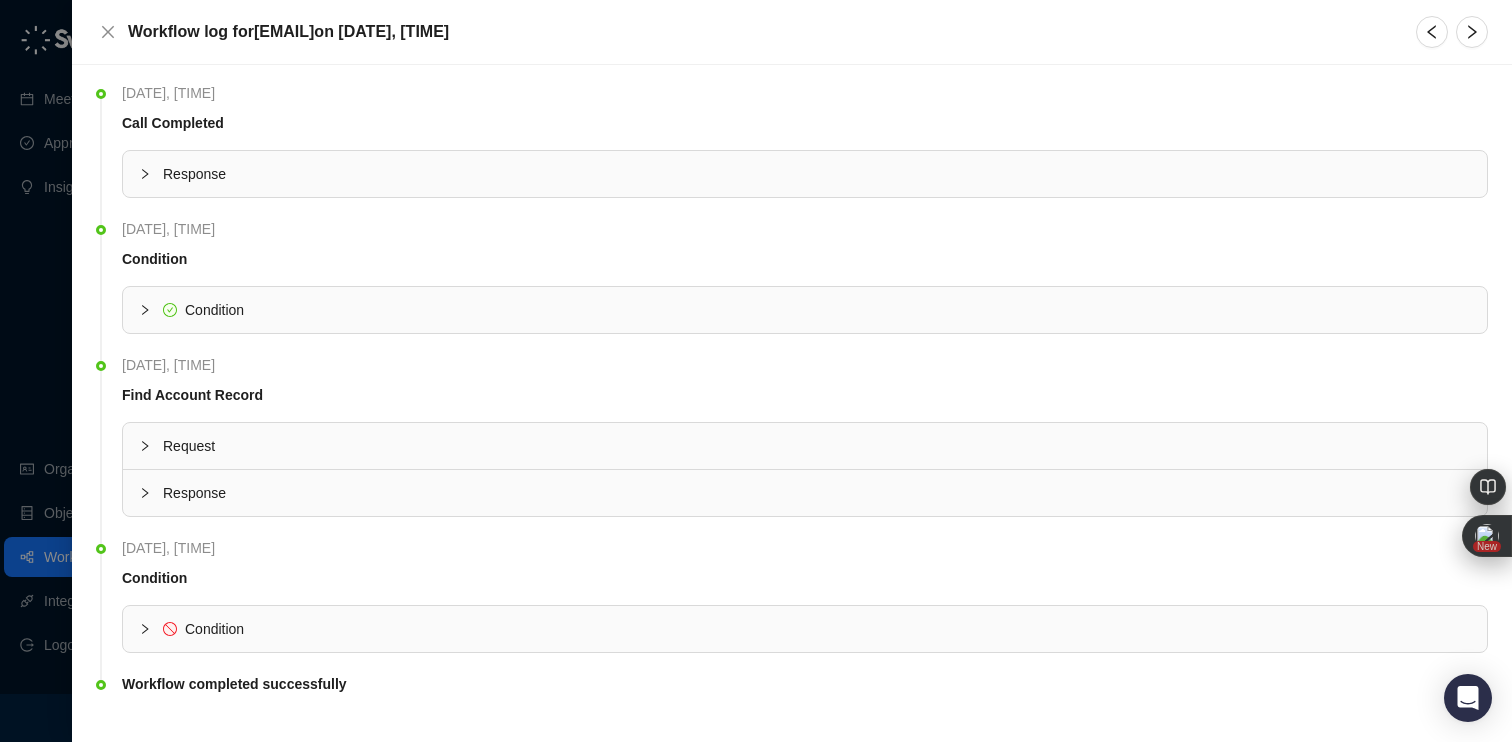 scroll, scrollTop: 30, scrollLeft: 0, axis: vertical 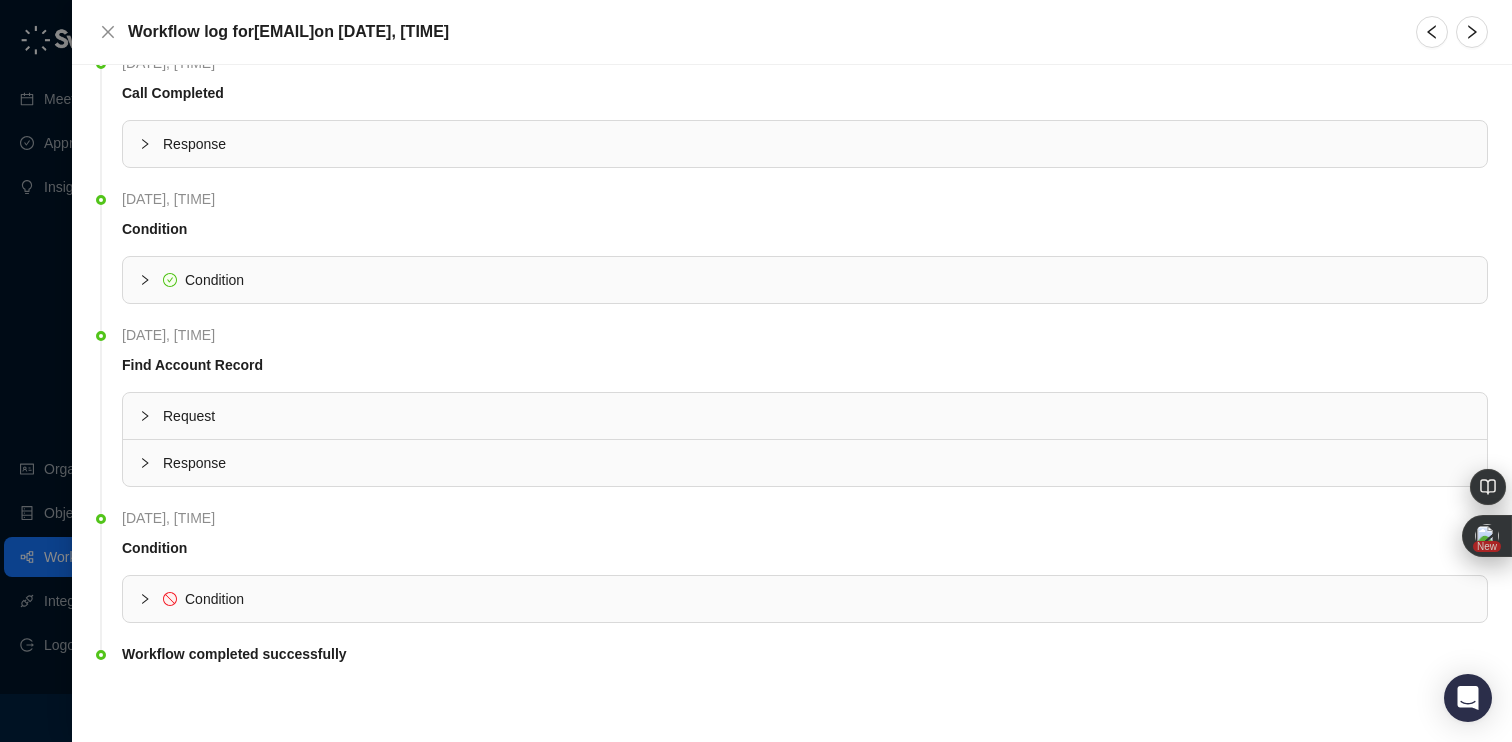 click on "Request" at bounding box center (817, 416) 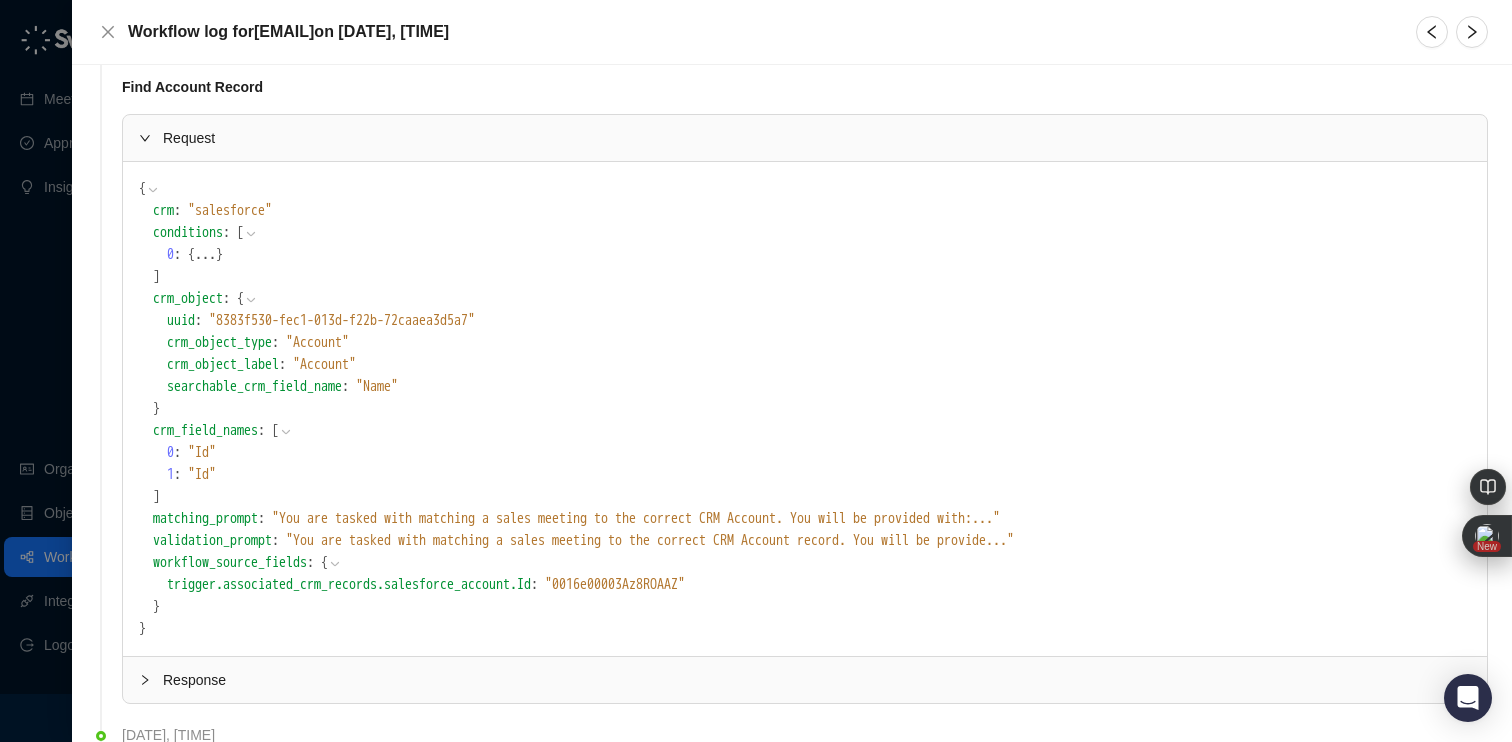 scroll, scrollTop: 309, scrollLeft: 0, axis: vertical 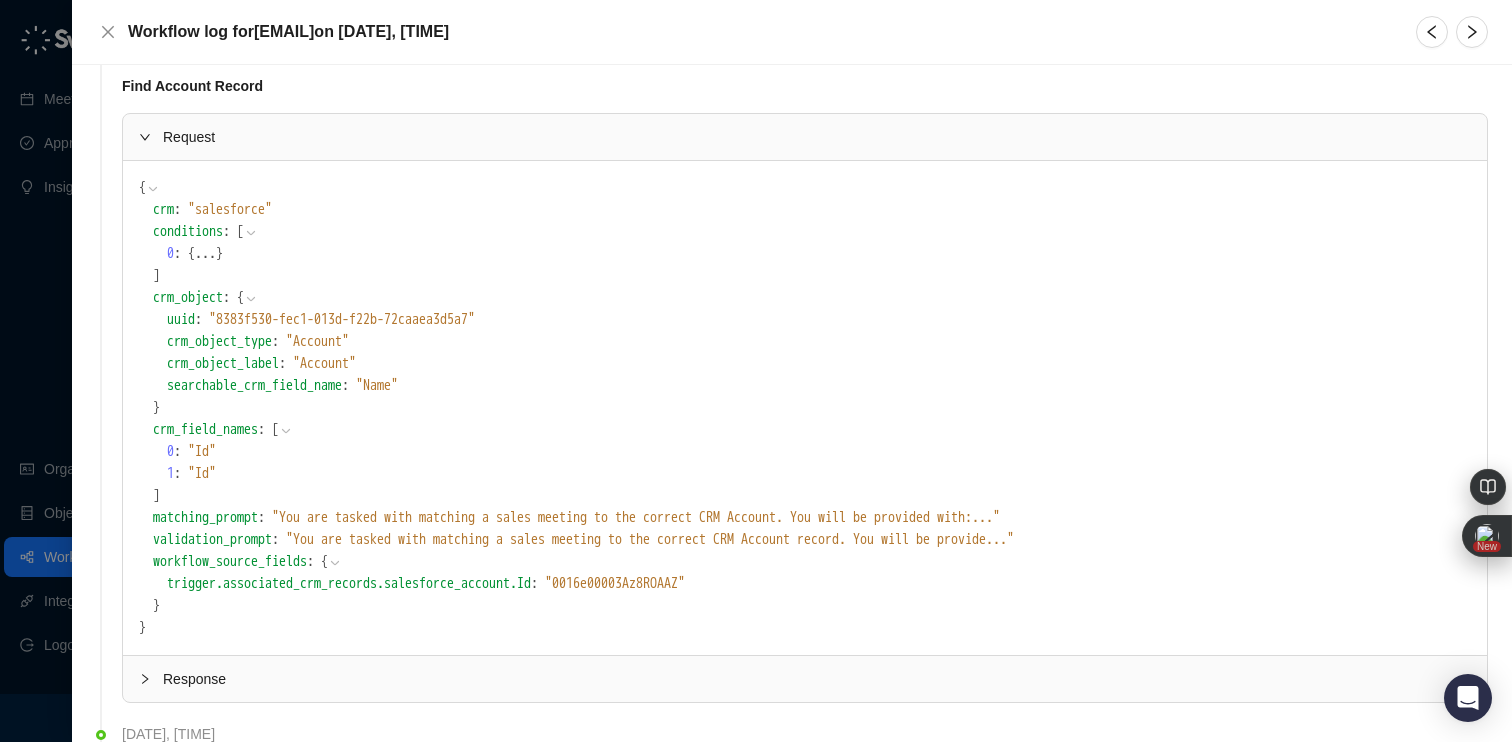 click on "" Name "" at bounding box center [377, 385] 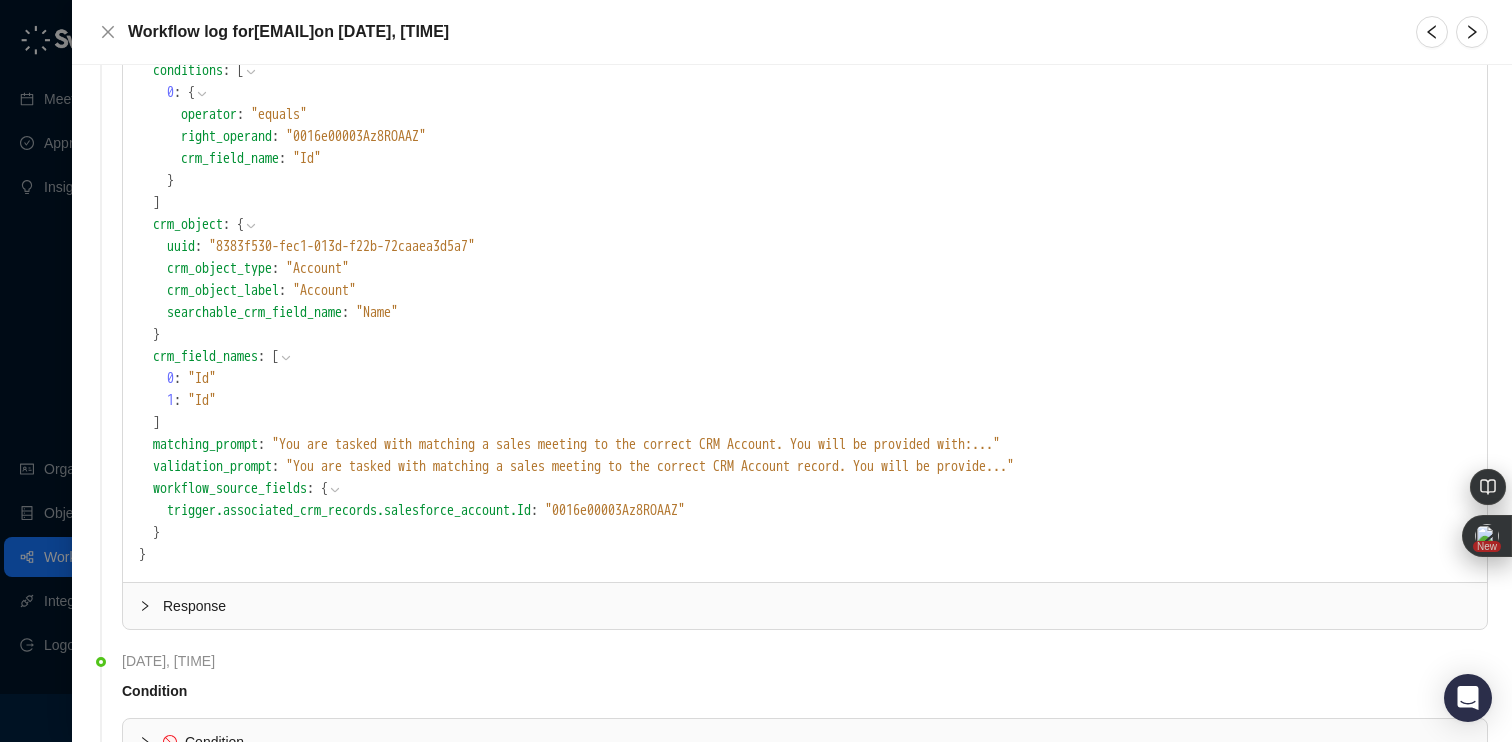 scroll, scrollTop: 479, scrollLeft: 0, axis: vertical 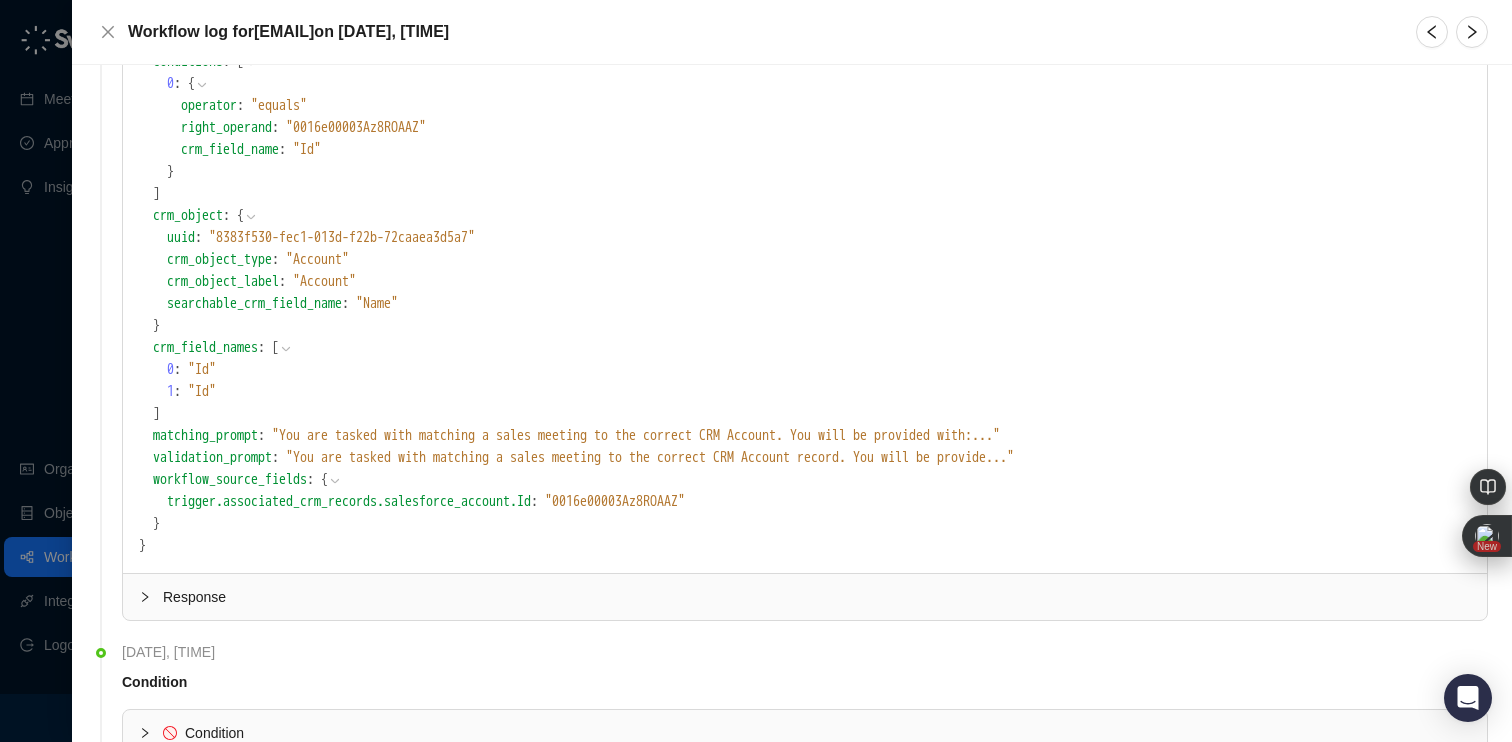 click 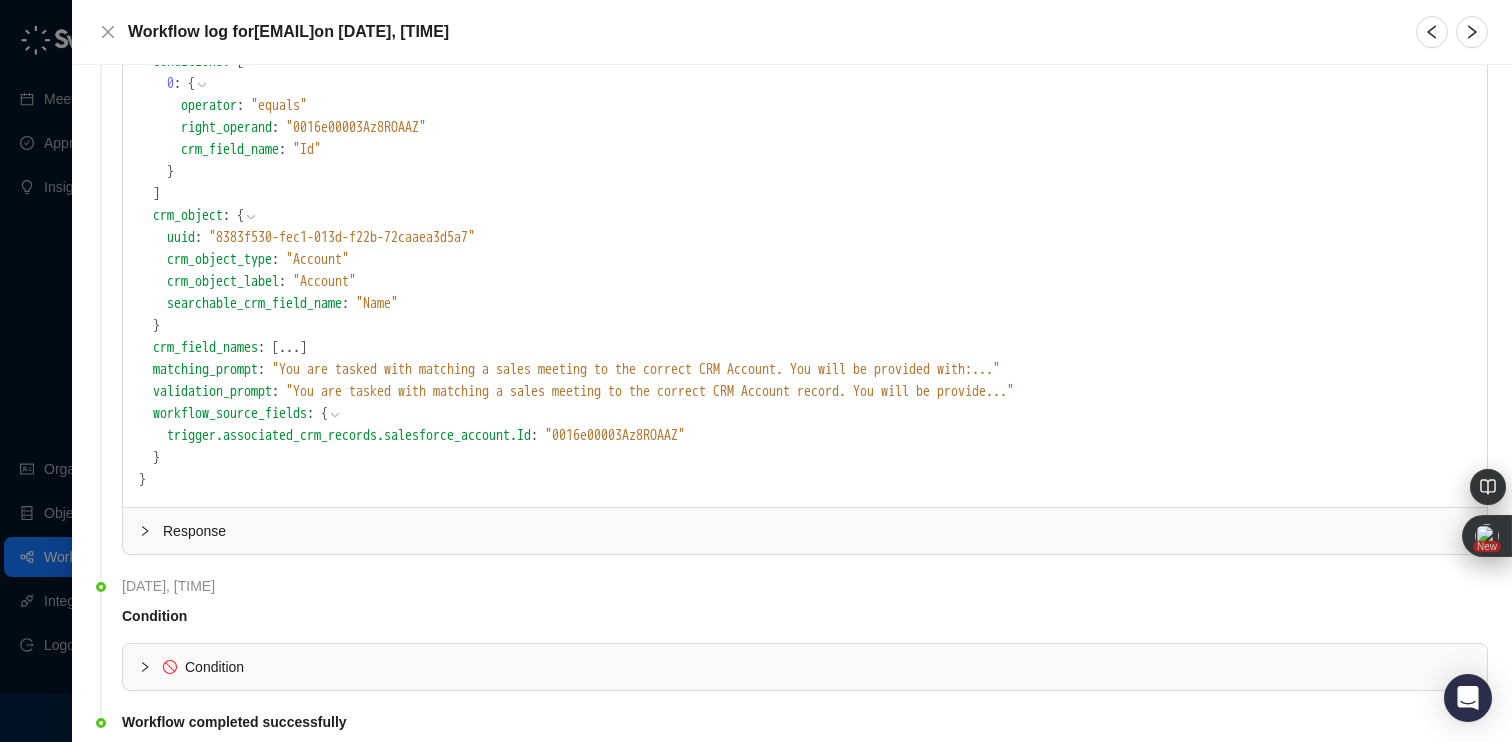 click on "..." at bounding box center [289, 348] 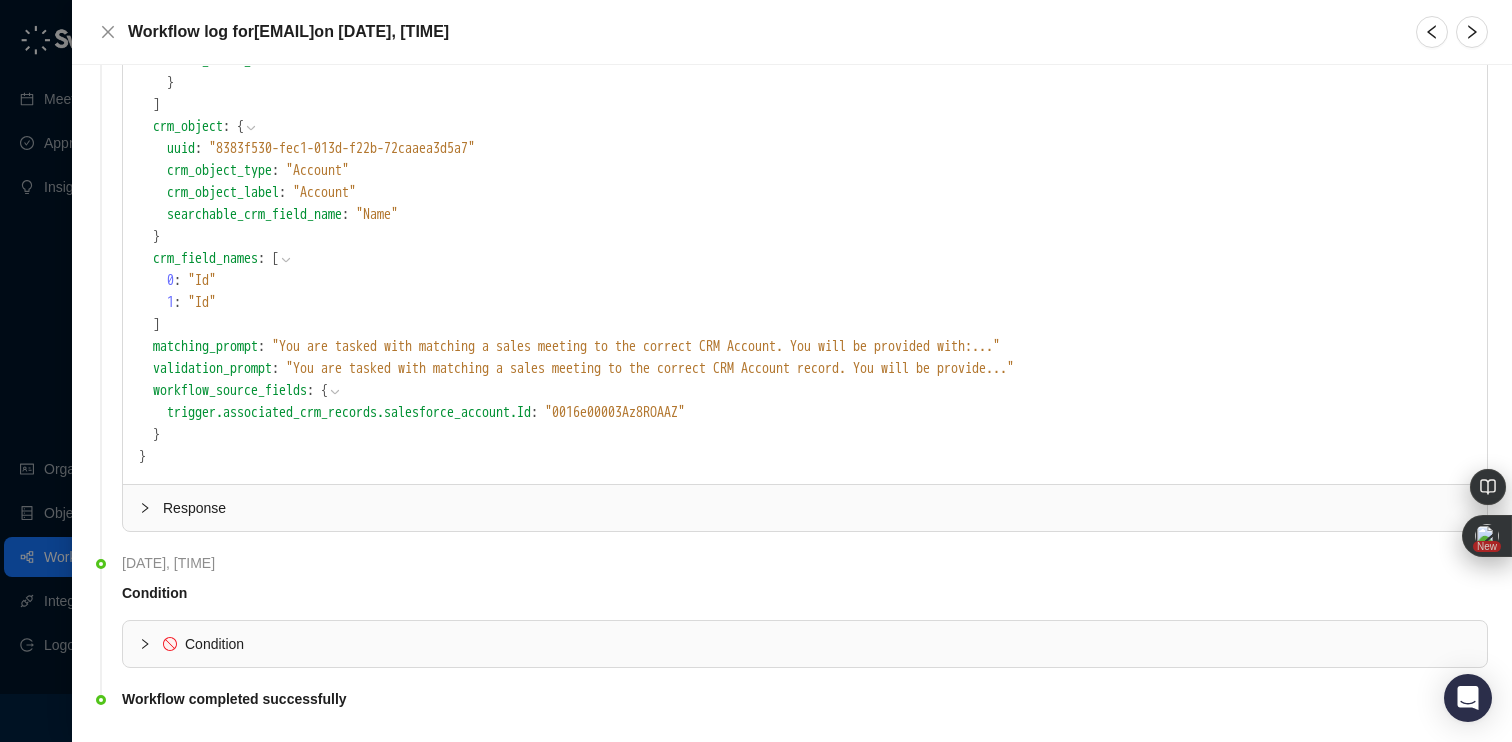scroll, scrollTop: 613, scrollLeft: 0, axis: vertical 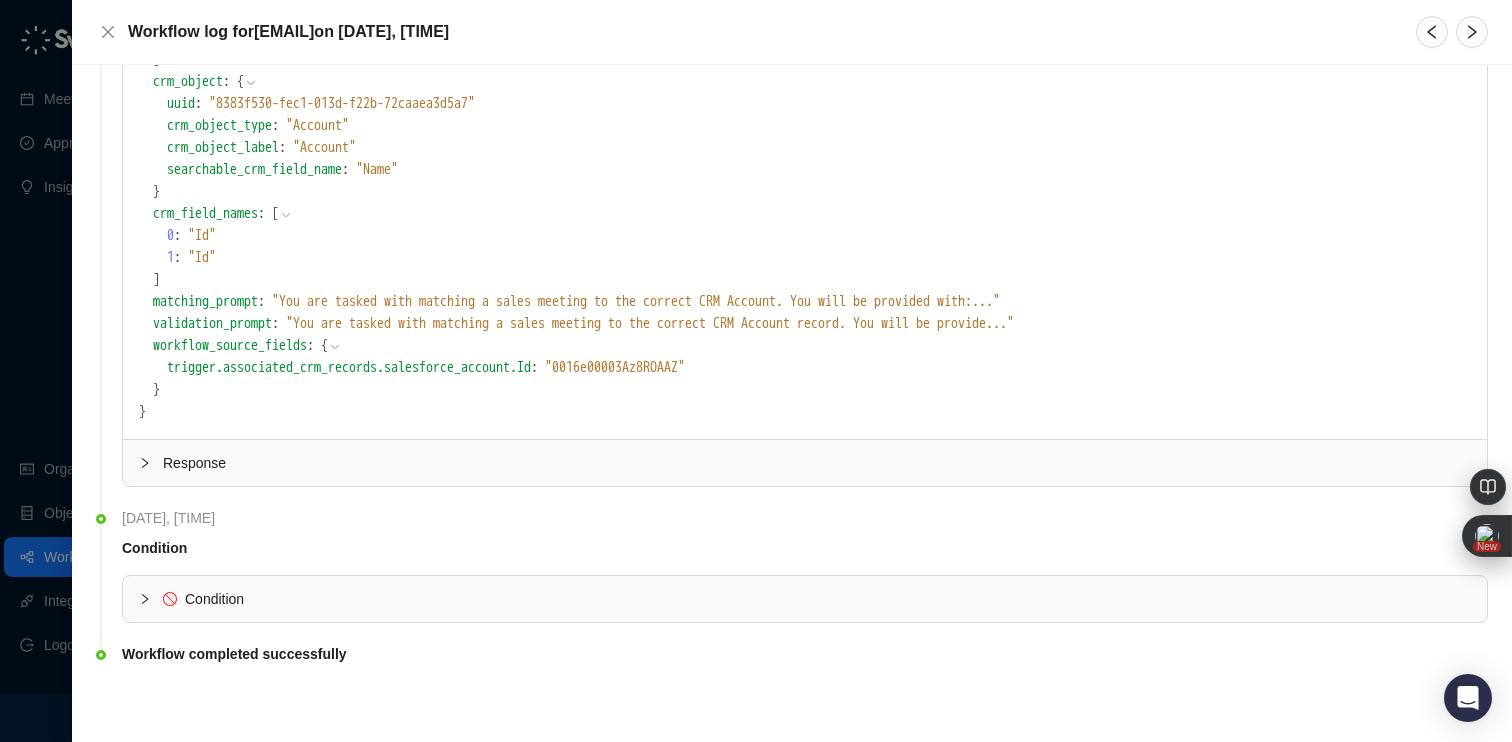 click on "Response" at bounding box center [805, 463] 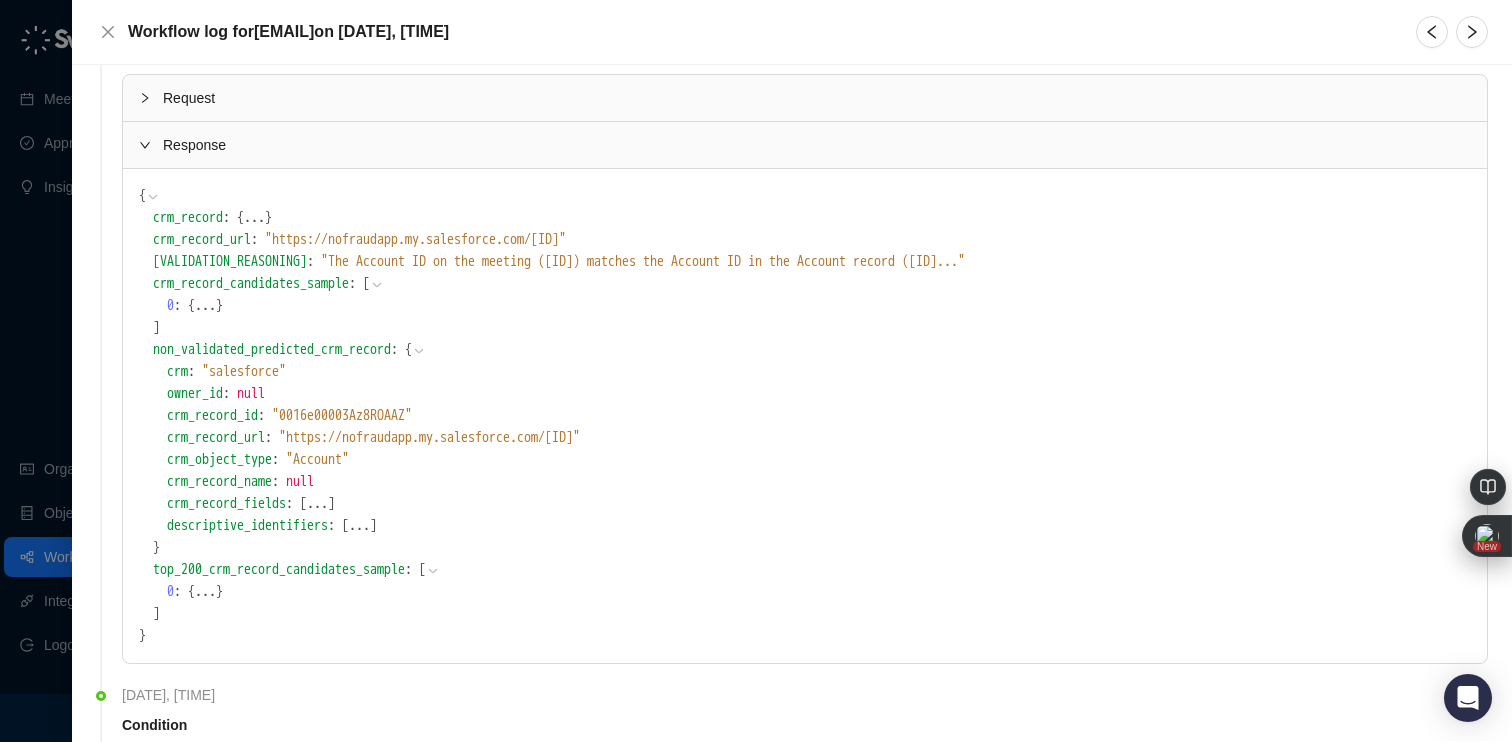 scroll, scrollTop: 350, scrollLeft: 0, axis: vertical 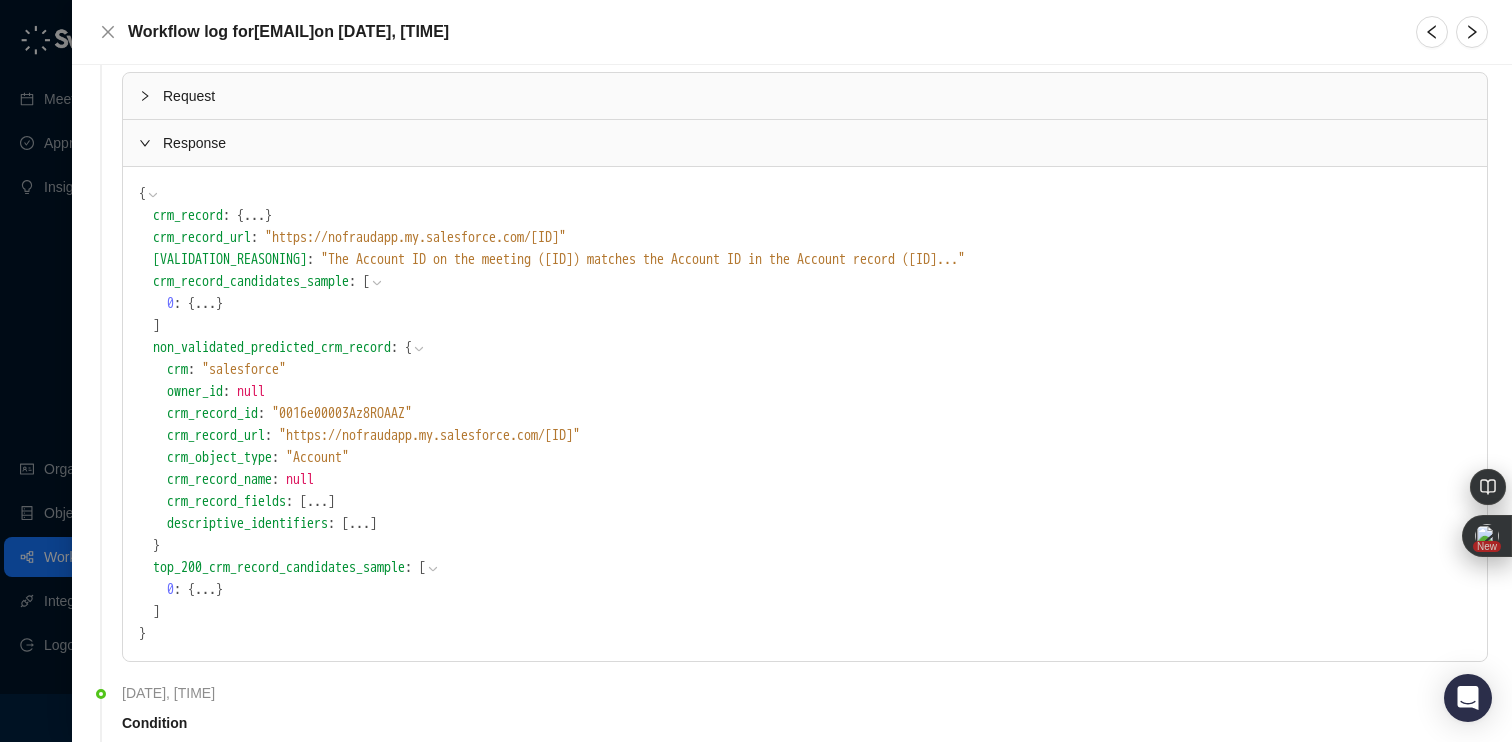 click on "..." at bounding box center (205, 304) 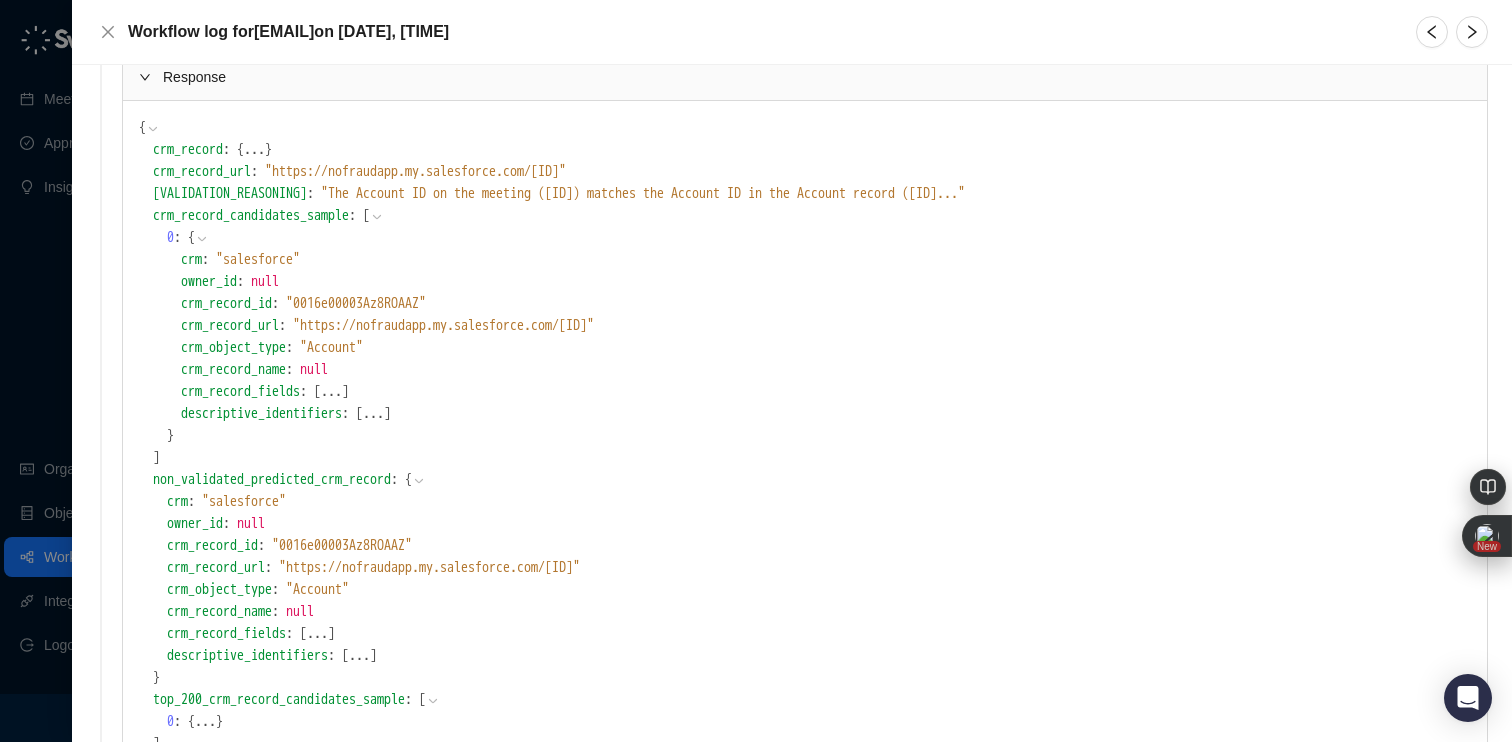 scroll, scrollTop: 417, scrollLeft: 0, axis: vertical 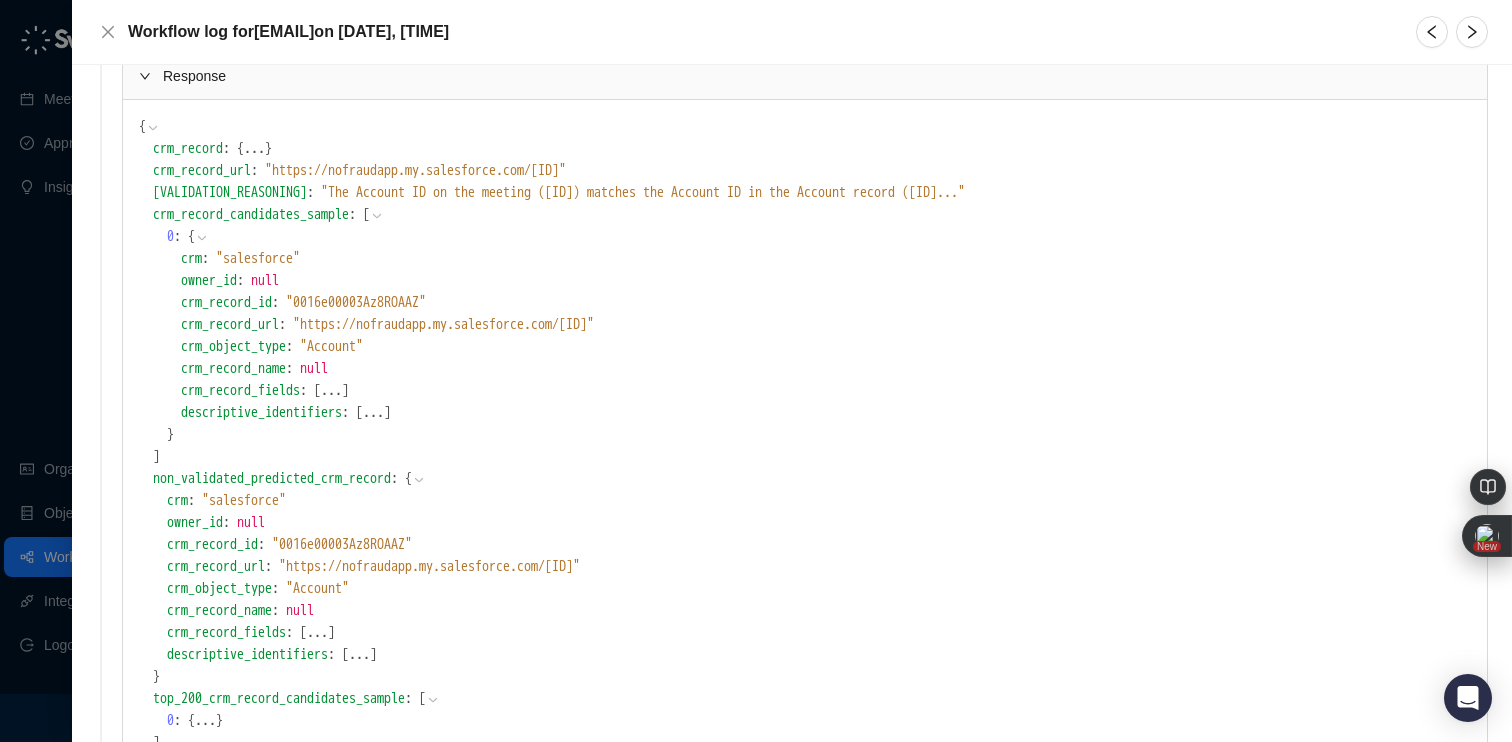 click 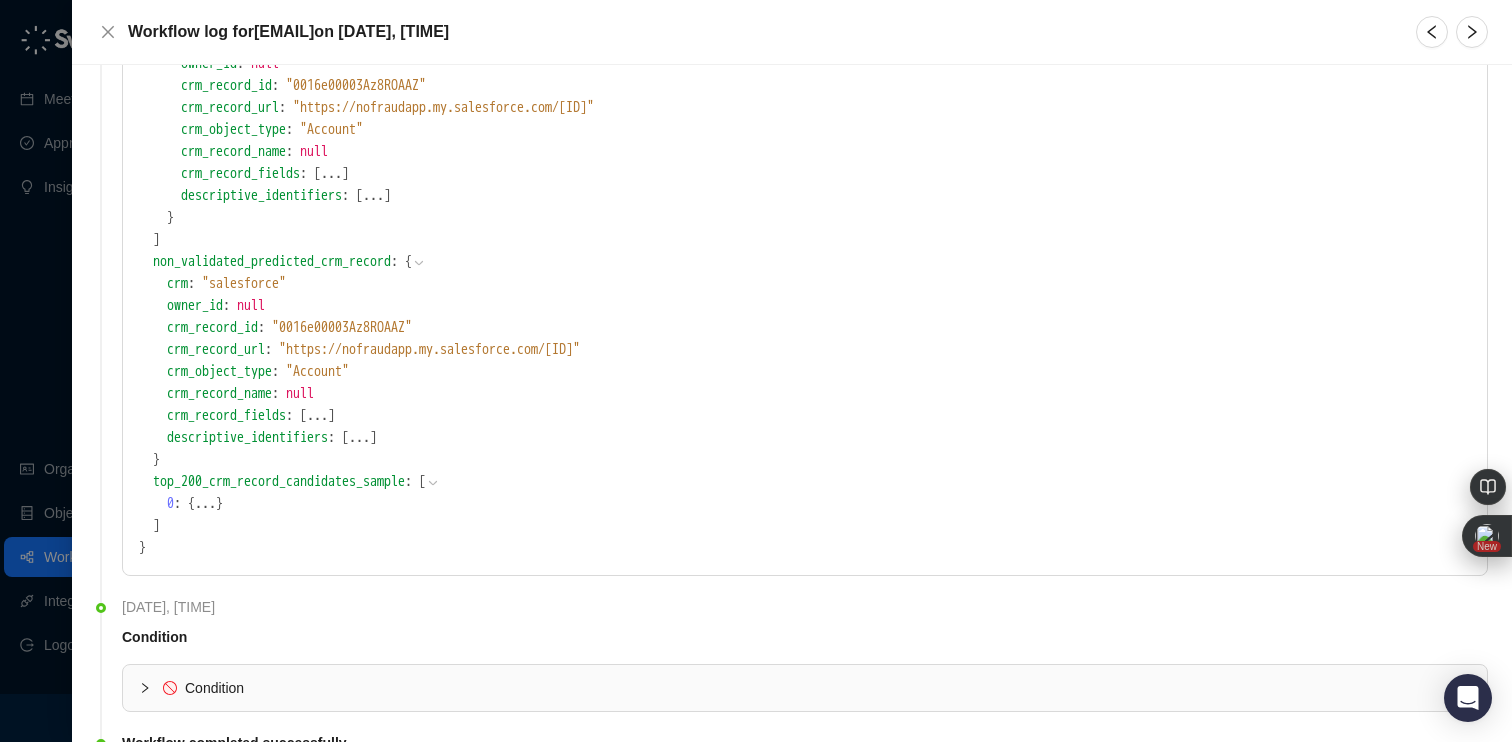 scroll, scrollTop: 723, scrollLeft: 0, axis: vertical 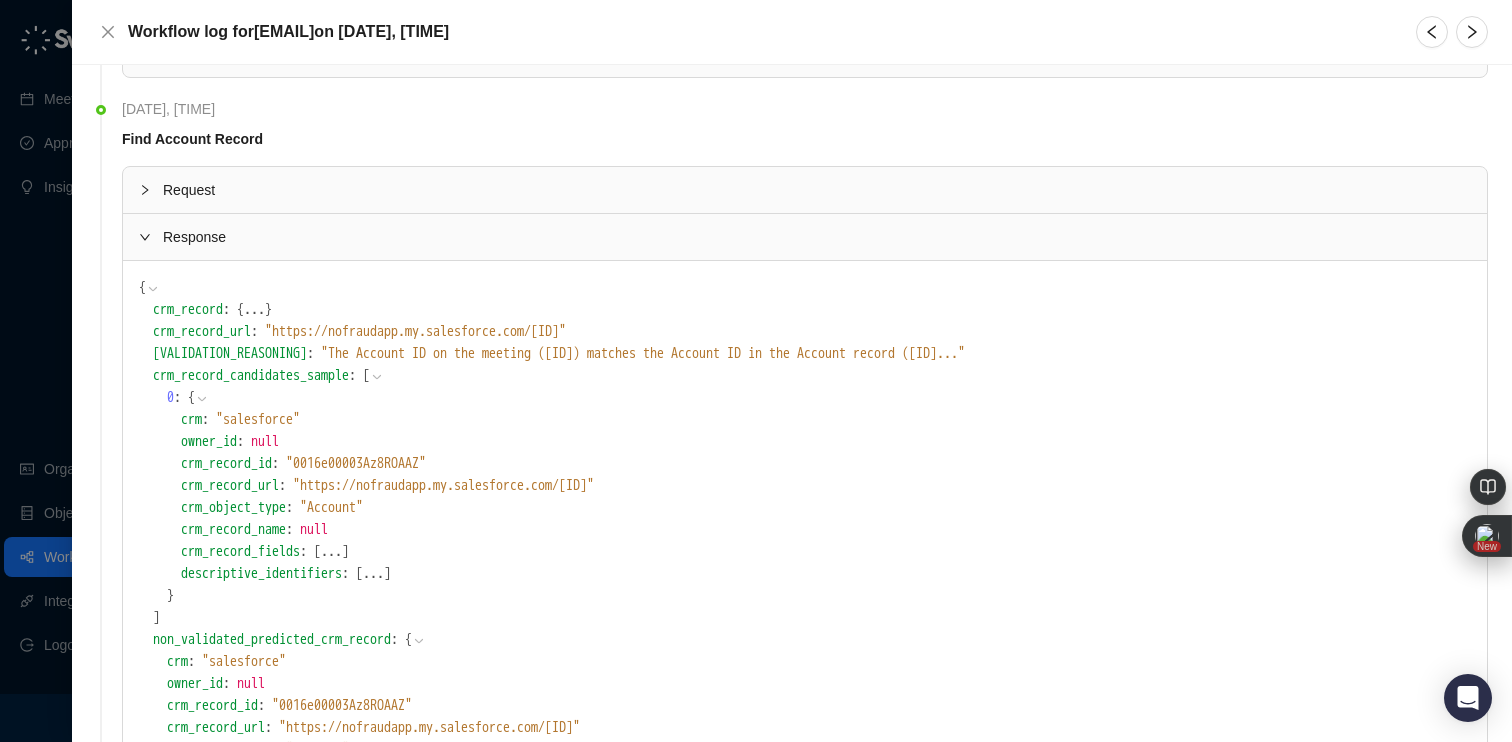 click on "Response" at bounding box center [817, 237] 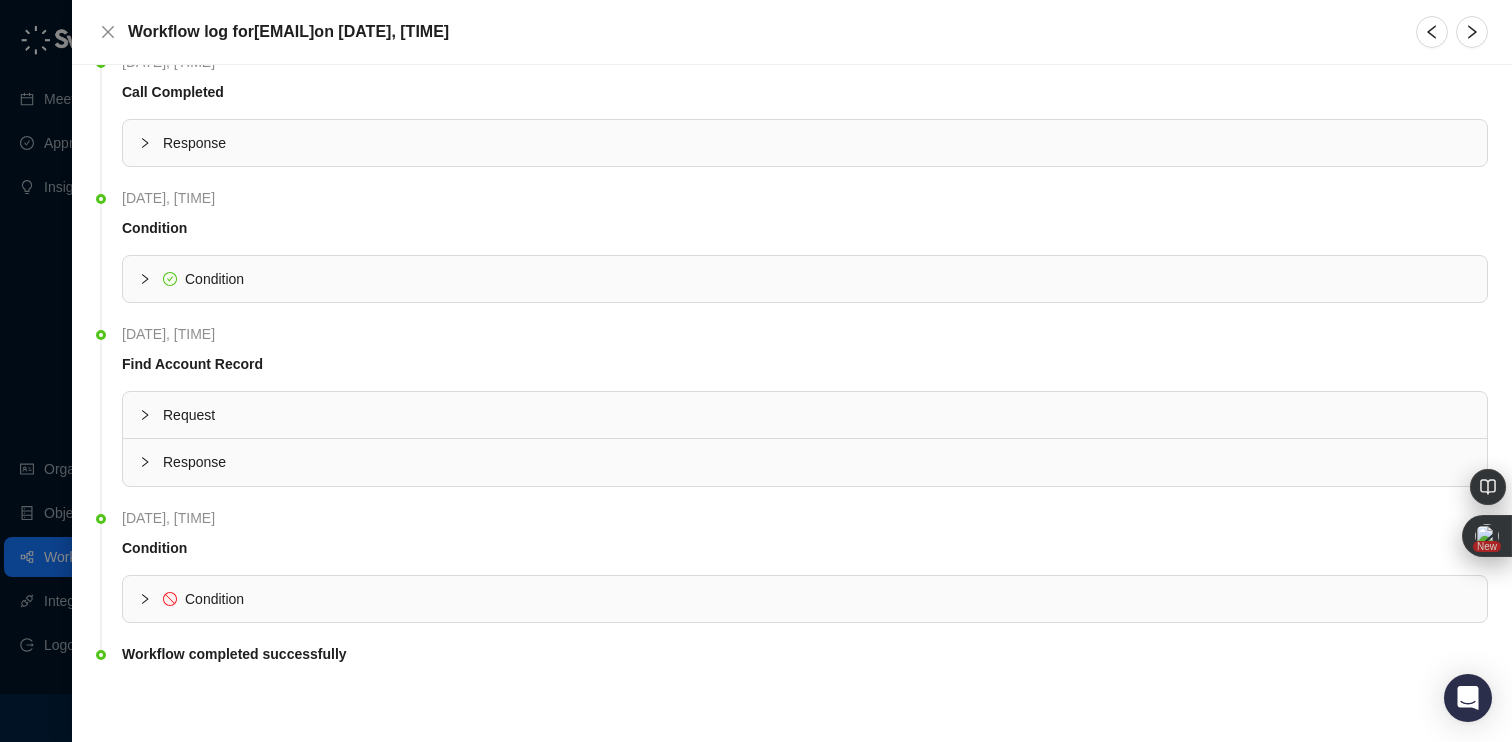 scroll, scrollTop: 30, scrollLeft: 0, axis: vertical 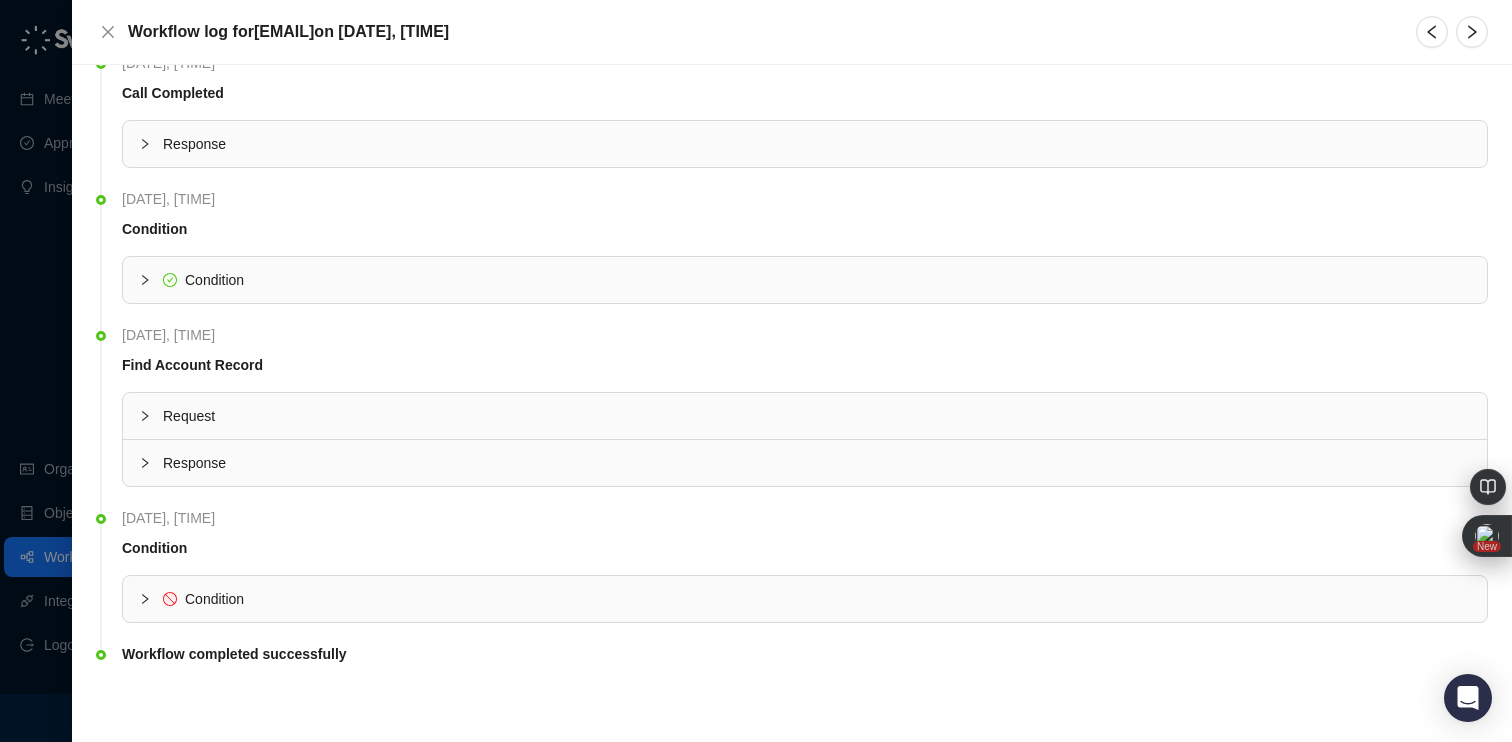 click on "Condition" at bounding box center [214, 599] 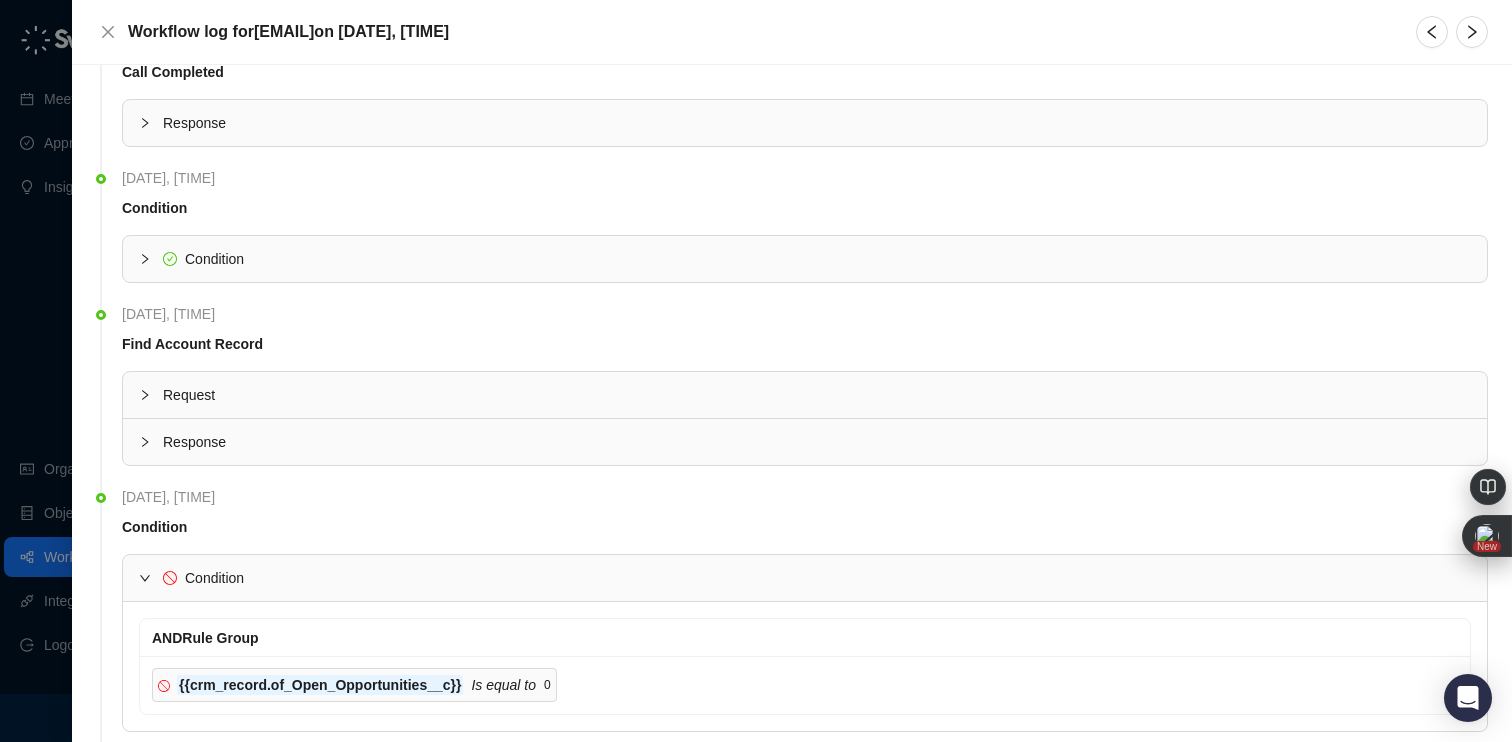 scroll, scrollTop: 0, scrollLeft: 0, axis: both 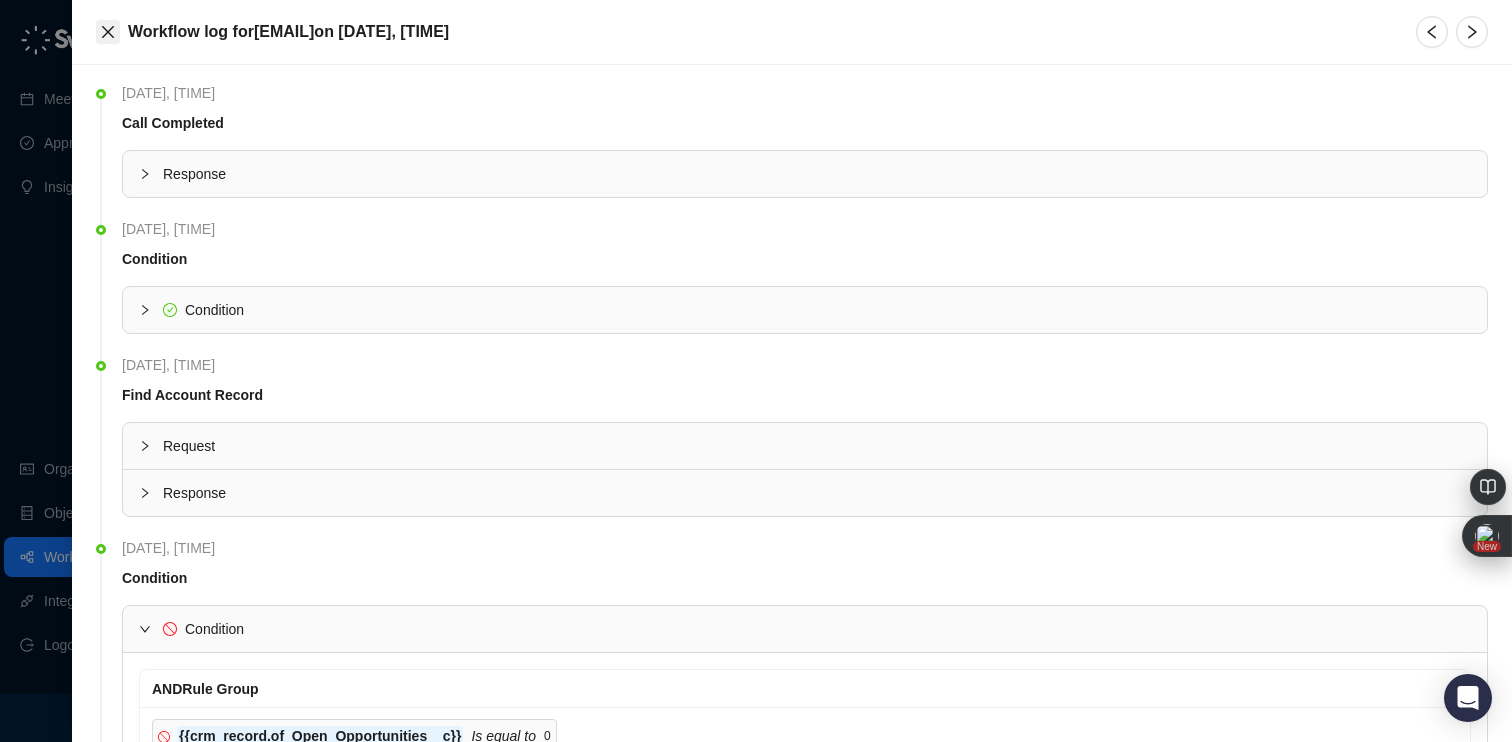 click 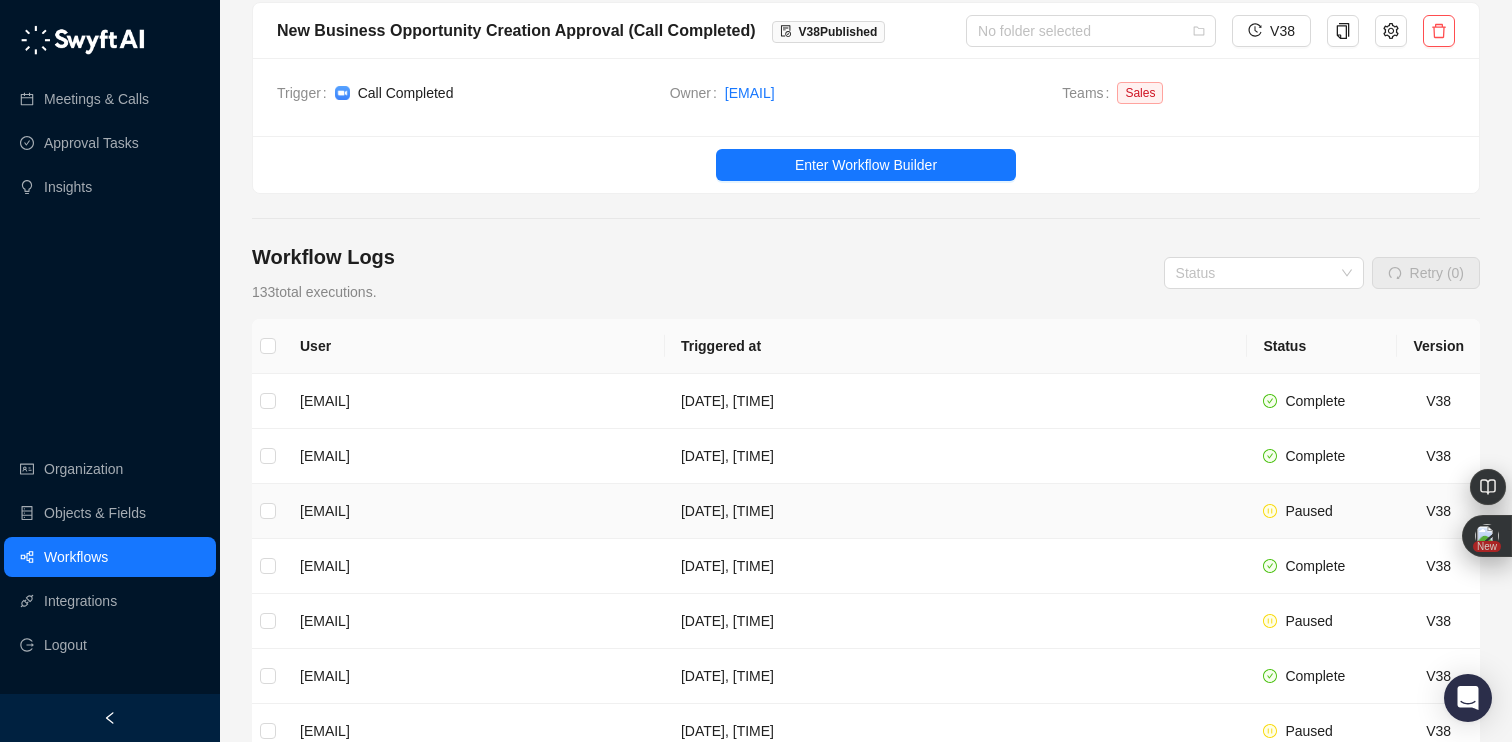 click on "[DATE], [TIME]" at bounding box center [956, 511] 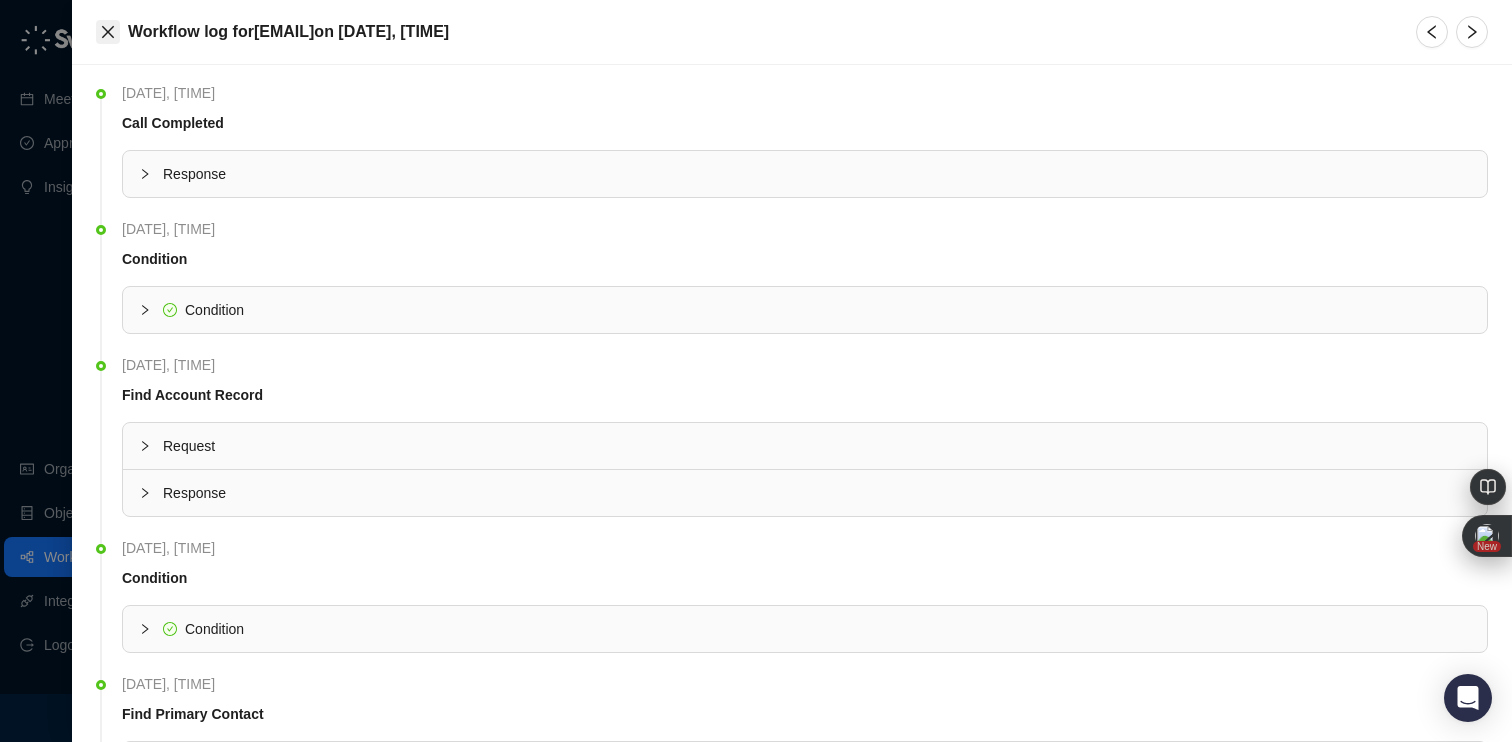 click 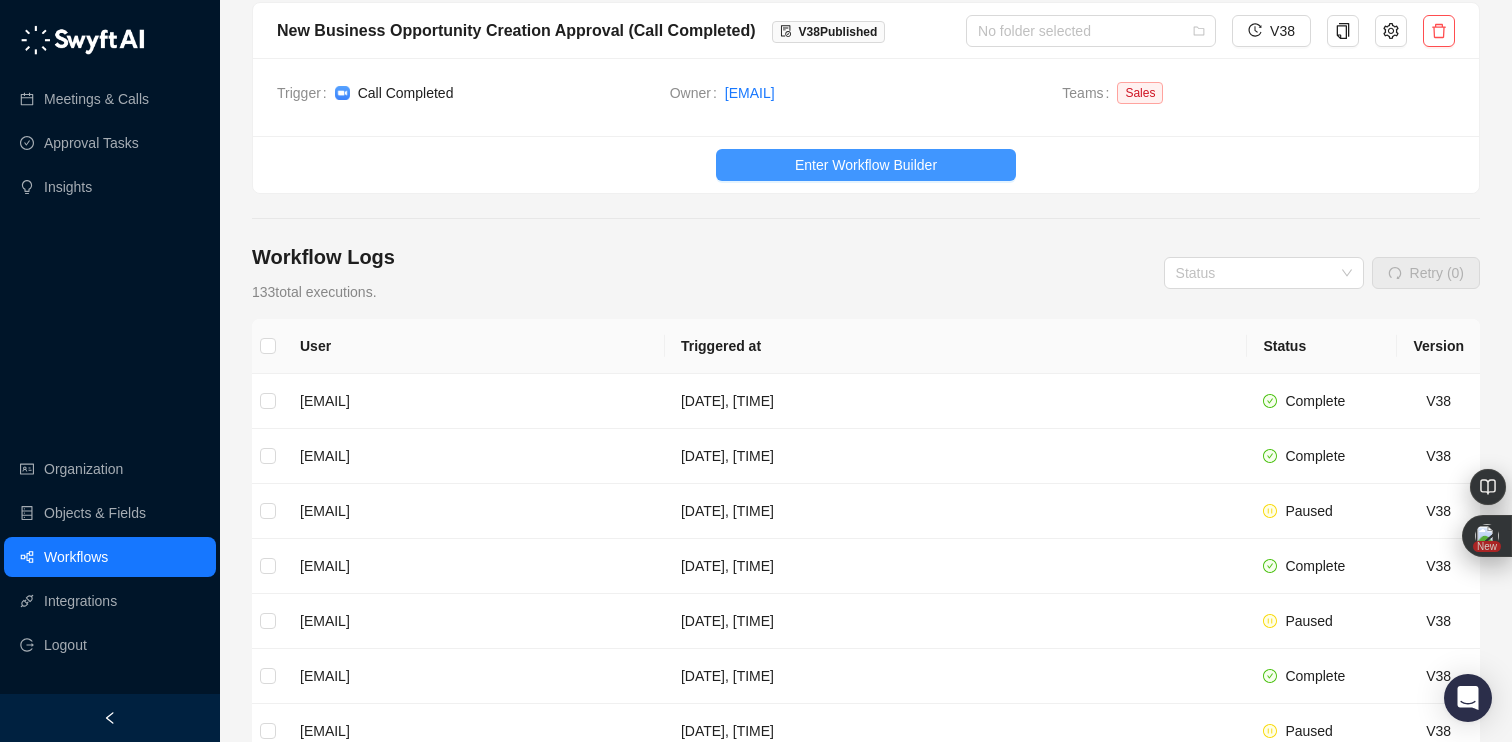 click on "Enter Workflow Builder" at bounding box center (866, 165) 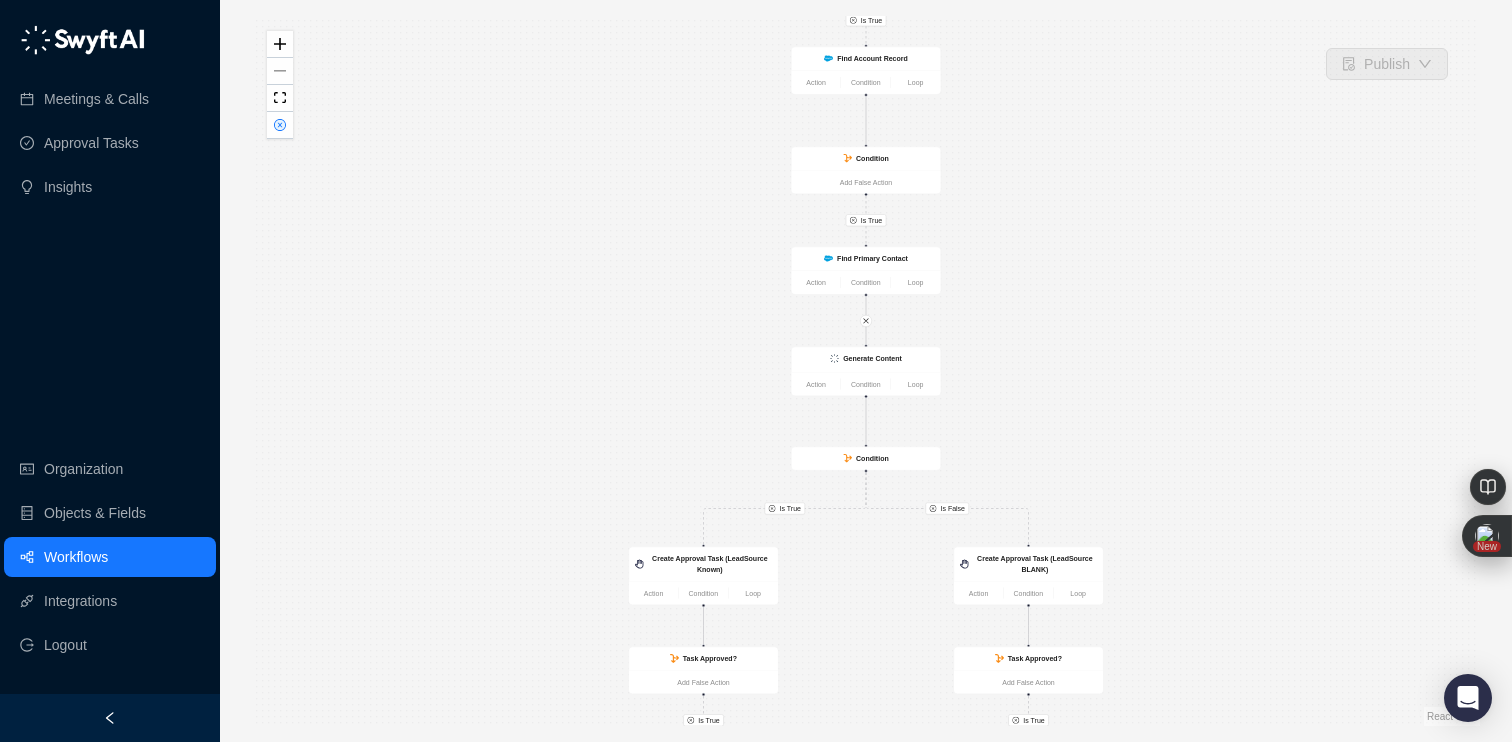 scroll, scrollTop: 0, scrollLeft: 0, axis: both 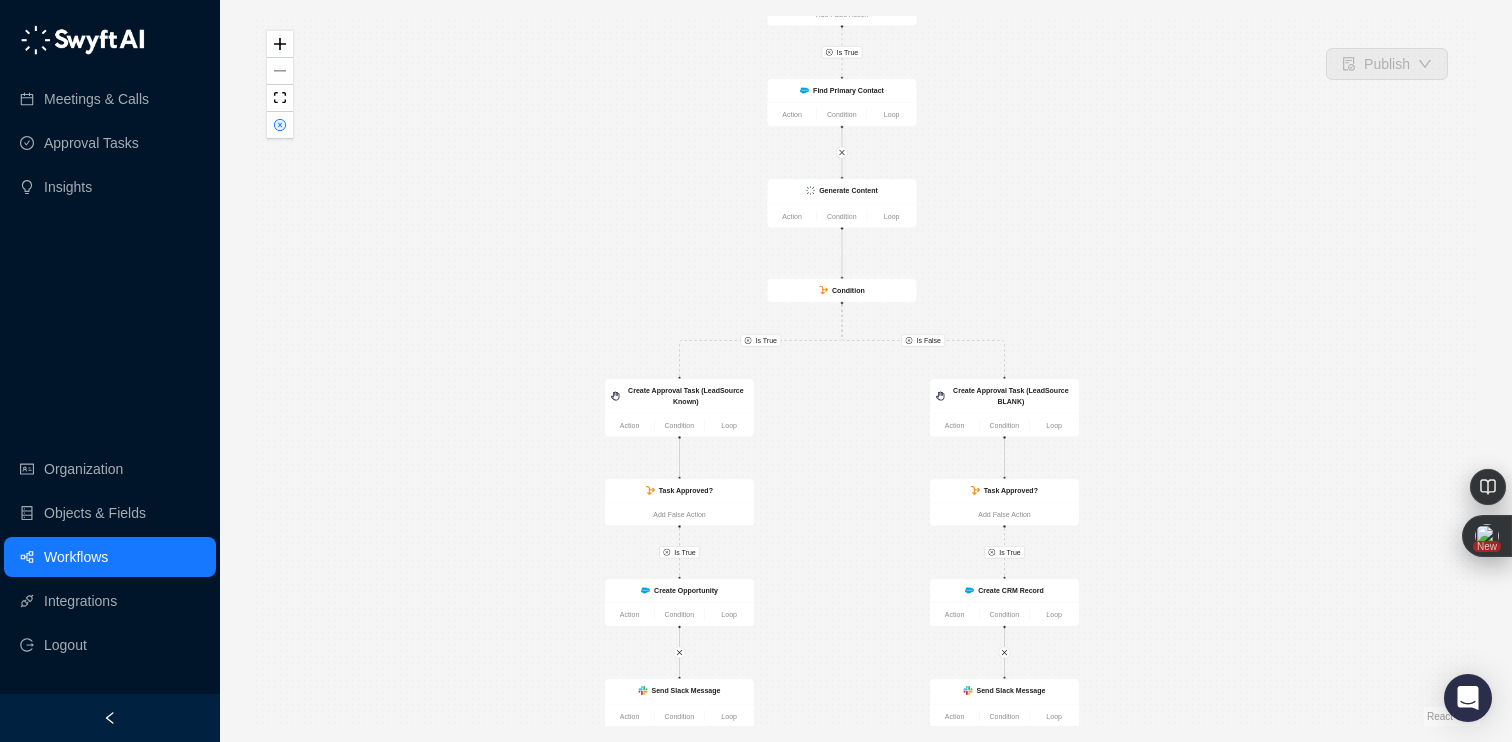 drag, startPoint x: 891, startPoint y: 639, endPoint x: 865, endPoint y: 460, distance: 180.87842 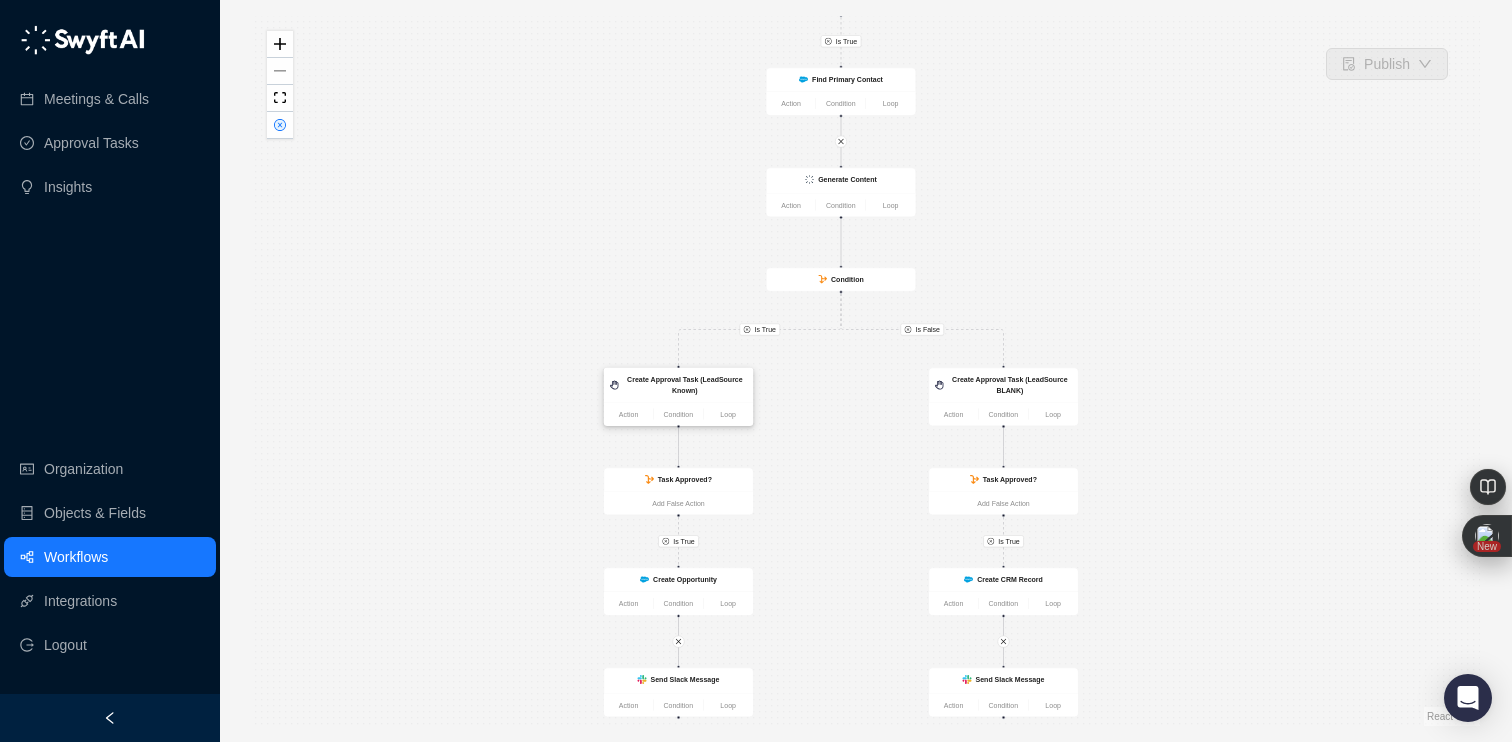 click on "Create Approval Task (LeadSource Known)" at bounding box center [685, 385] 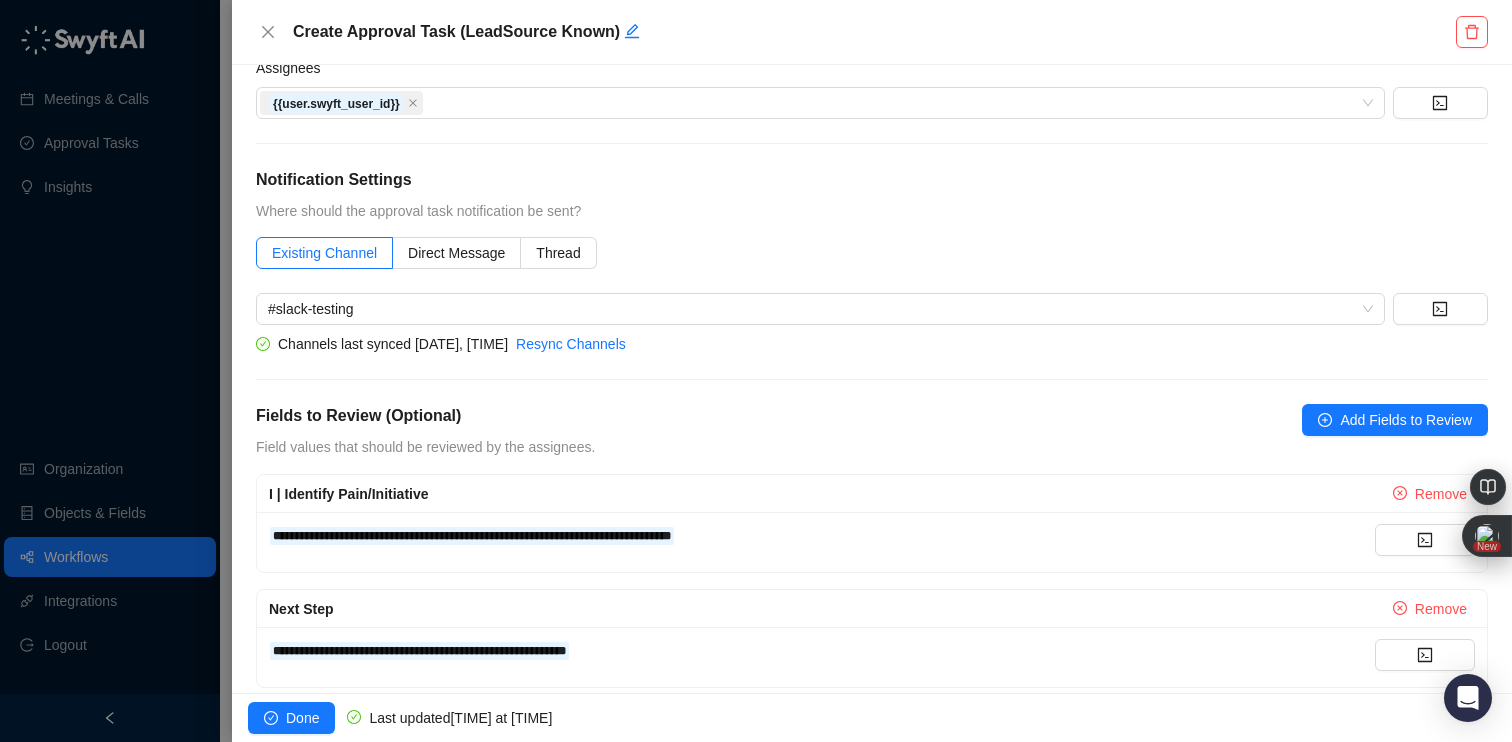 scroll, scrollTop: 594, scrollLeft: 0, axis: vertical 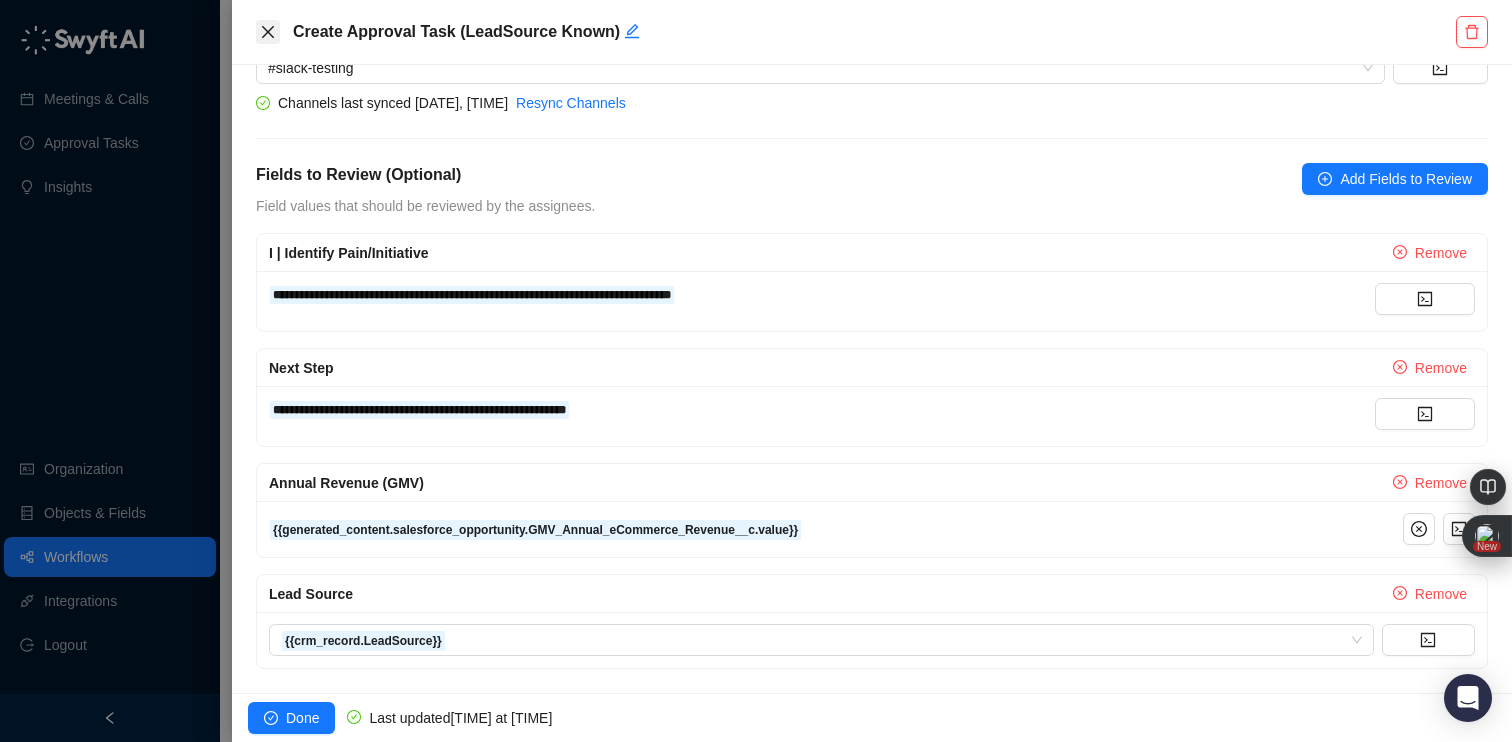 click 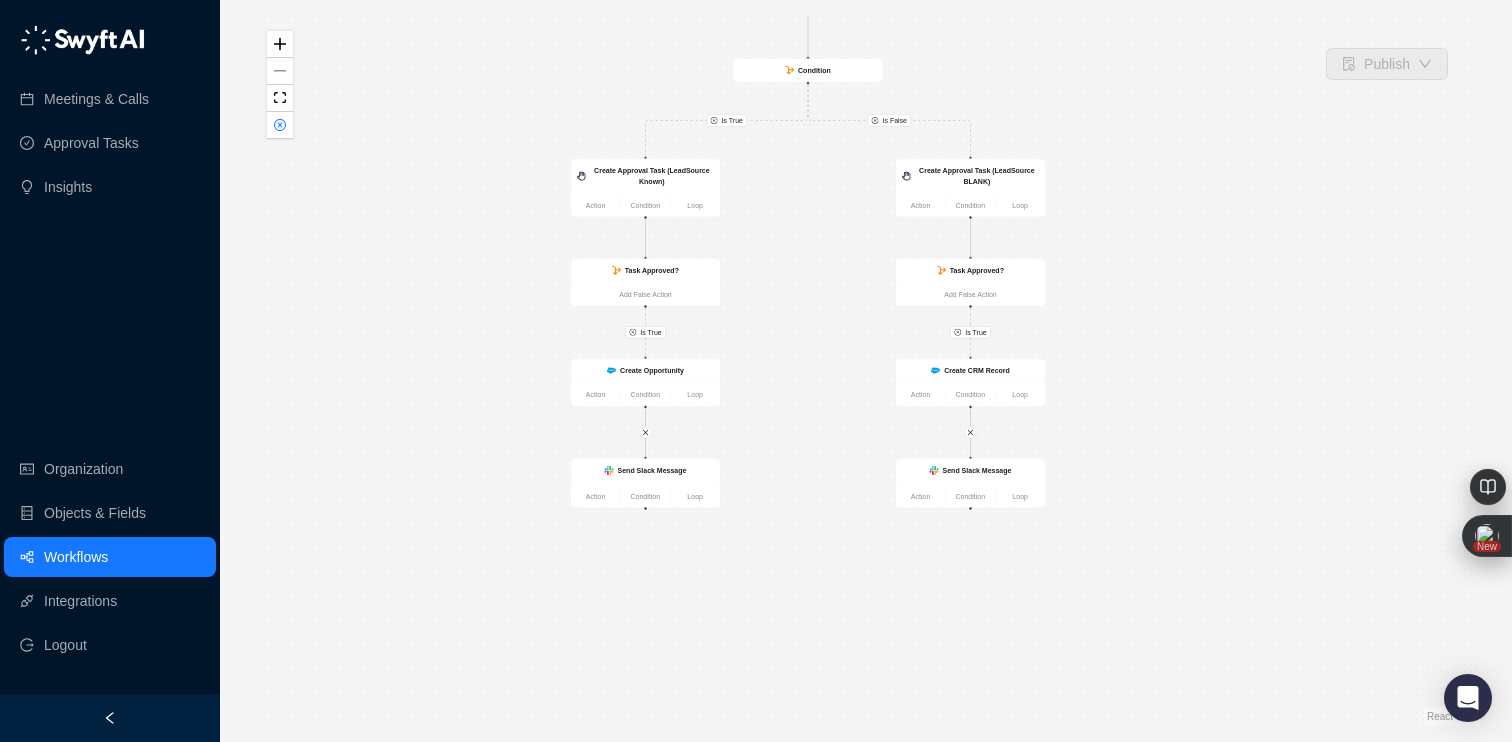 drag, startPoint x: 842, startPoint y: 571, endPoint x: 808, endPoint y: 362, distance: 211.7475 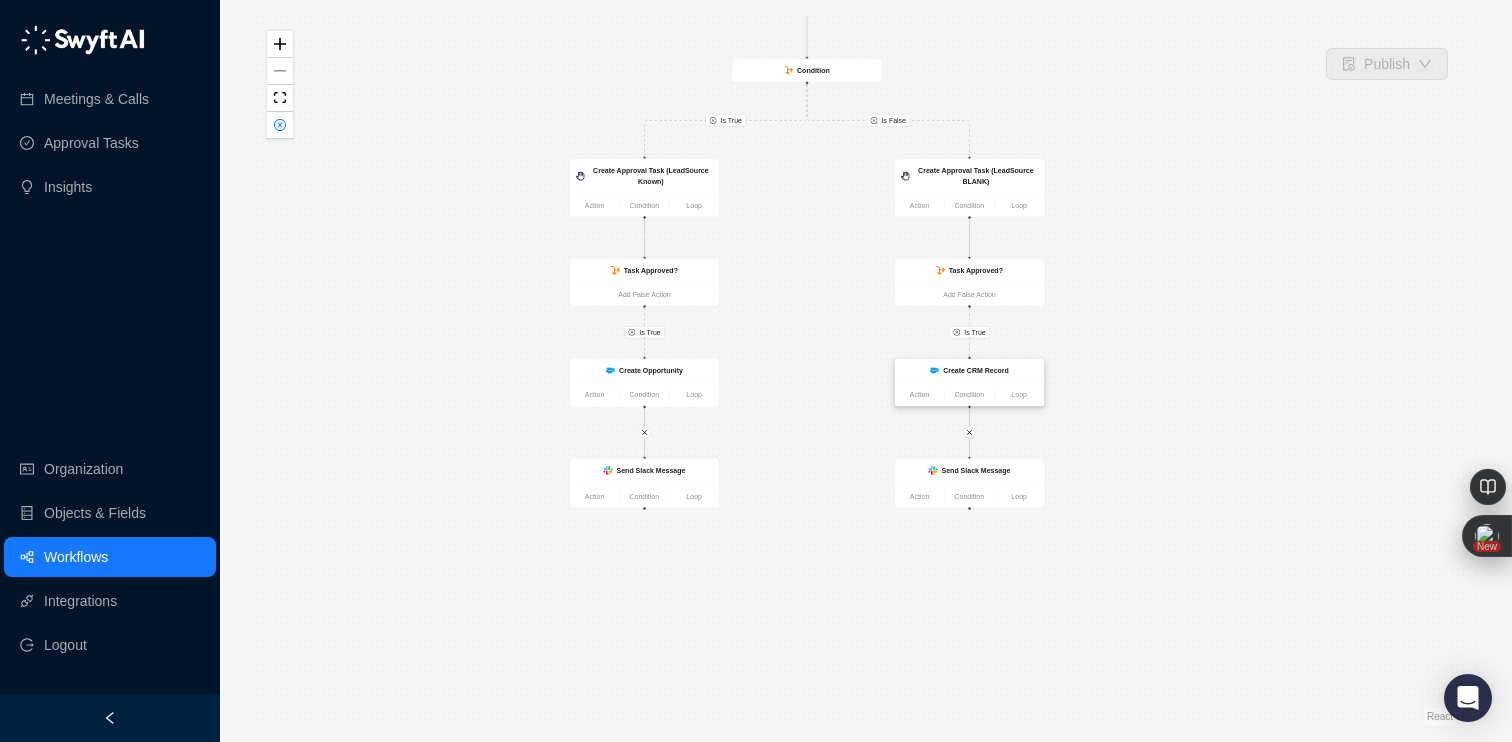 click on "Create CRM Record" at bounding box center [976, 371] 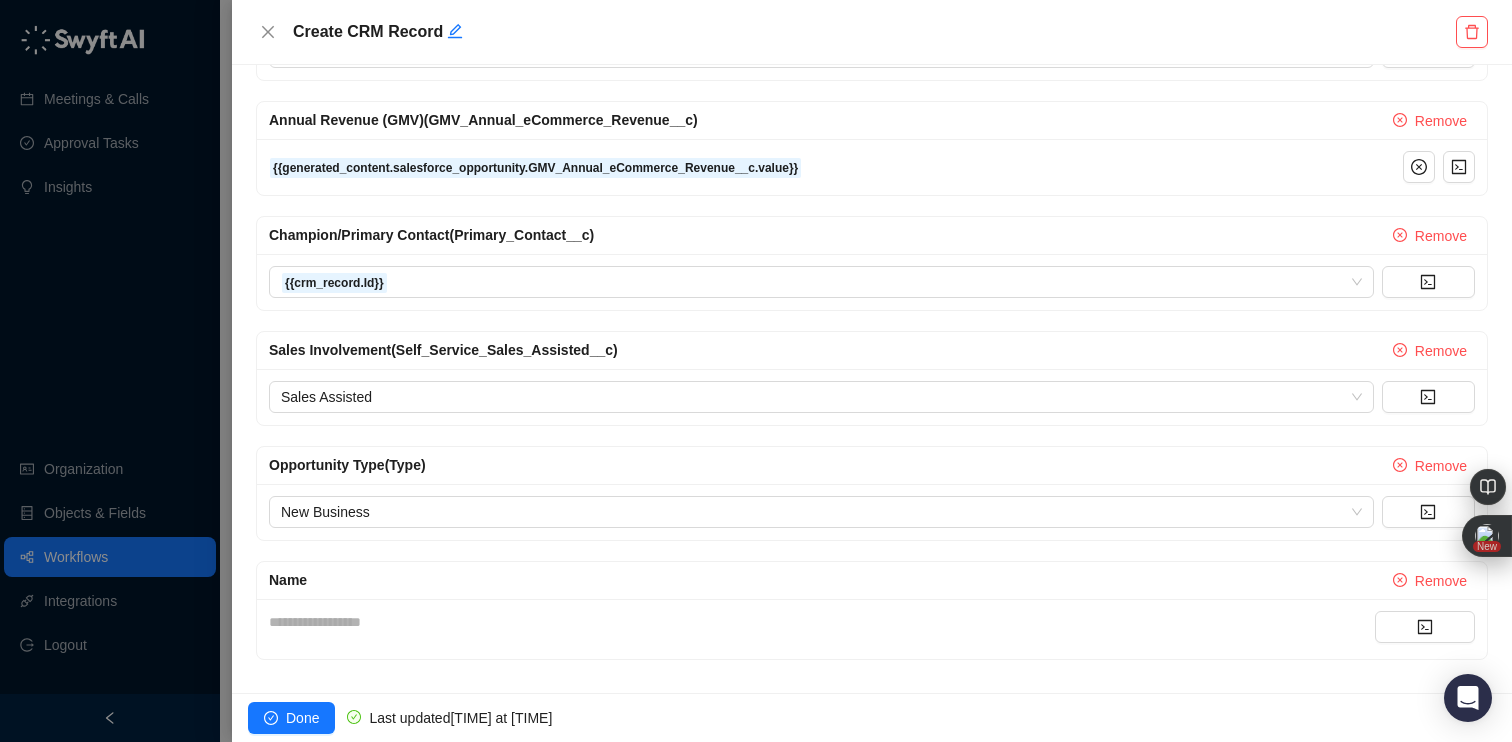 scroll, scrollTop: 1398, scrollLeft: 0, axis: vertical 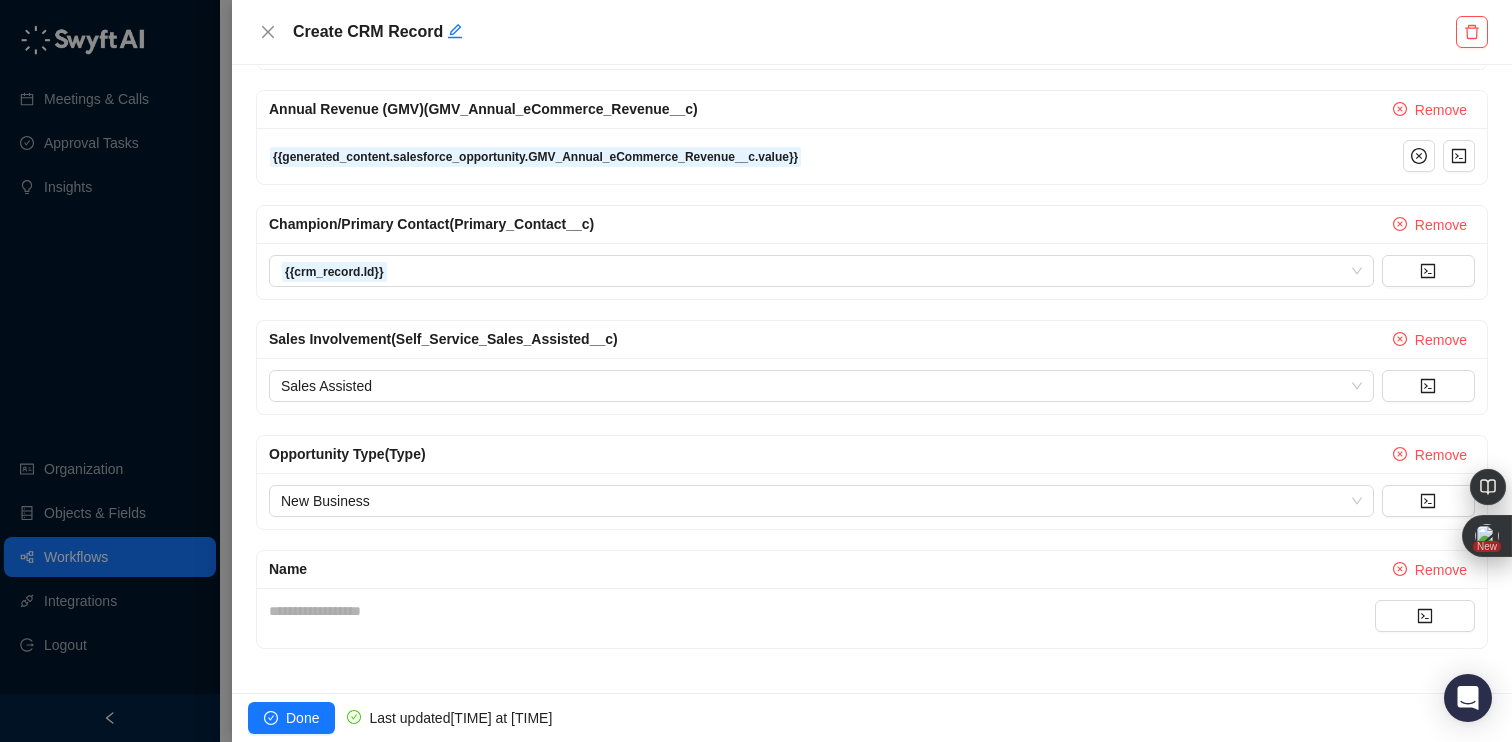 click on "**********" at bounding box center [822, 611] 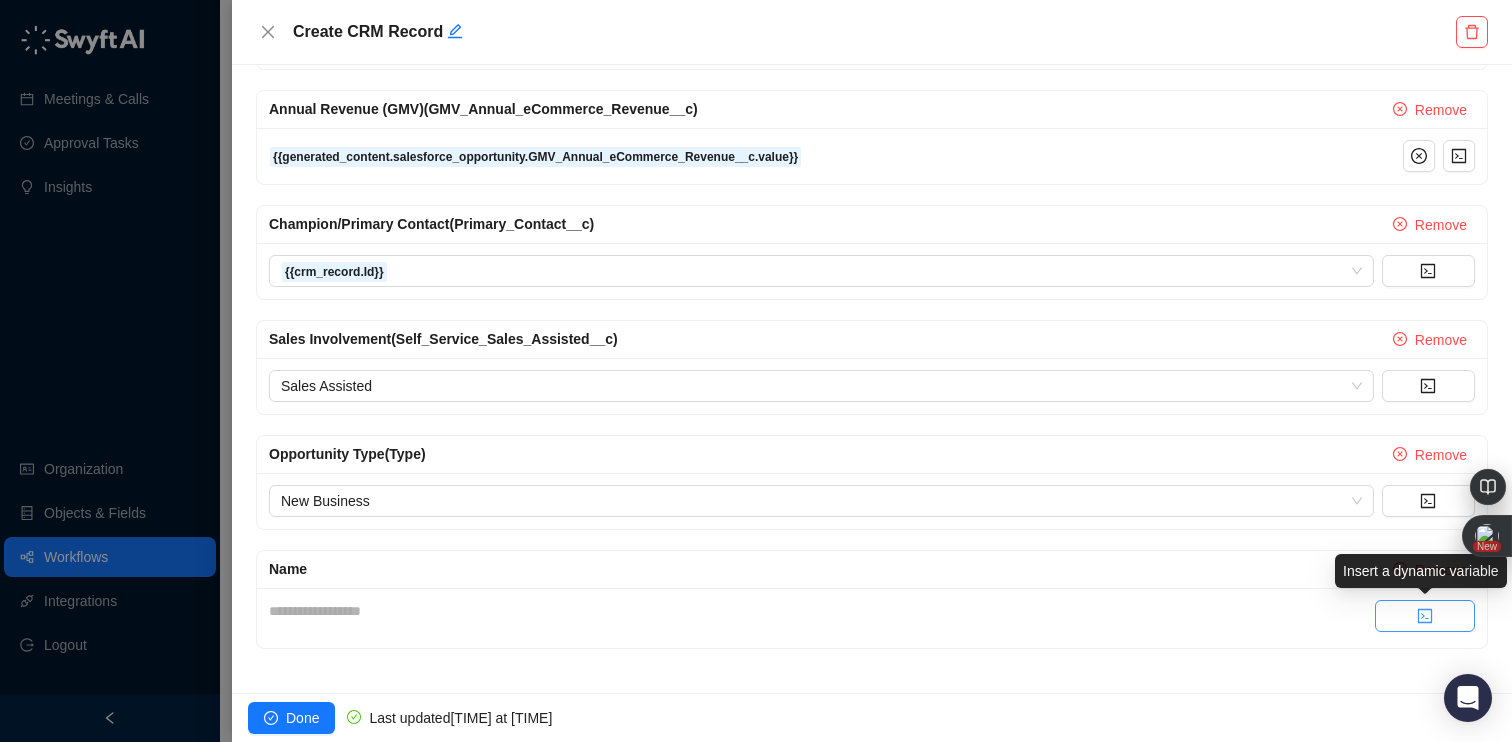 click at bounding box center (1425, 616) 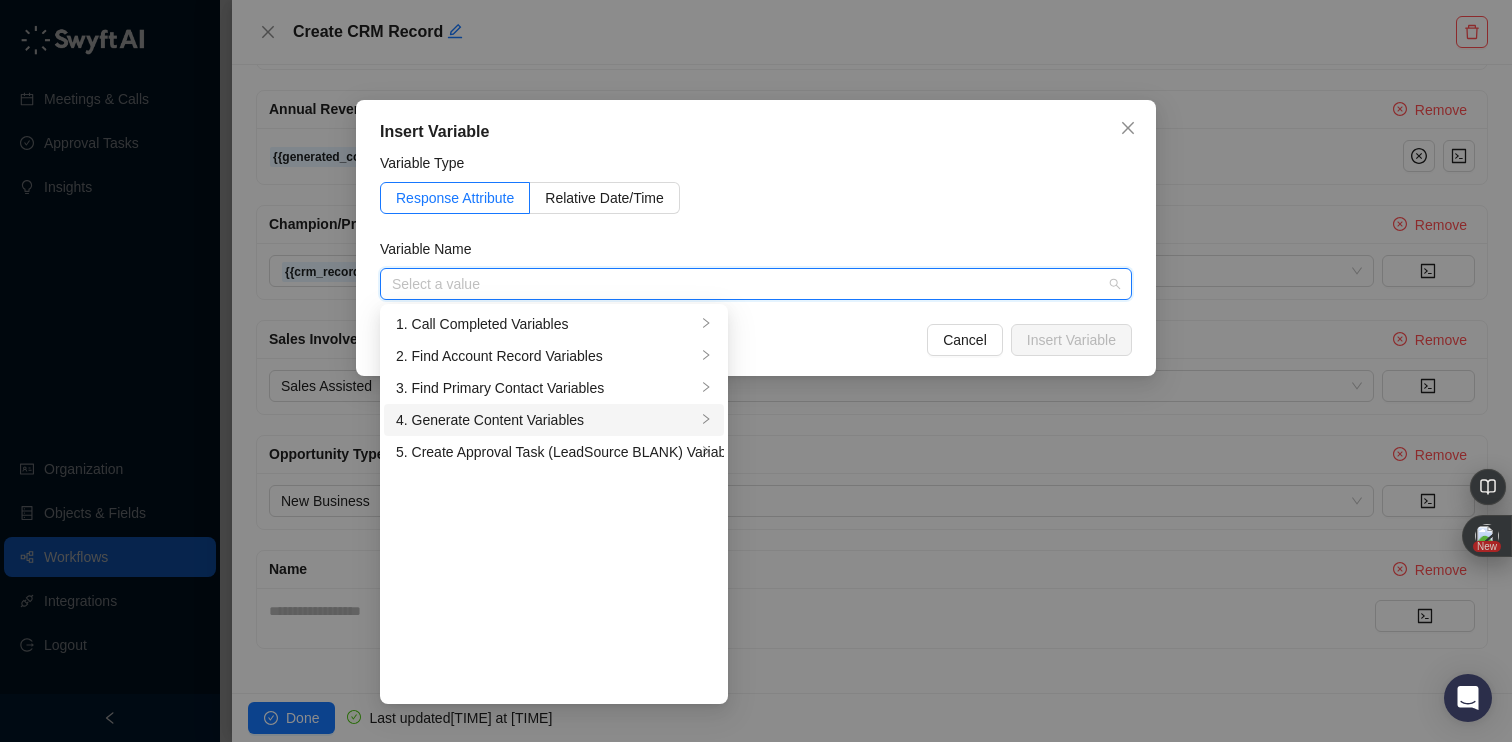 click on "4. Generate Content Variables" at bounding box center [546, 420] 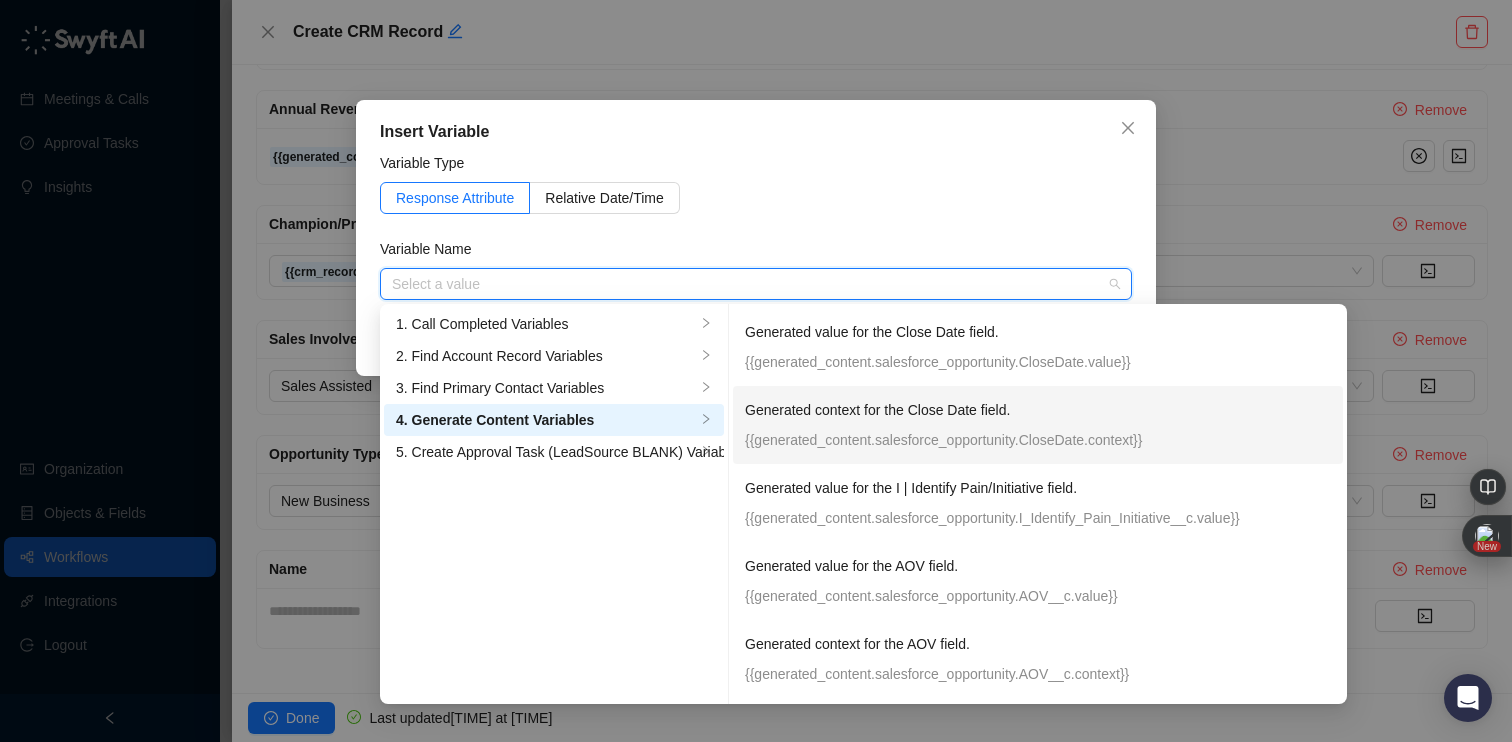 scroll, scrollTop: 1012, scrollLeft: 0, axis: vertical 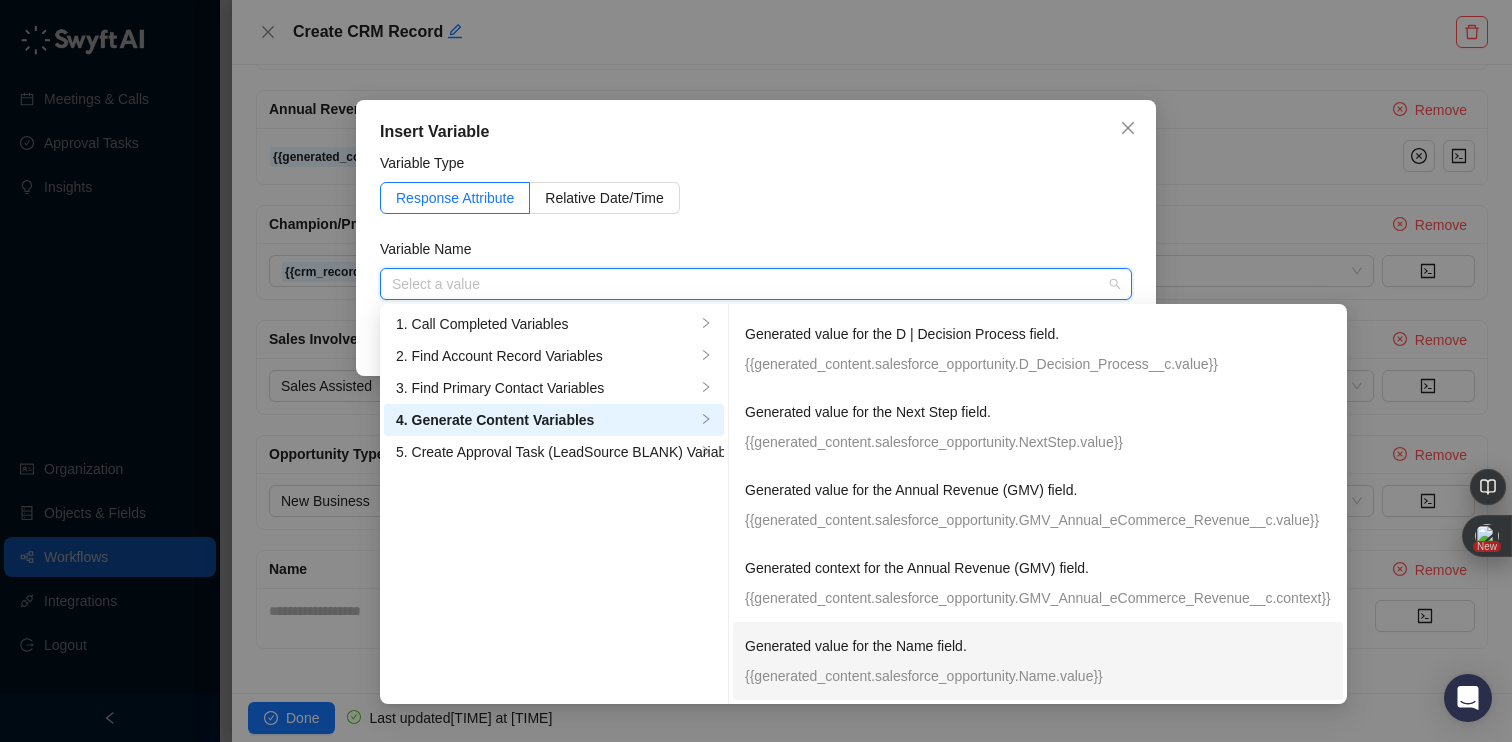 click on "Generated value for the Name field. {{generated_content.salesforce_opportunity.Name.value}}" at bounding box center (1038, 661) 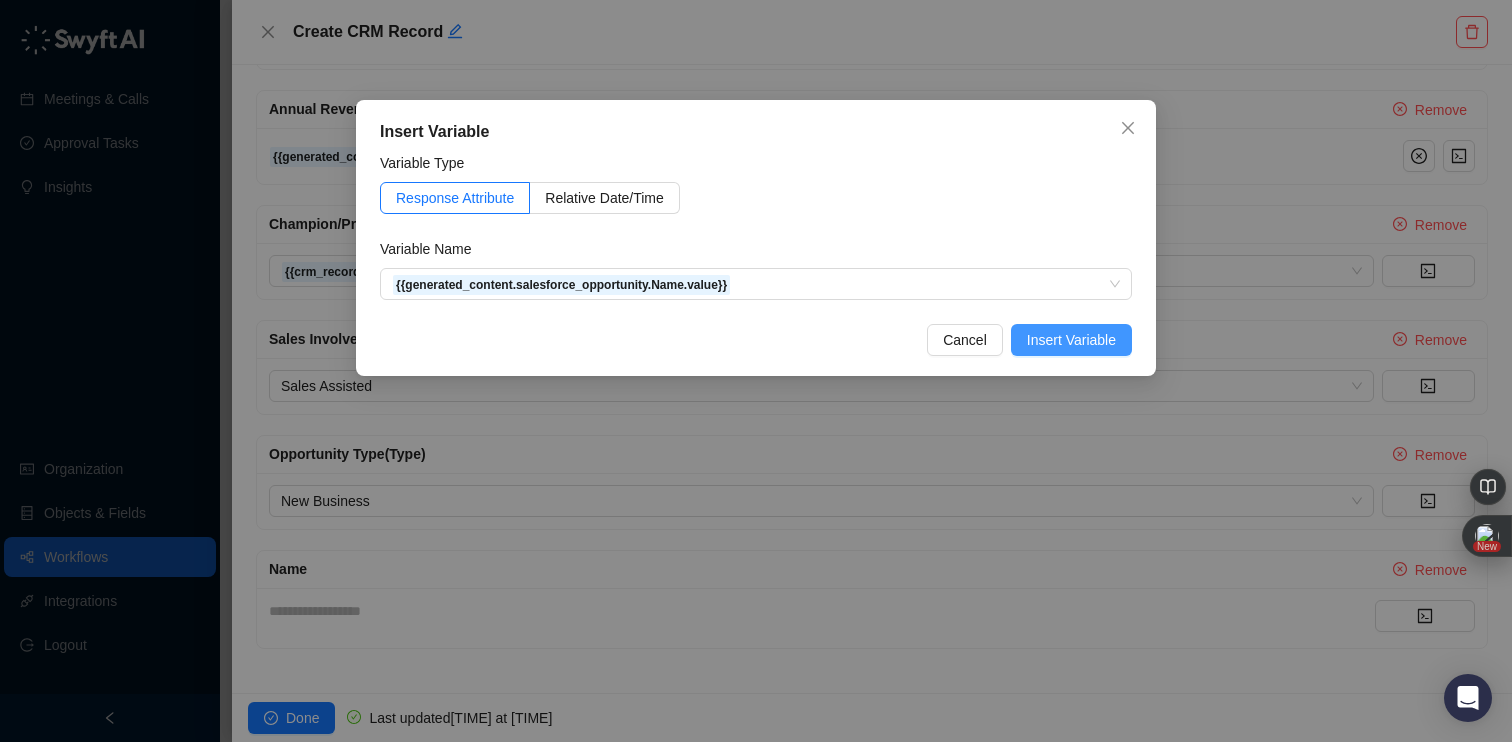 click on "Insert Variable" at bounding box center [1071, 340] 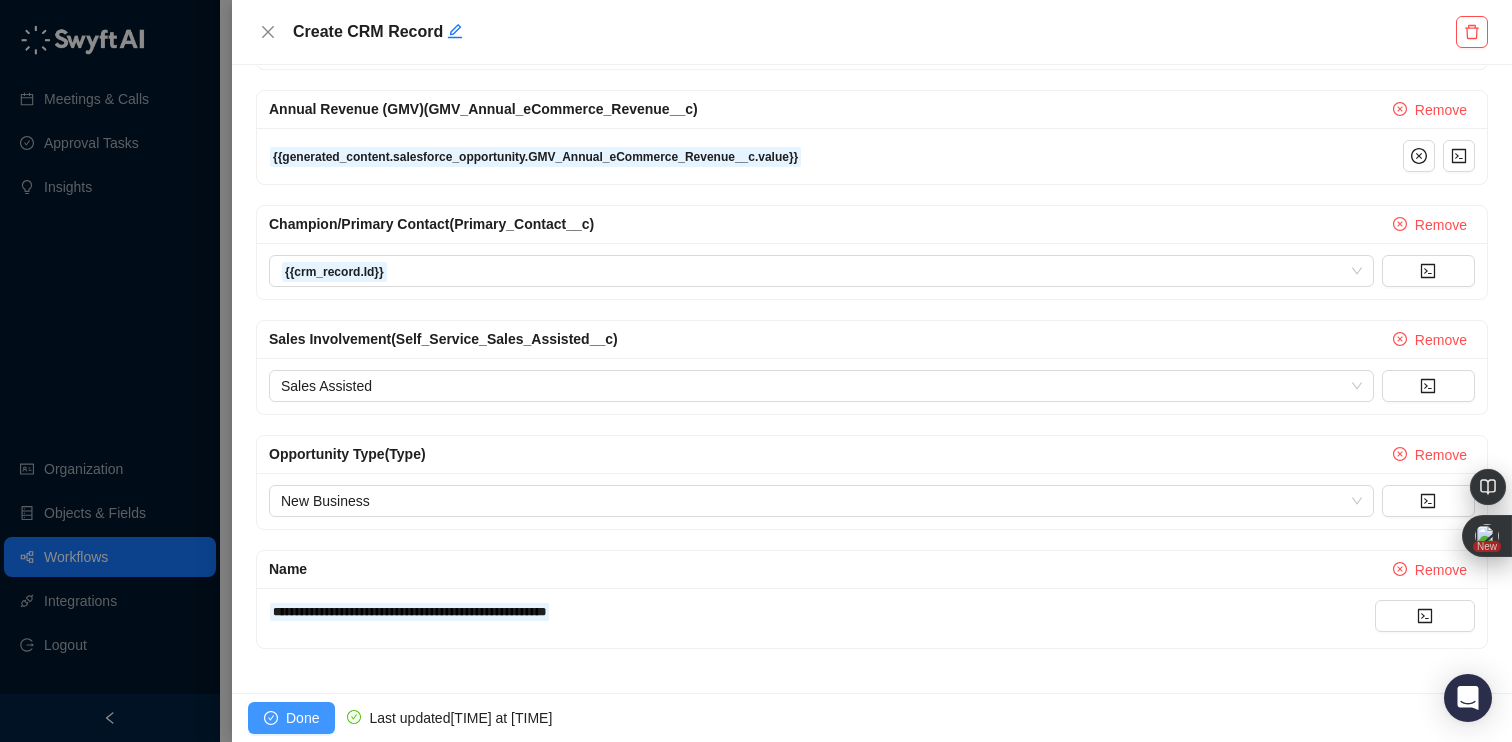 click on "Done" at bounding box center (302, 718) 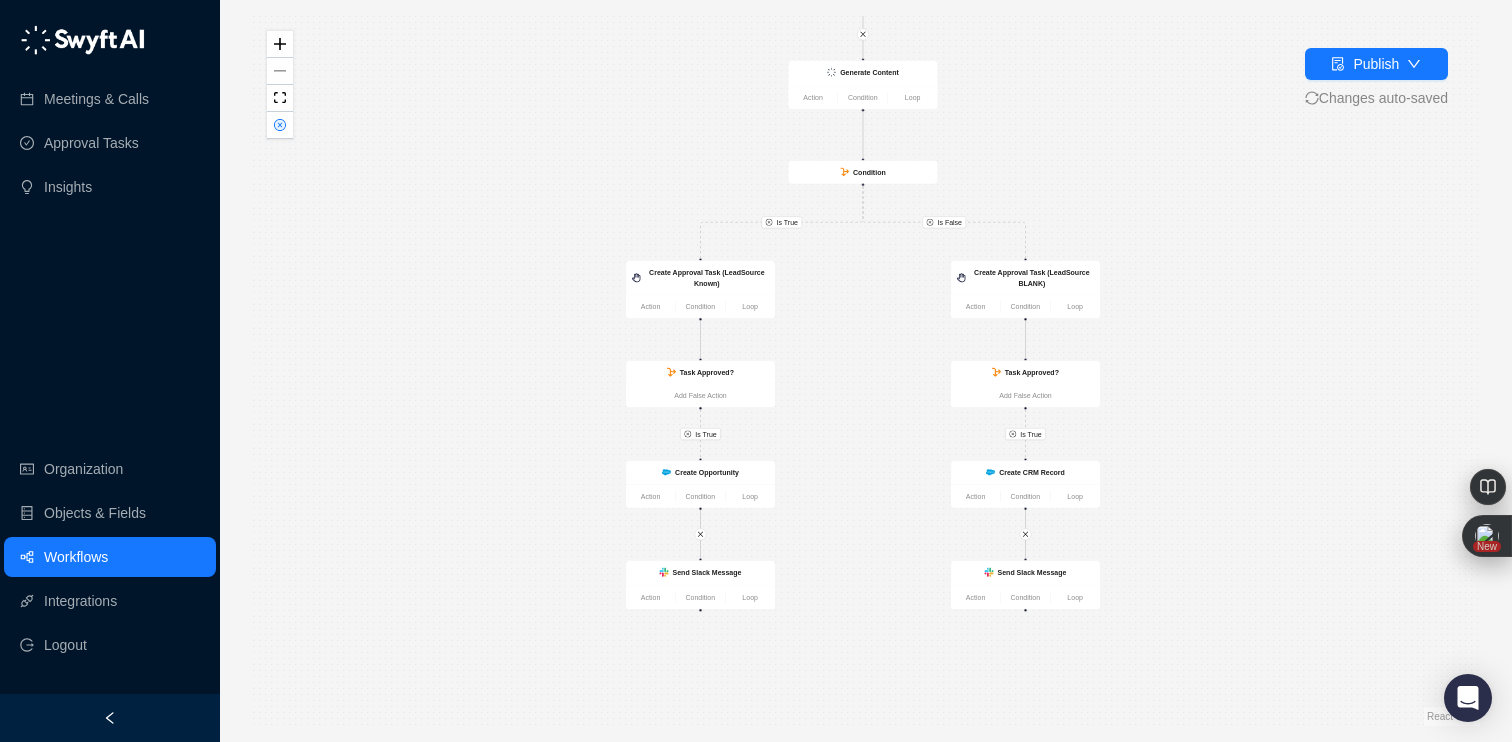 drag, startPoint x: 829, startPoint y: 637, endPoint x: 825, endPoint y: 357, distance: 280.02856 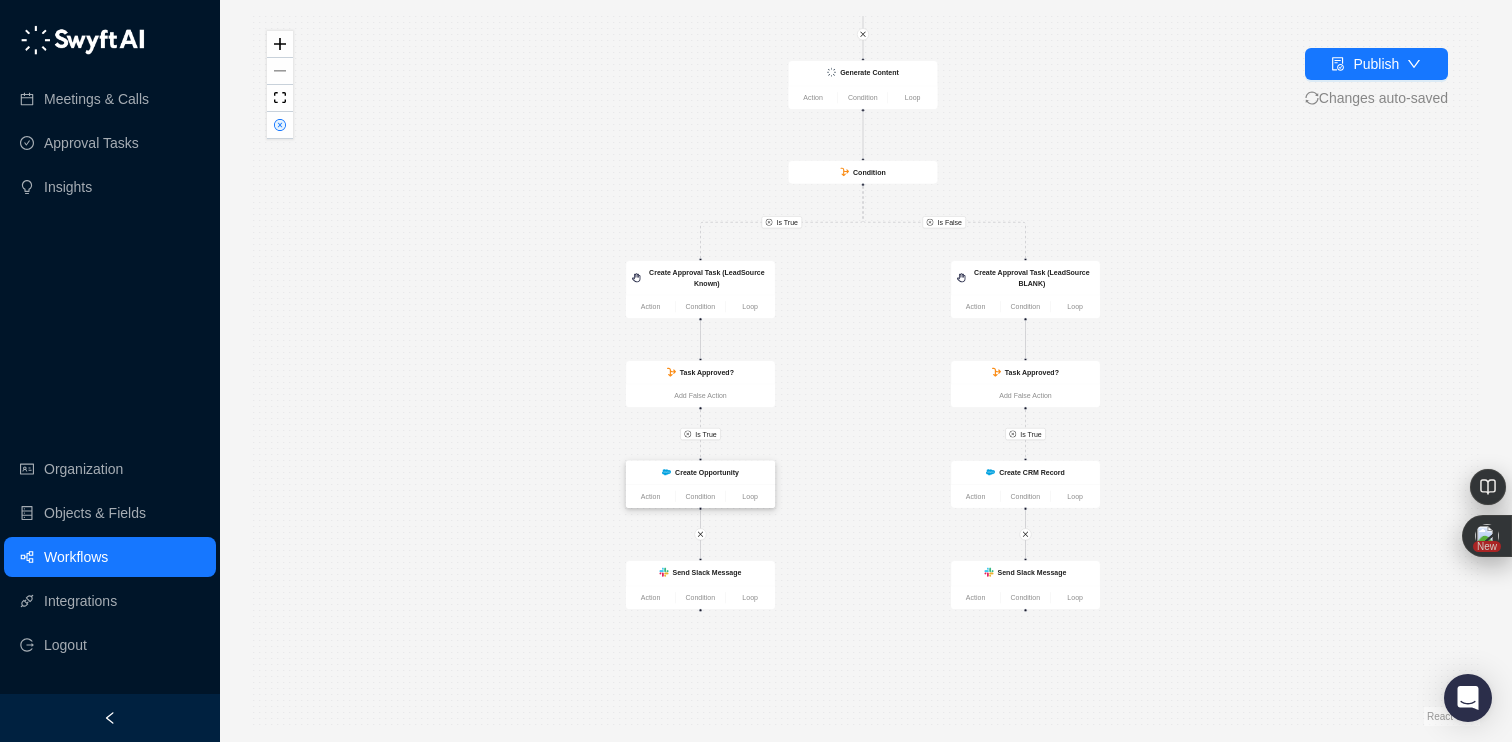 click on "Create Opportunity" at bounding box center (707, 472) 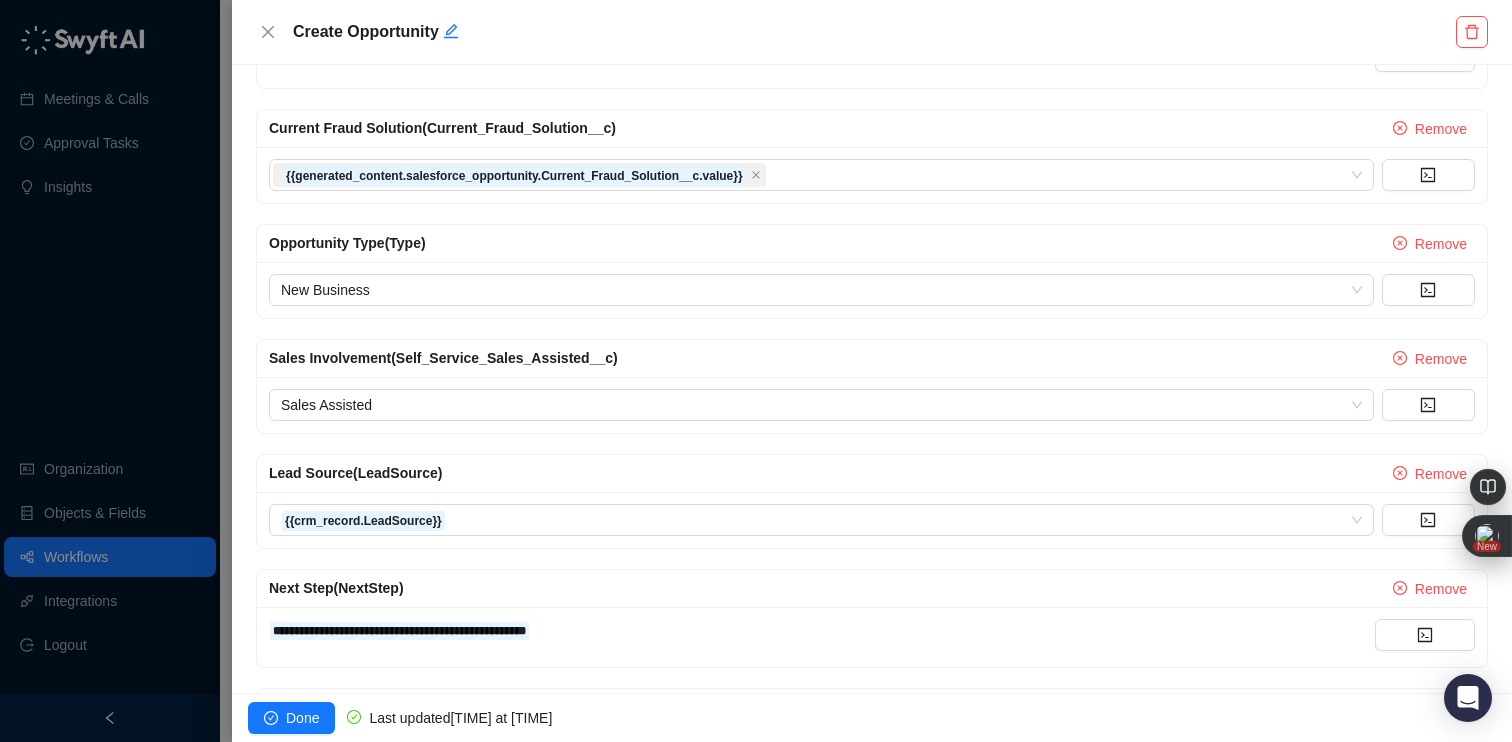 scroll, scrollTop: 1398, scrollLeft: 0, axis: vertical 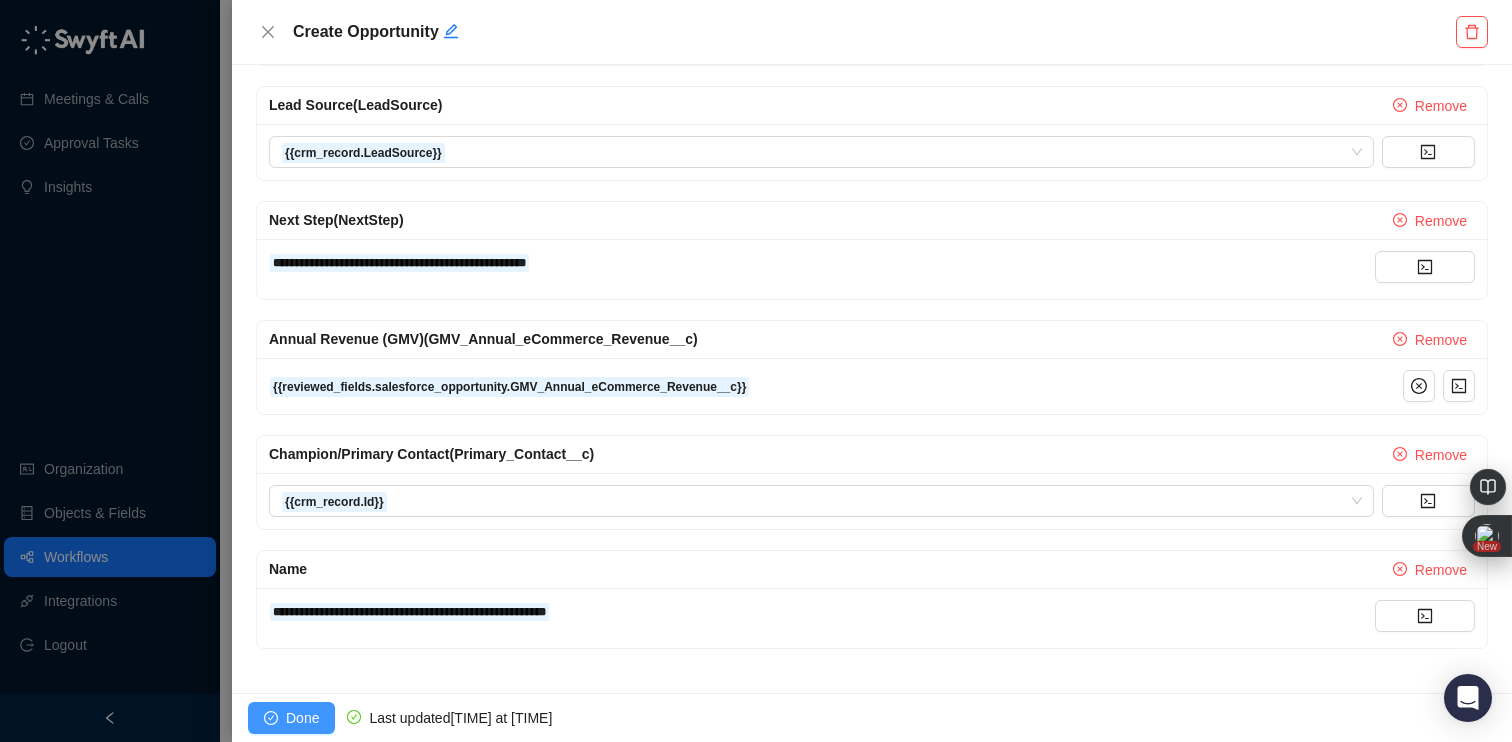 click on "Done" at bounding box center [302, 718] 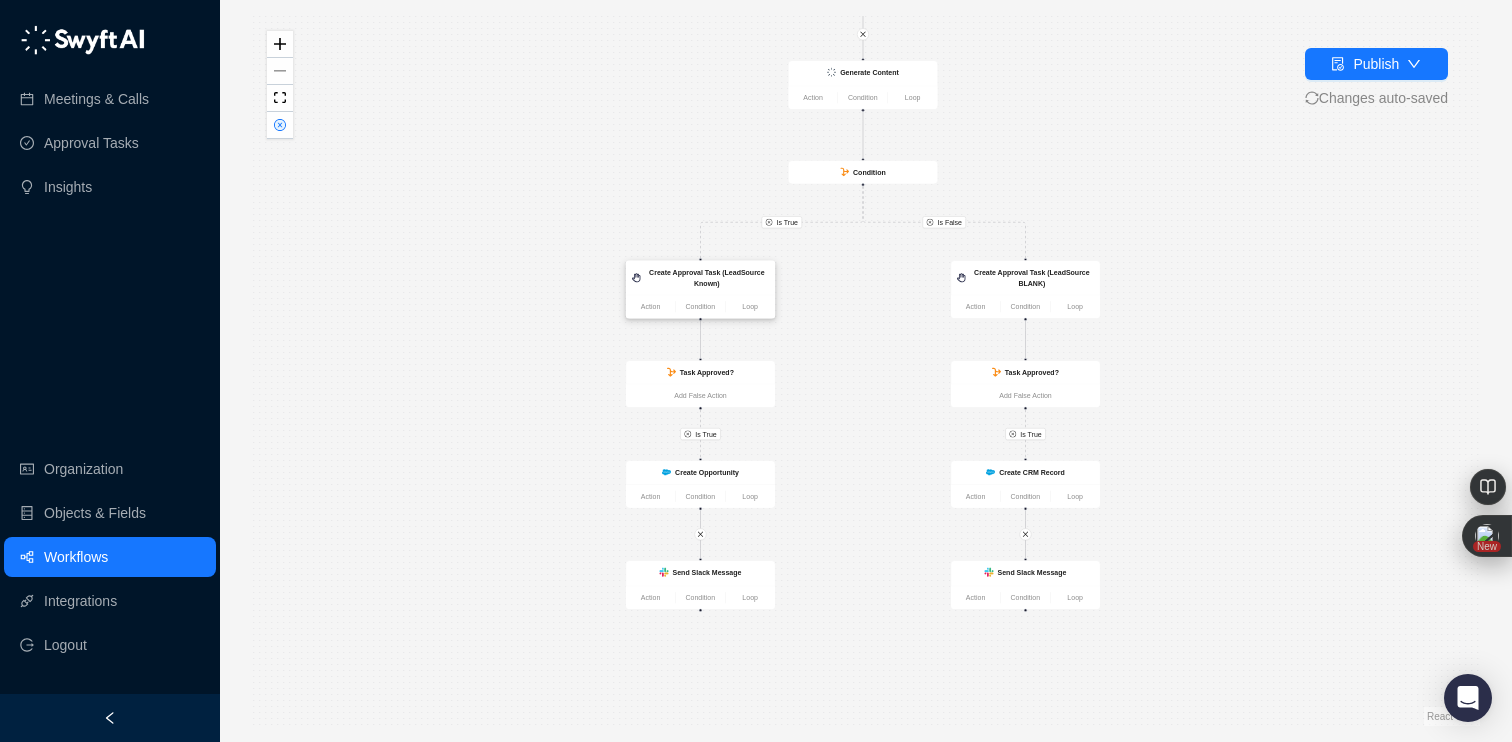 click on "Create Approval Task (LeadSource Known)" at bounding box center [707, 278] 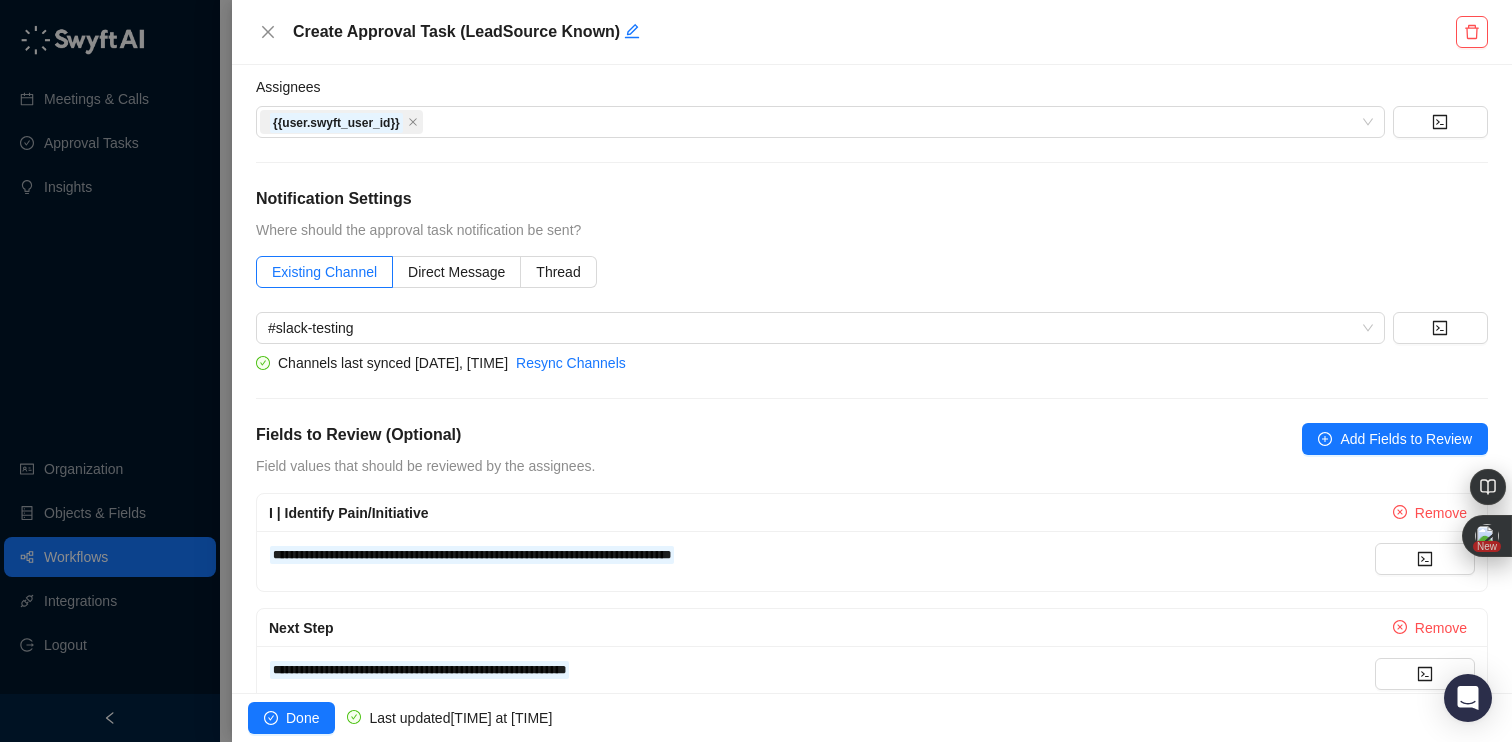 scroll, scrollTop: 0, scrollLeft: 0, axis: both 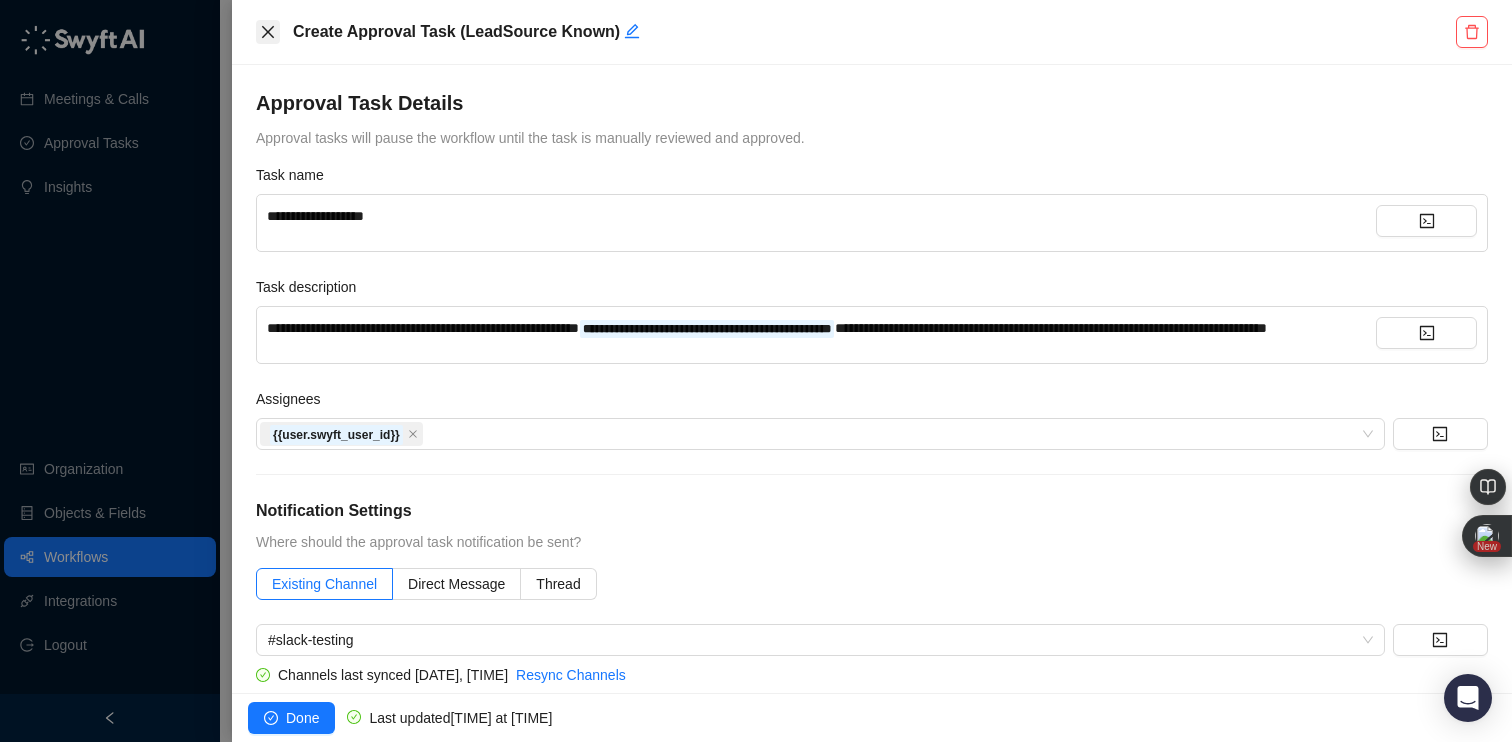 click 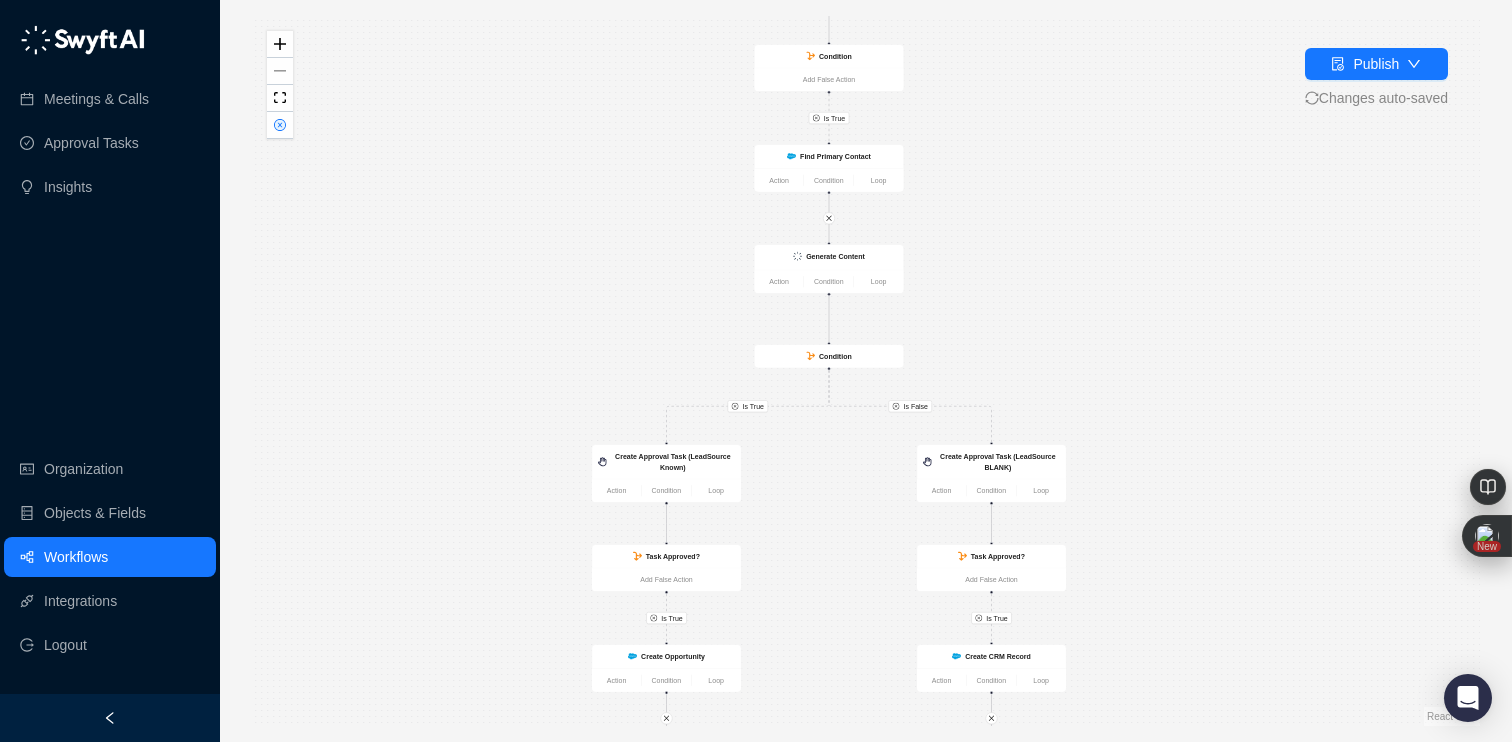 drag, startPoint x: 891, startPoint y: 271, endPoint x: 848, endPoint y: 497, distance: 230.05434 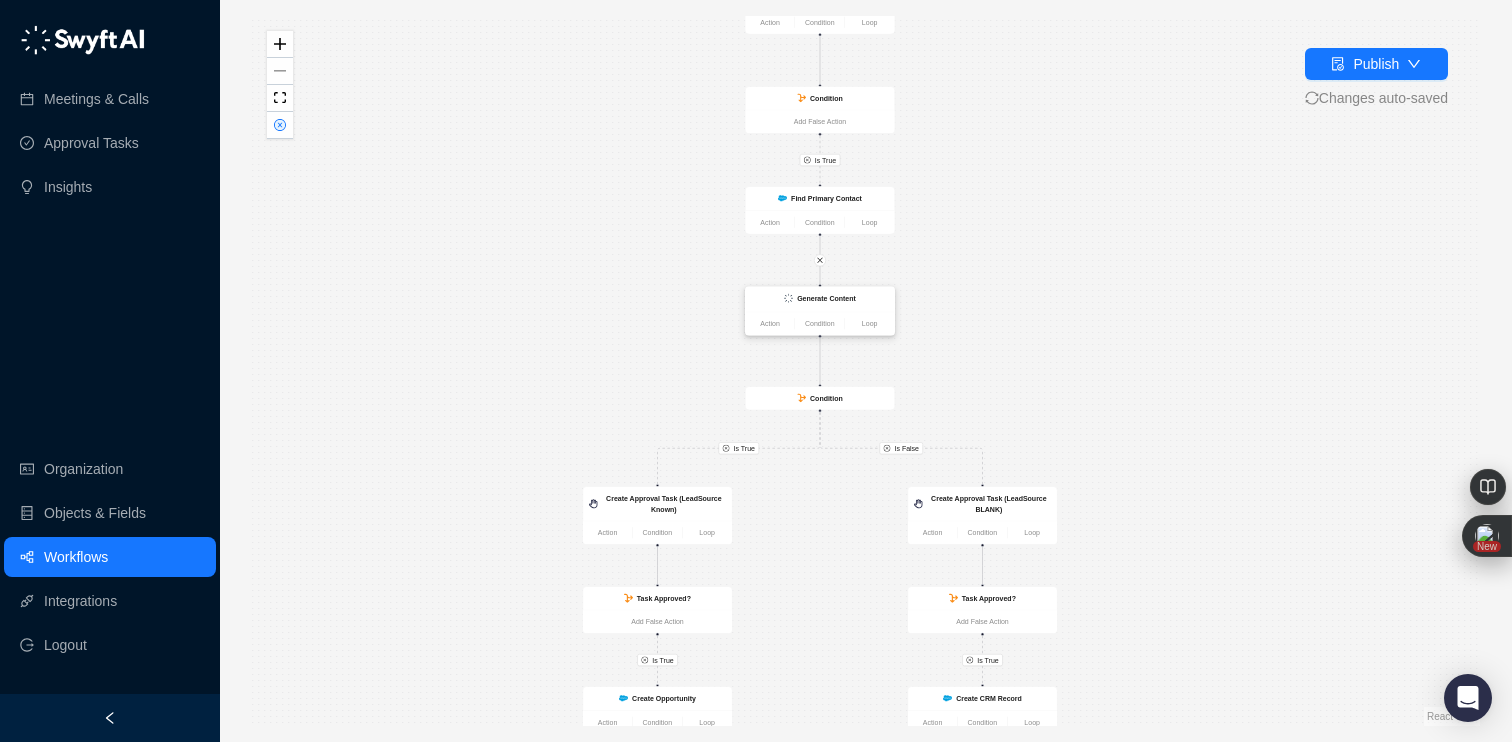 click on "Generate Content" at bounding box center [826, 298] 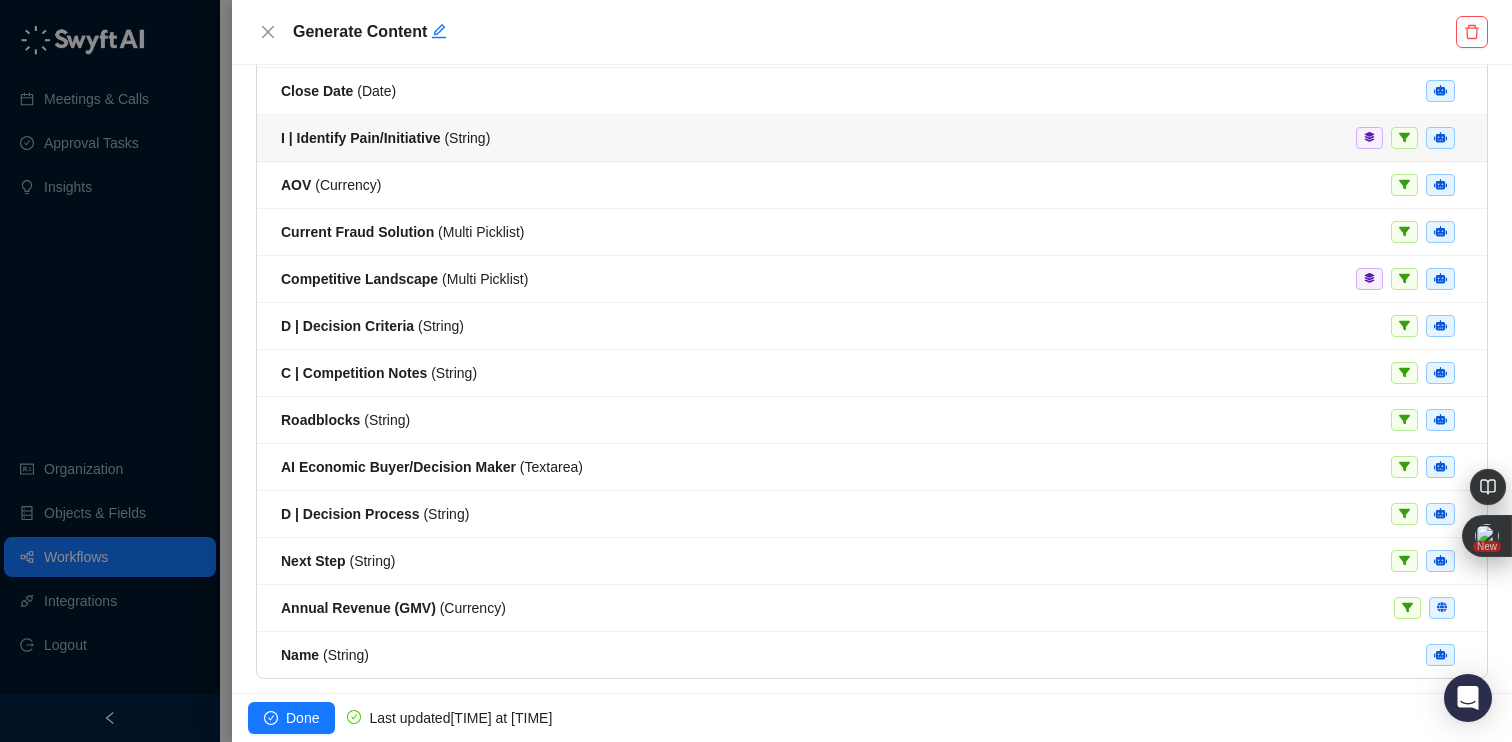 scroll, scrollTop: 314, scrollLeft: 0, axis: vertical 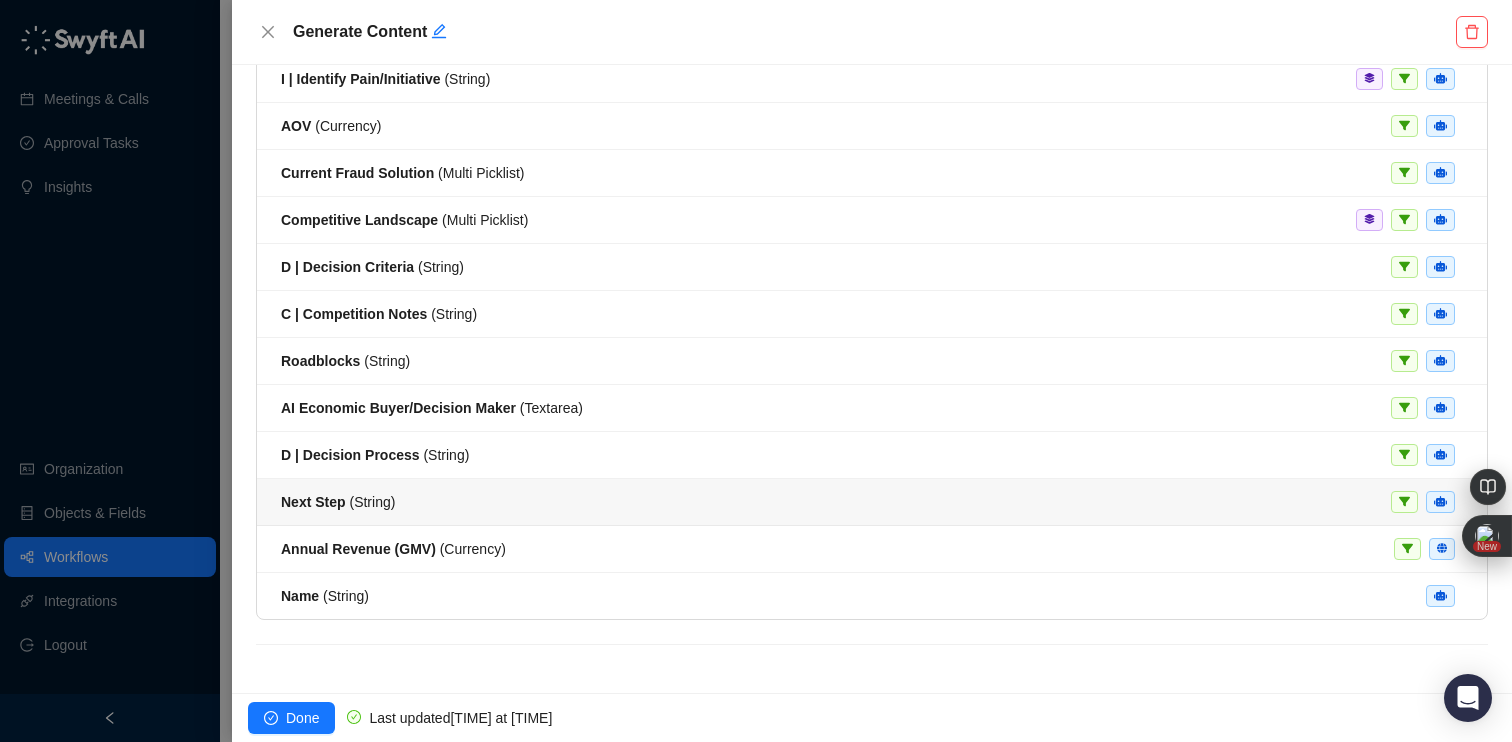 click on "Next Step   ( String )" at bounding box center [872, 502] 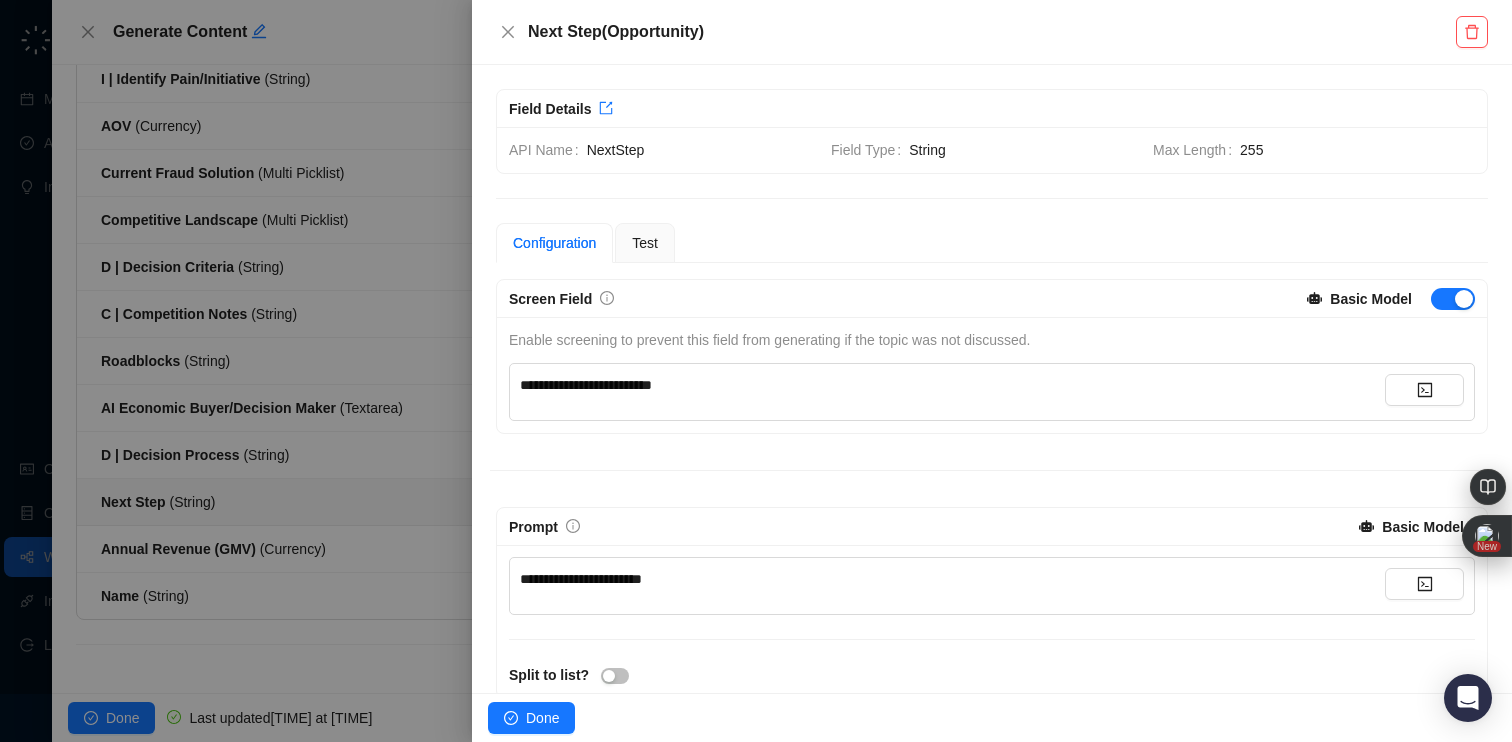 click at bounding box center [756, 371] 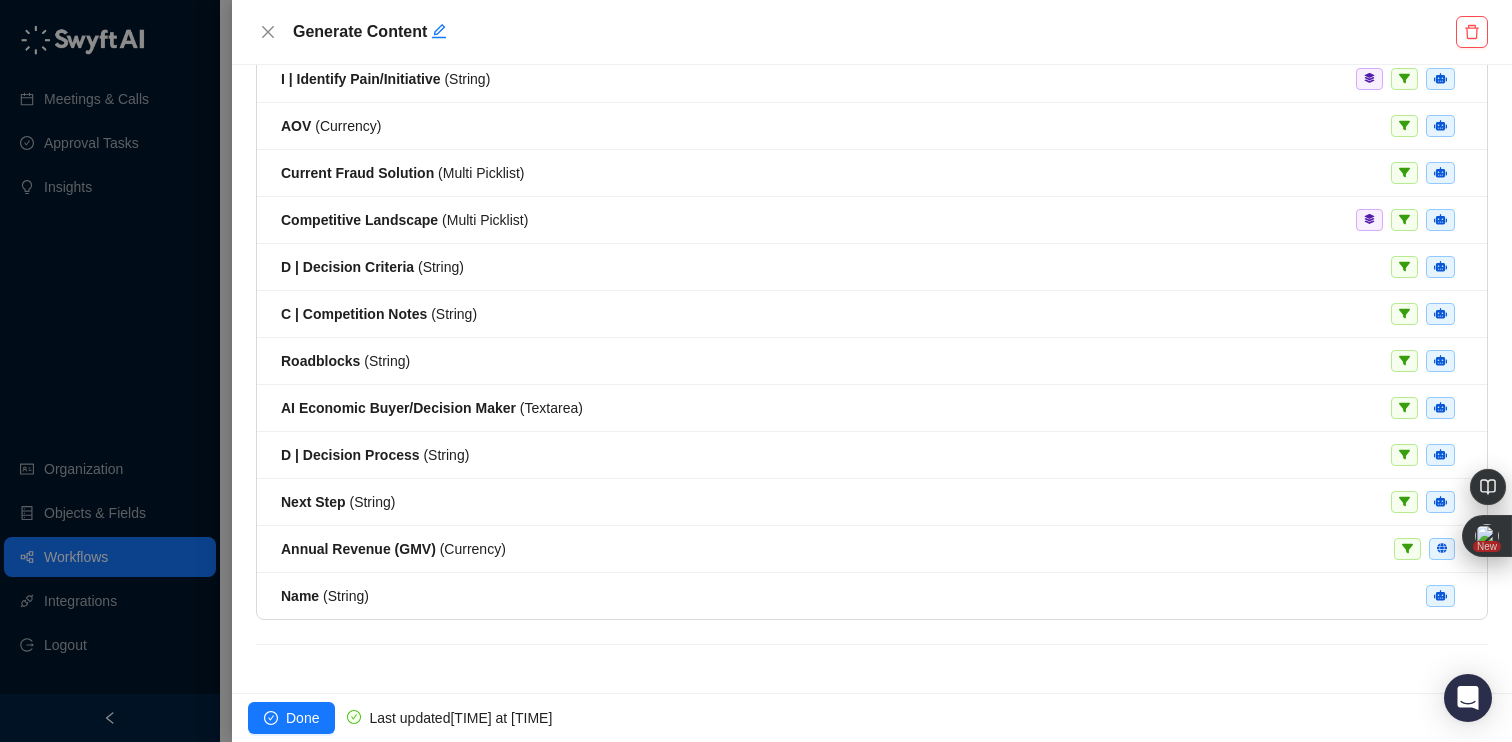 click on "Name   ( String )" at bounding box center [872, 596] 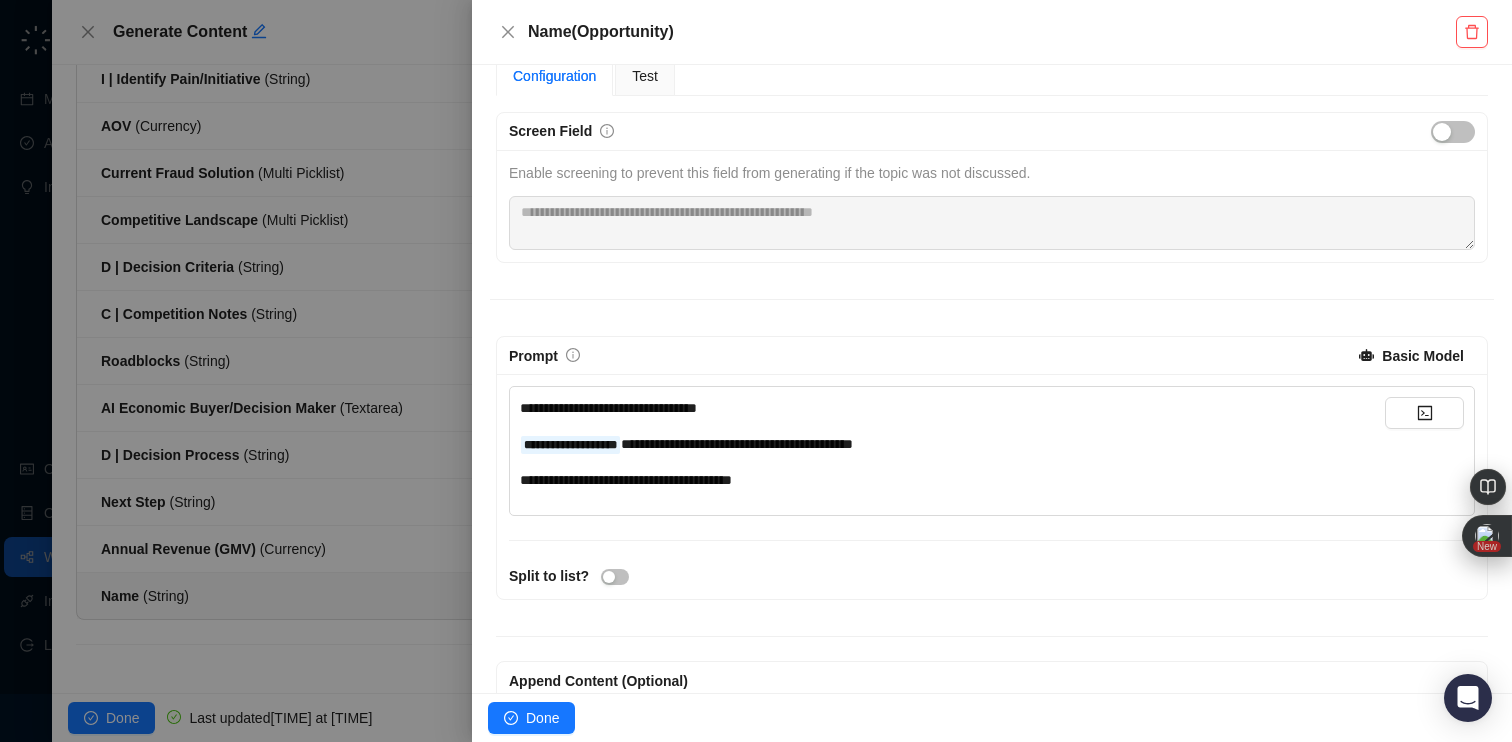 scroll, scrollTop: 211, scrollLeft: 0, axis: vertical 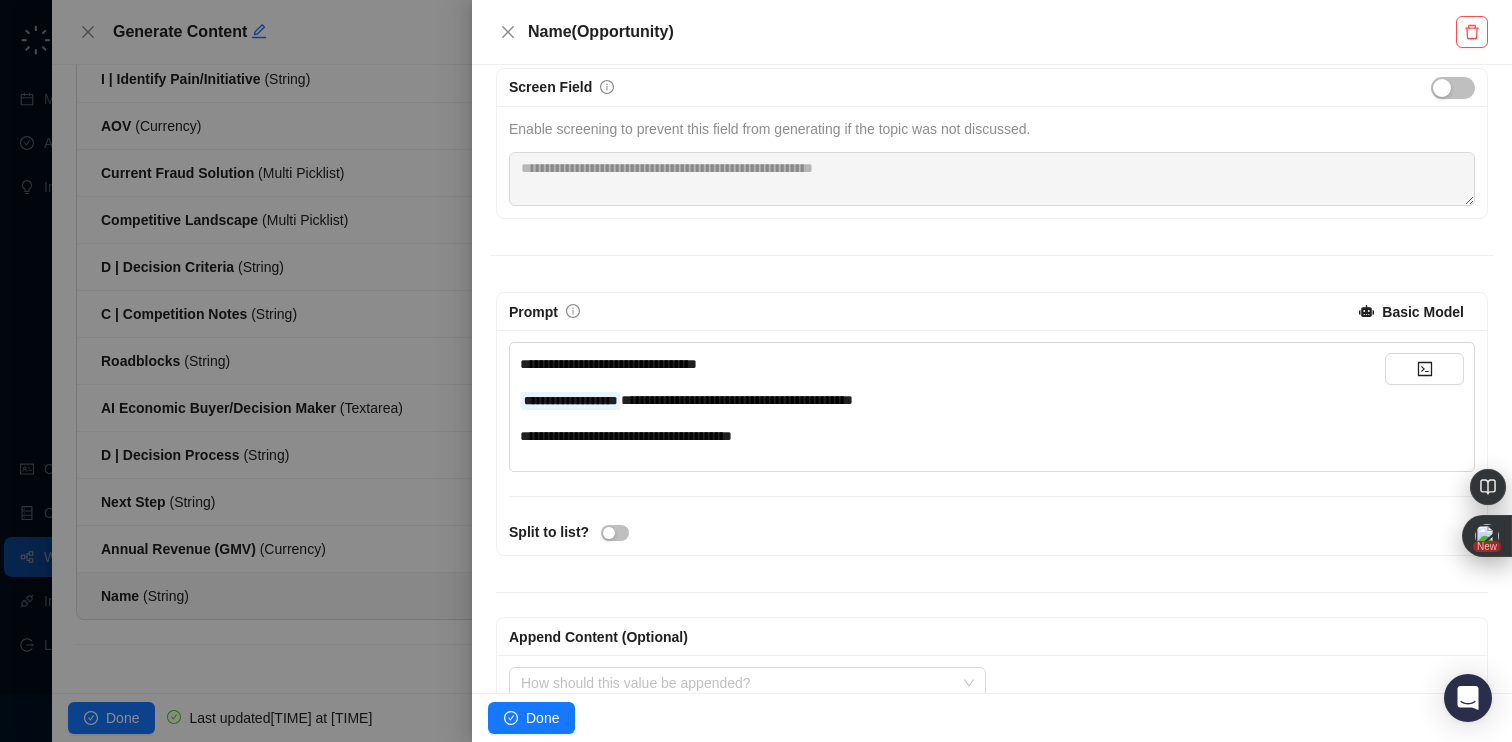 click at bounding box center (756, 371) 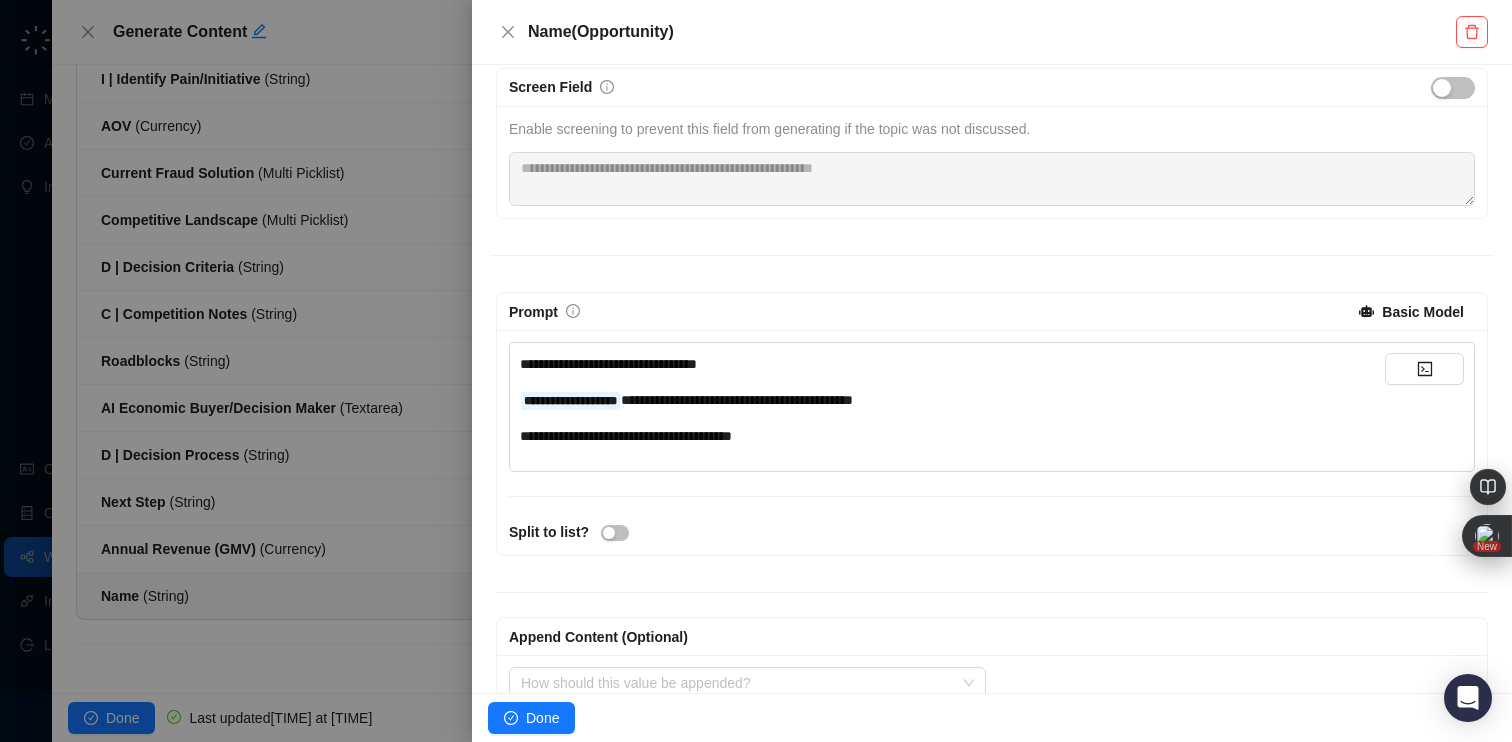 scroll, scrollTop: 0, scrollLeft: 0, axis: both 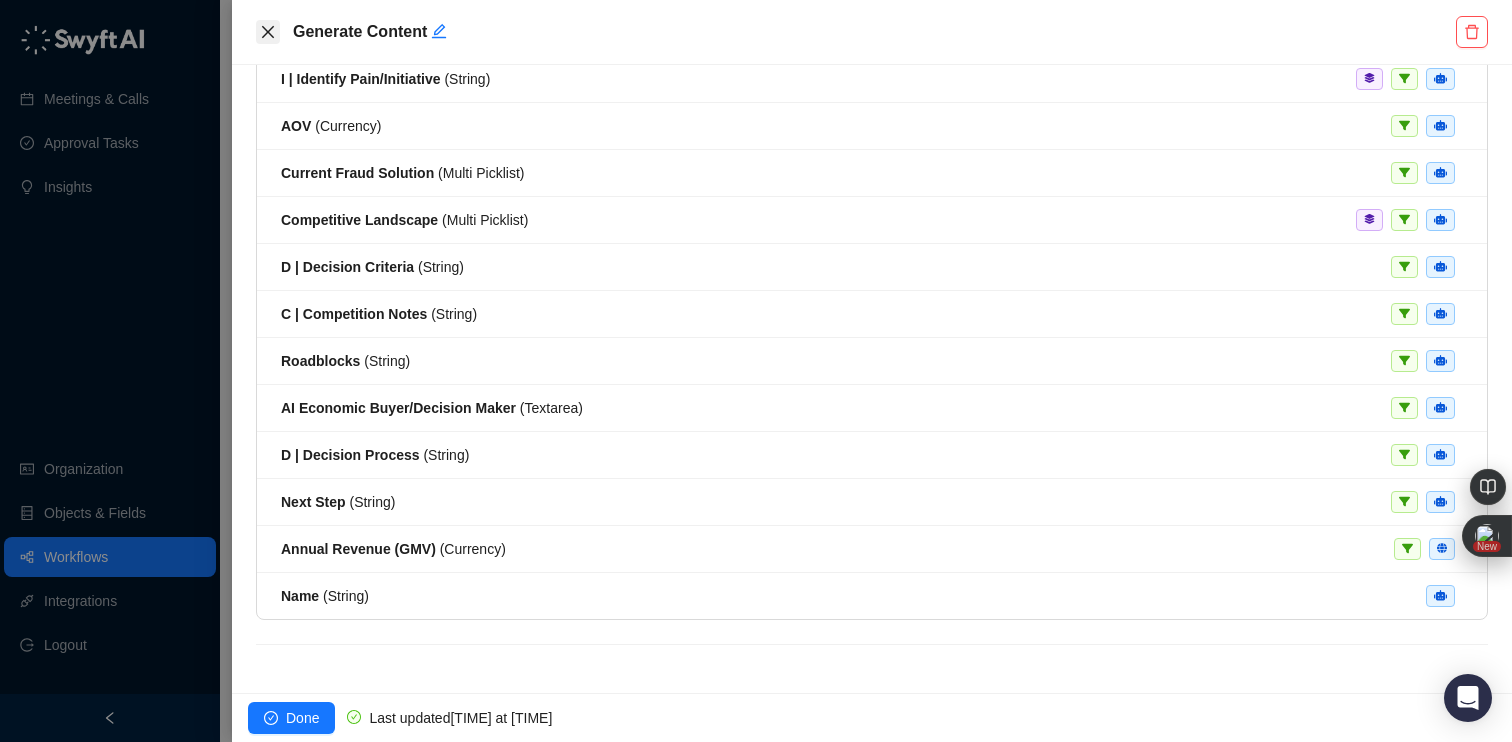click 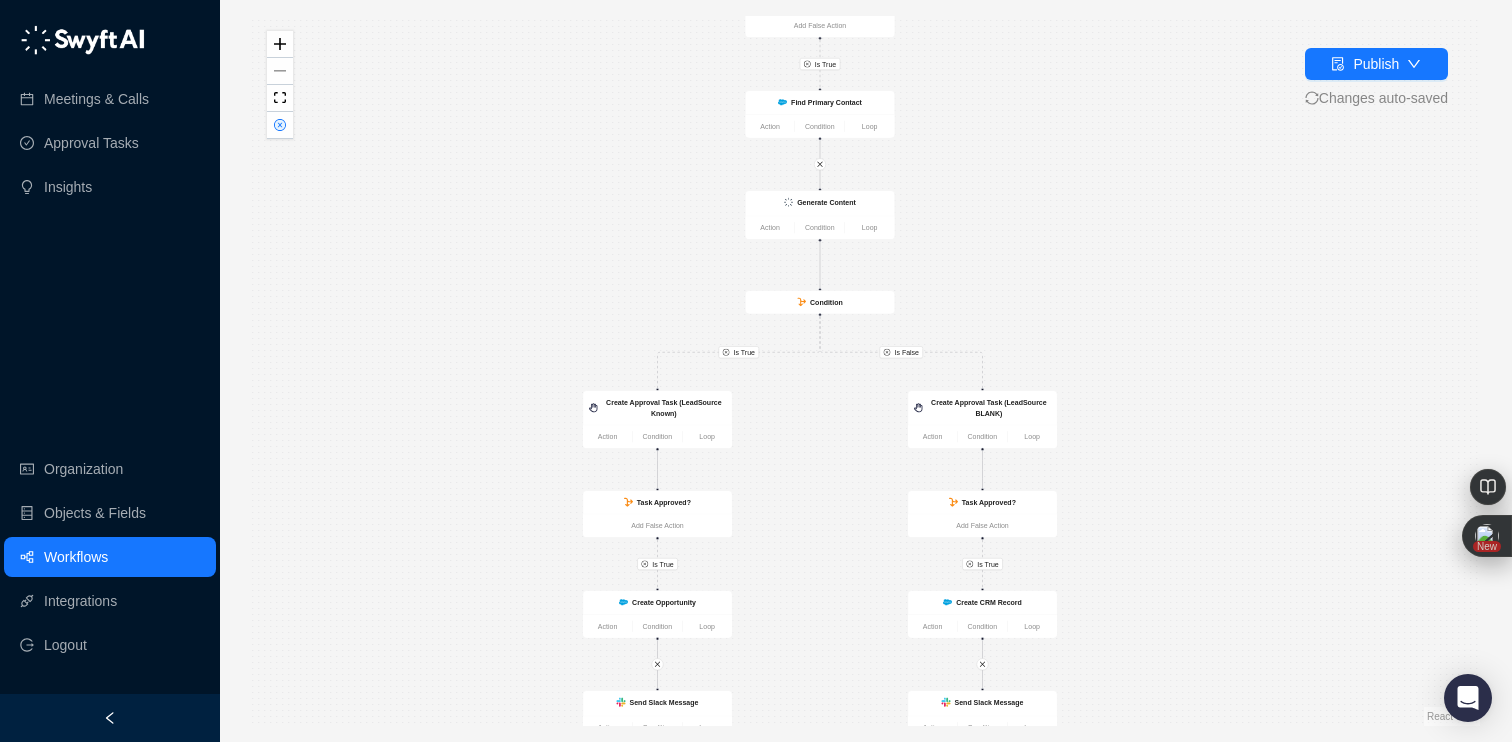 drag, startPoint x: 771, startPoint y: 614, endPoint x: 768, endPoint y: 499, distance: 115.03912 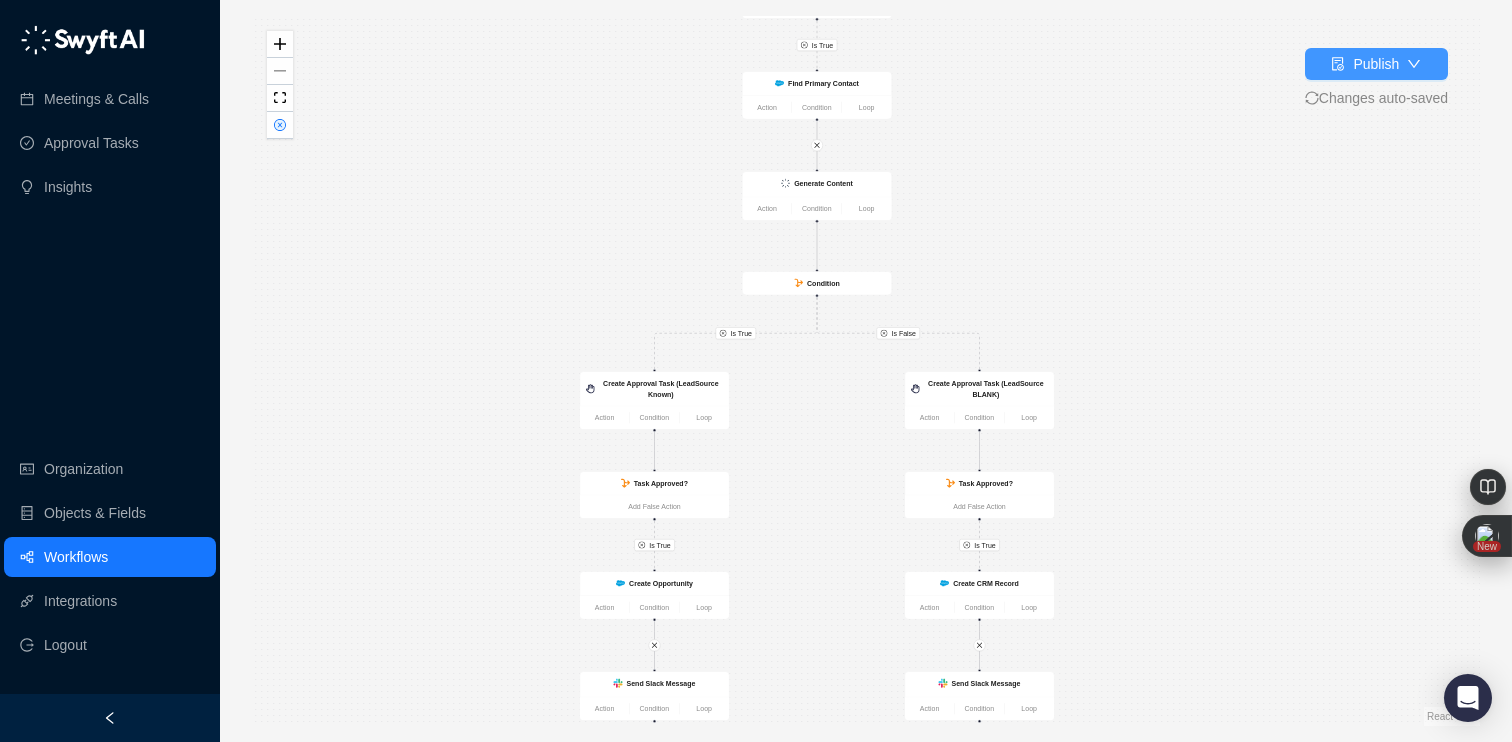 click on "Publish" at bounding box center (1376, 64) 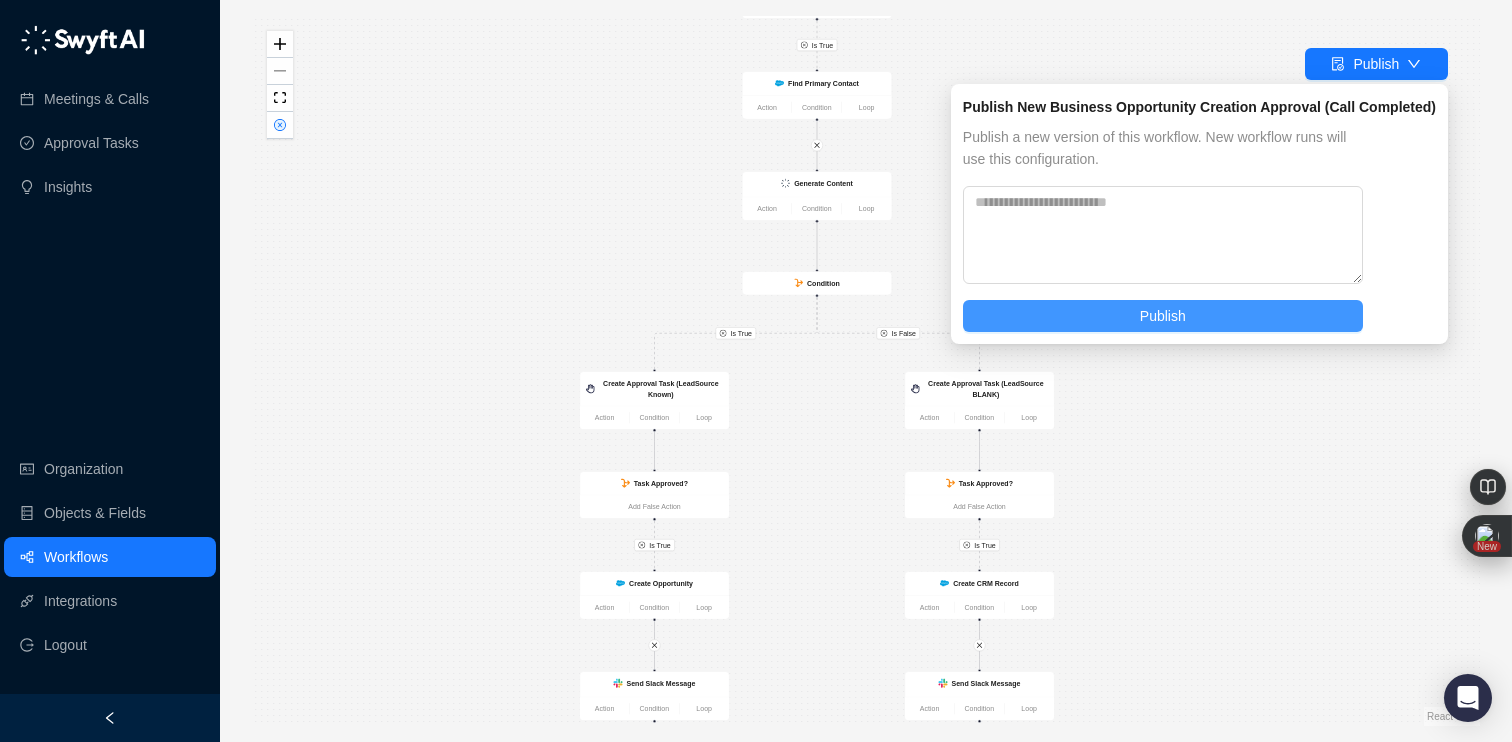 click on "Publish" at bounding box center (1163, 316) 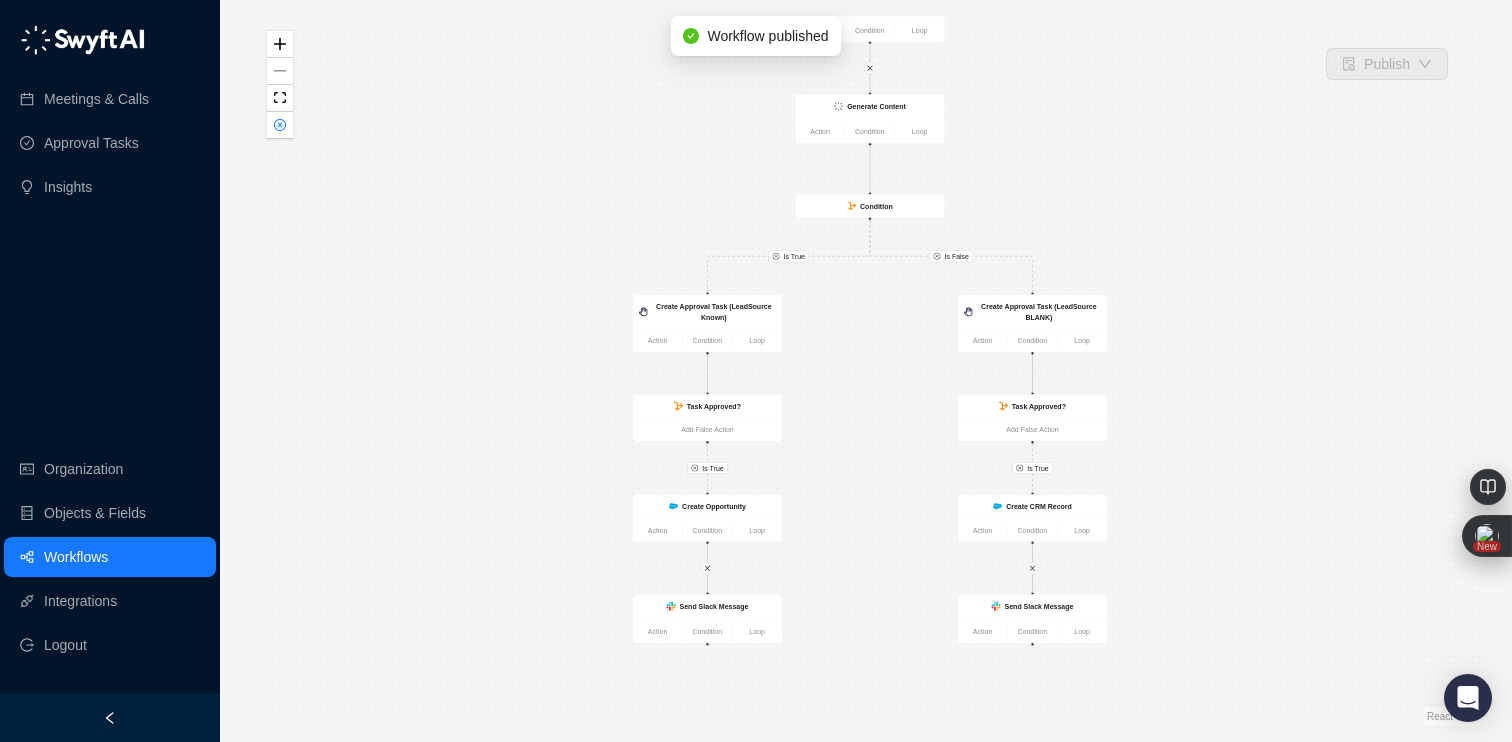 drag, startPoint x: 907, startPoint y: 614, endPoint x: 911, endPoint y: 353, distance: 261.03064 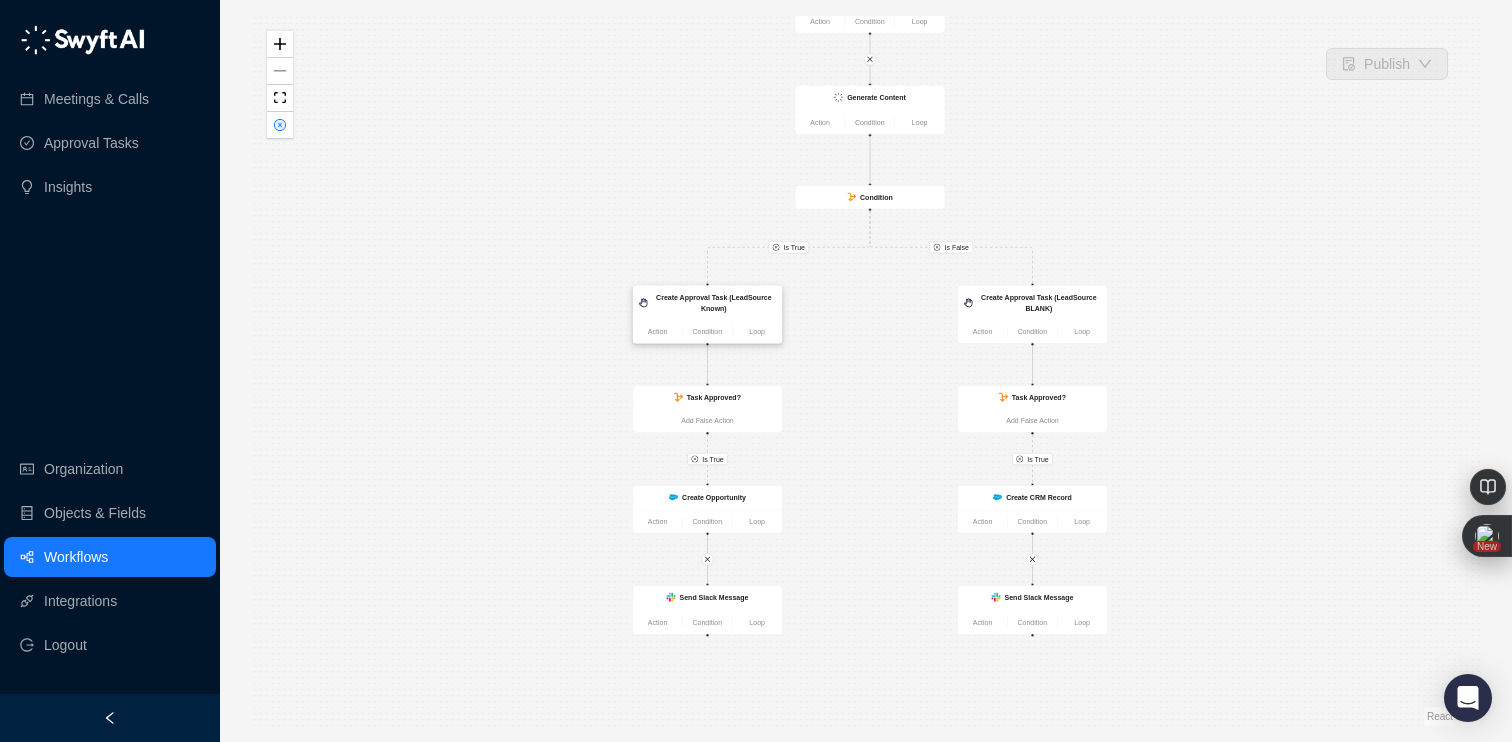click on "Create Approval Task (LeadSource Known)" at bounding box center [714, 303] 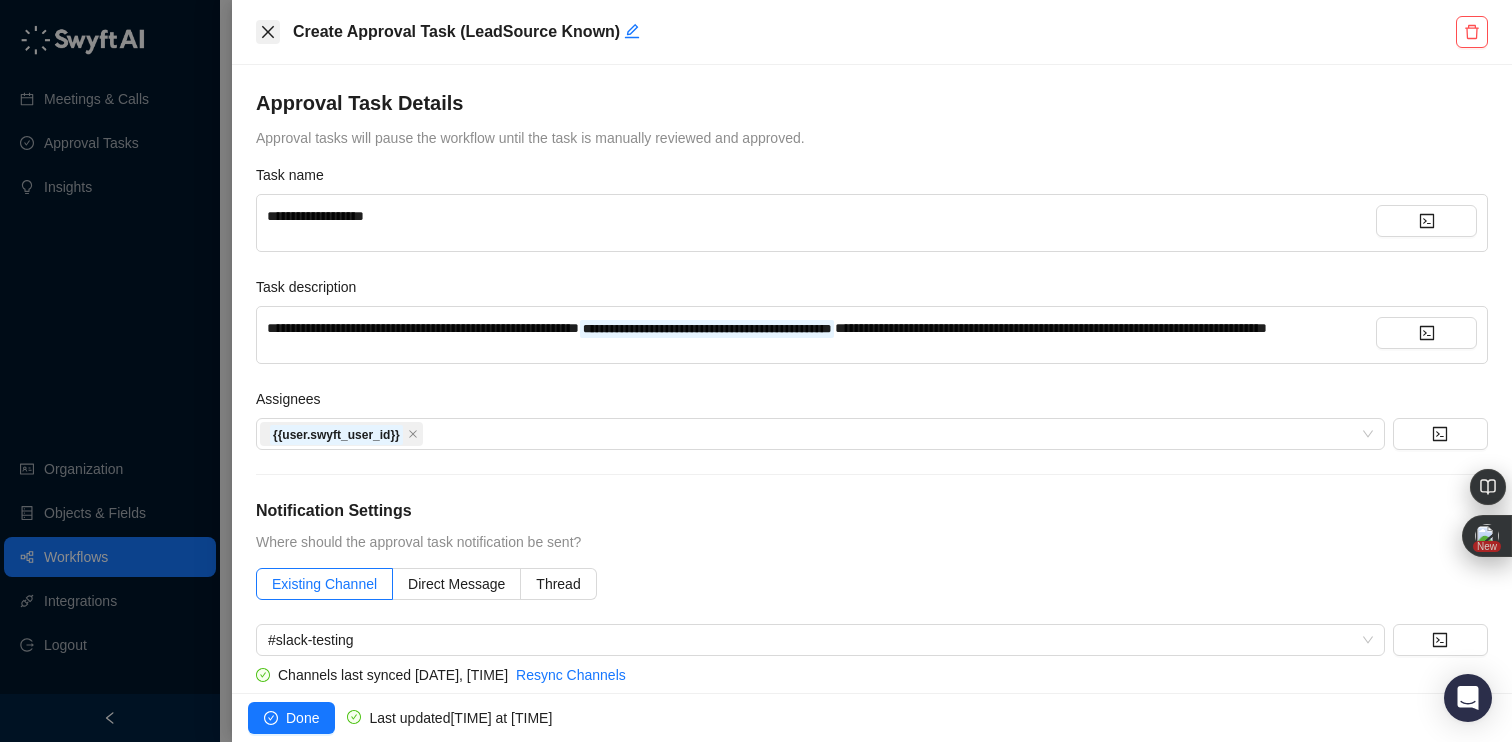 click at bounding box center (268, 32) 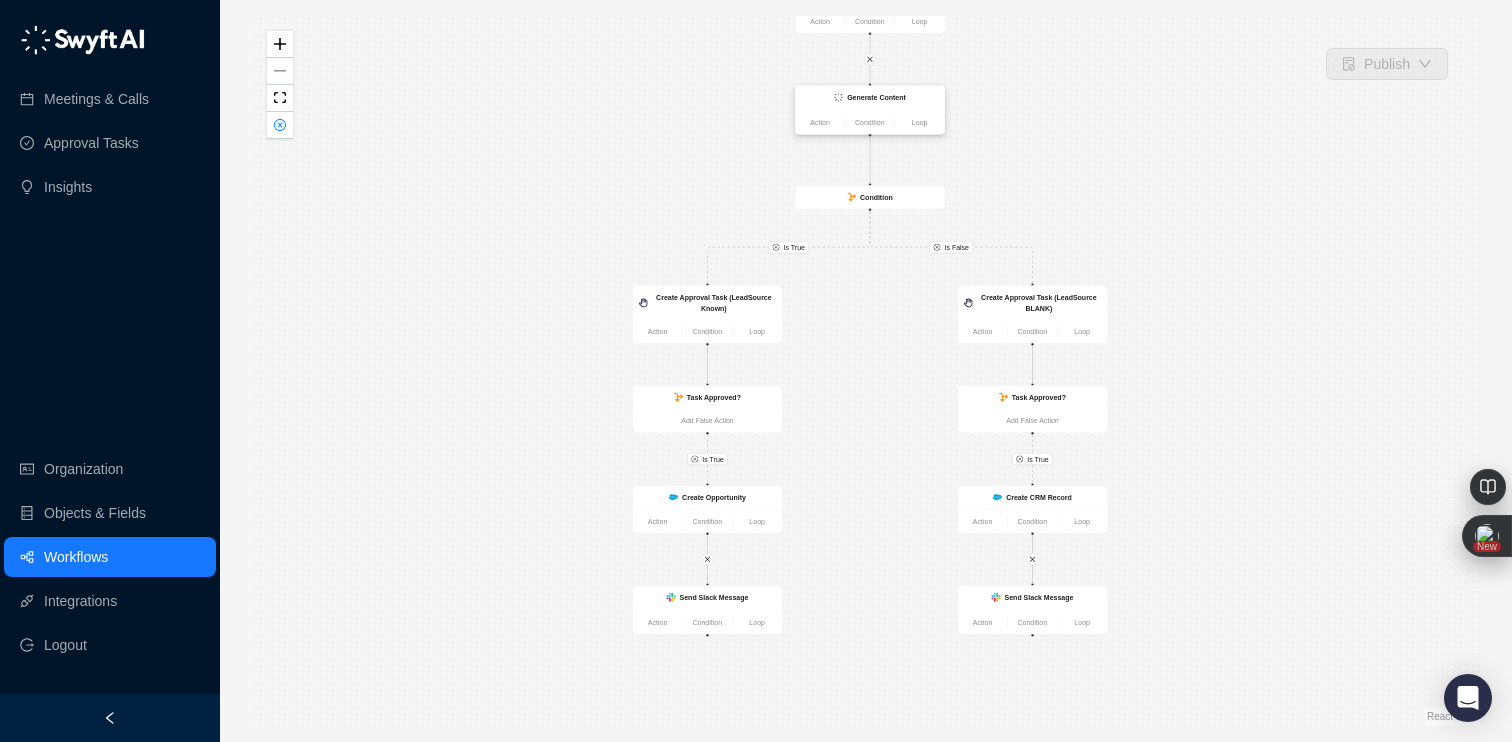 click on "Generate Content" at bounding box center (876, 97) 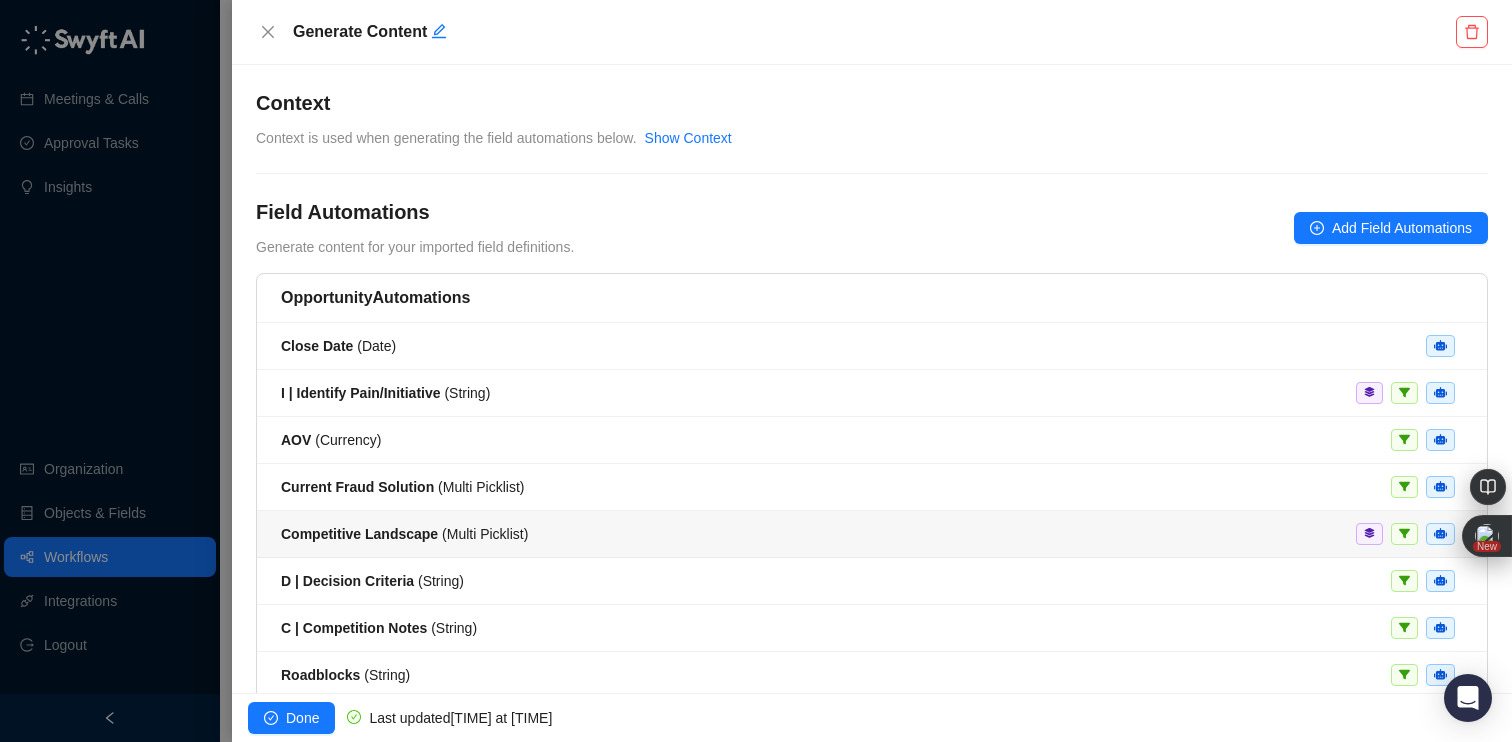 scroll, scrollTop: 314, scrollLeft: 0, axis: vertical 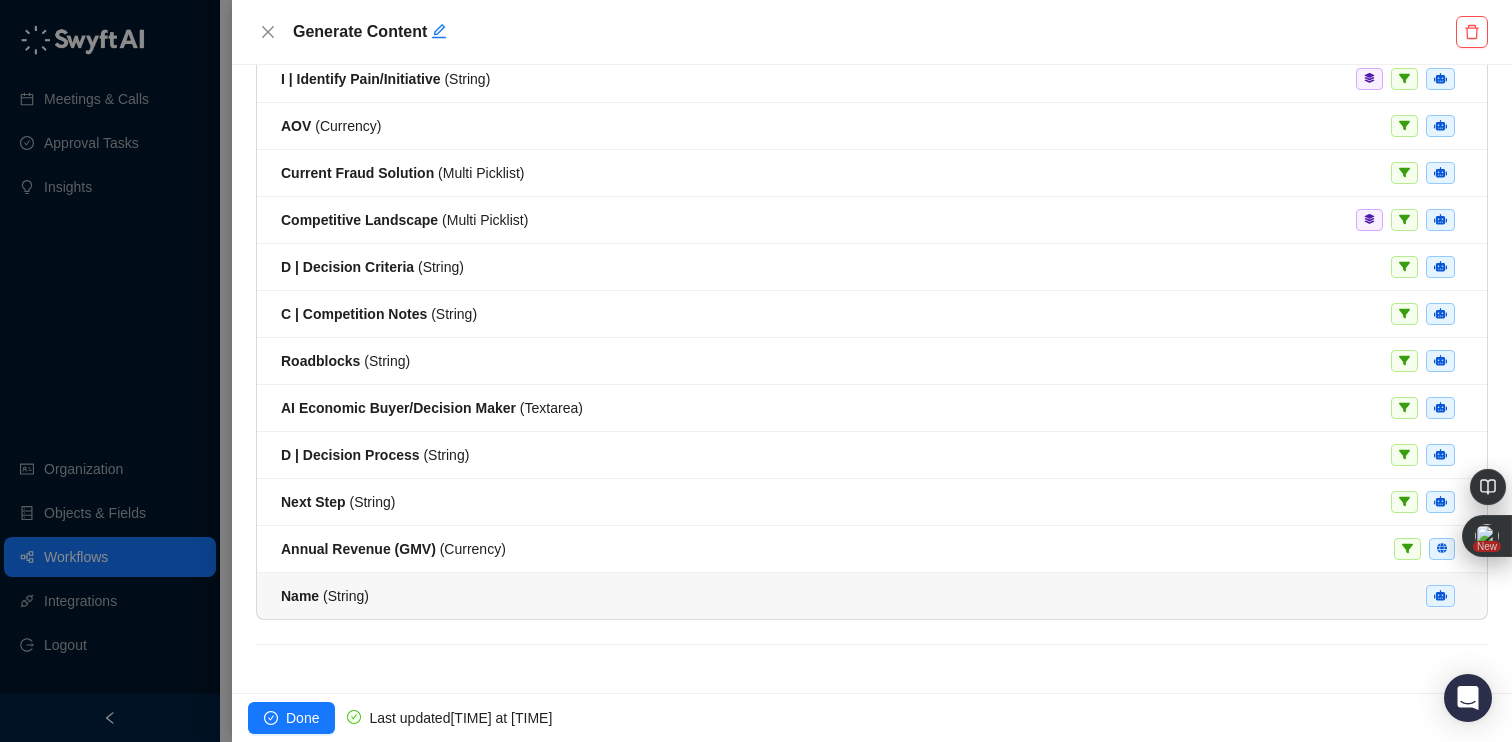 click on "Name   ( String )" at bounding box center (872, 596) 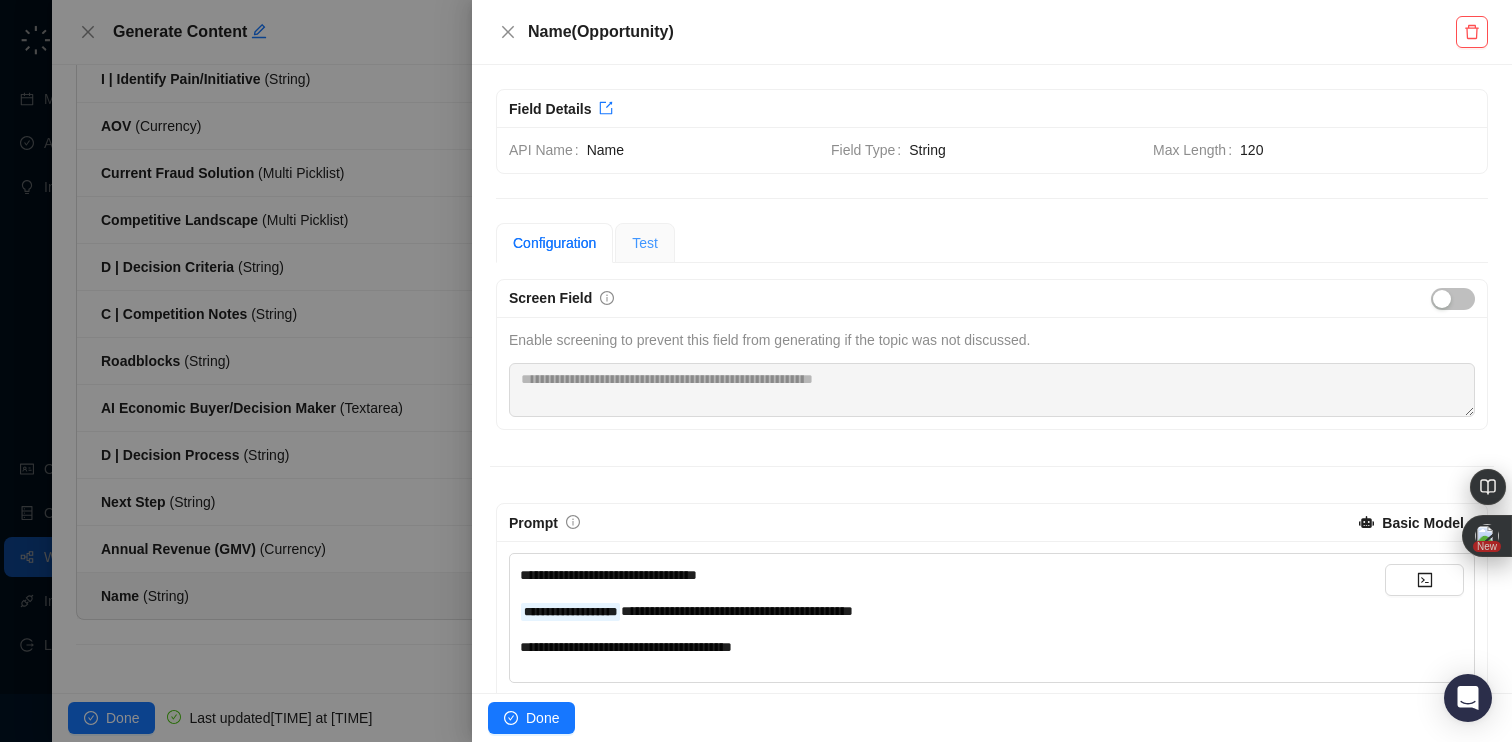 click on "Test" at bounding box center (645, 243) 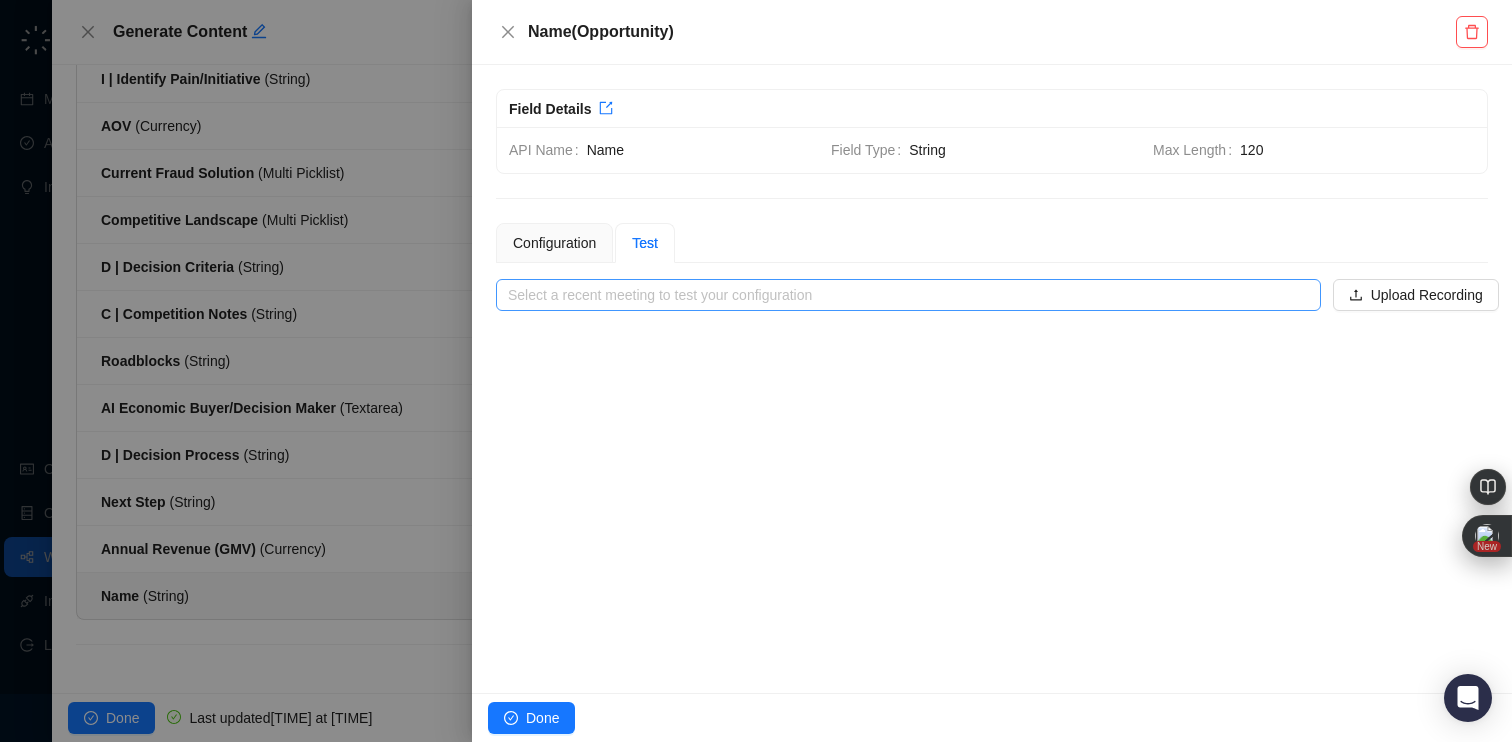 click at bounding box center [902, 295] 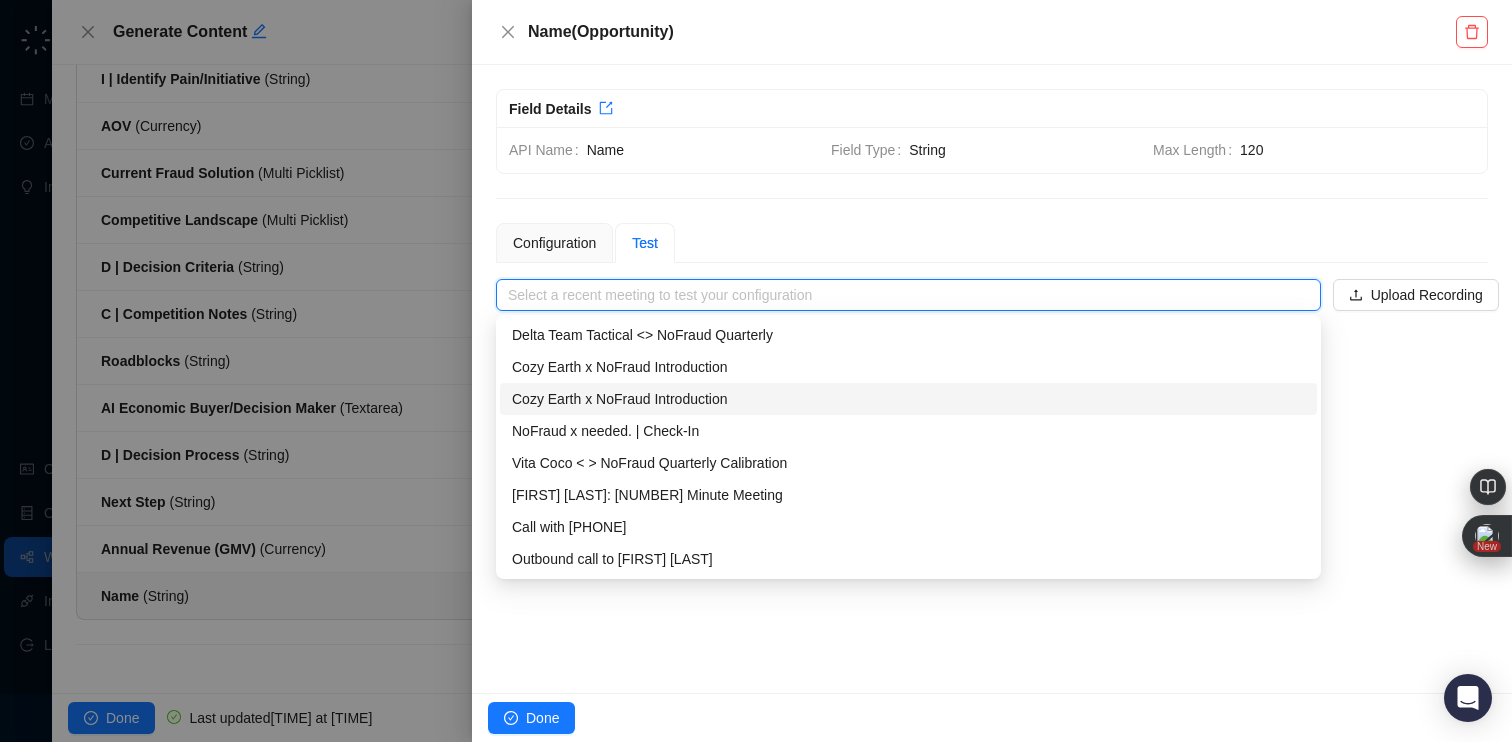 click on "Cozy Earth x NoFraud Introduction" at bounding box center [908, 399] 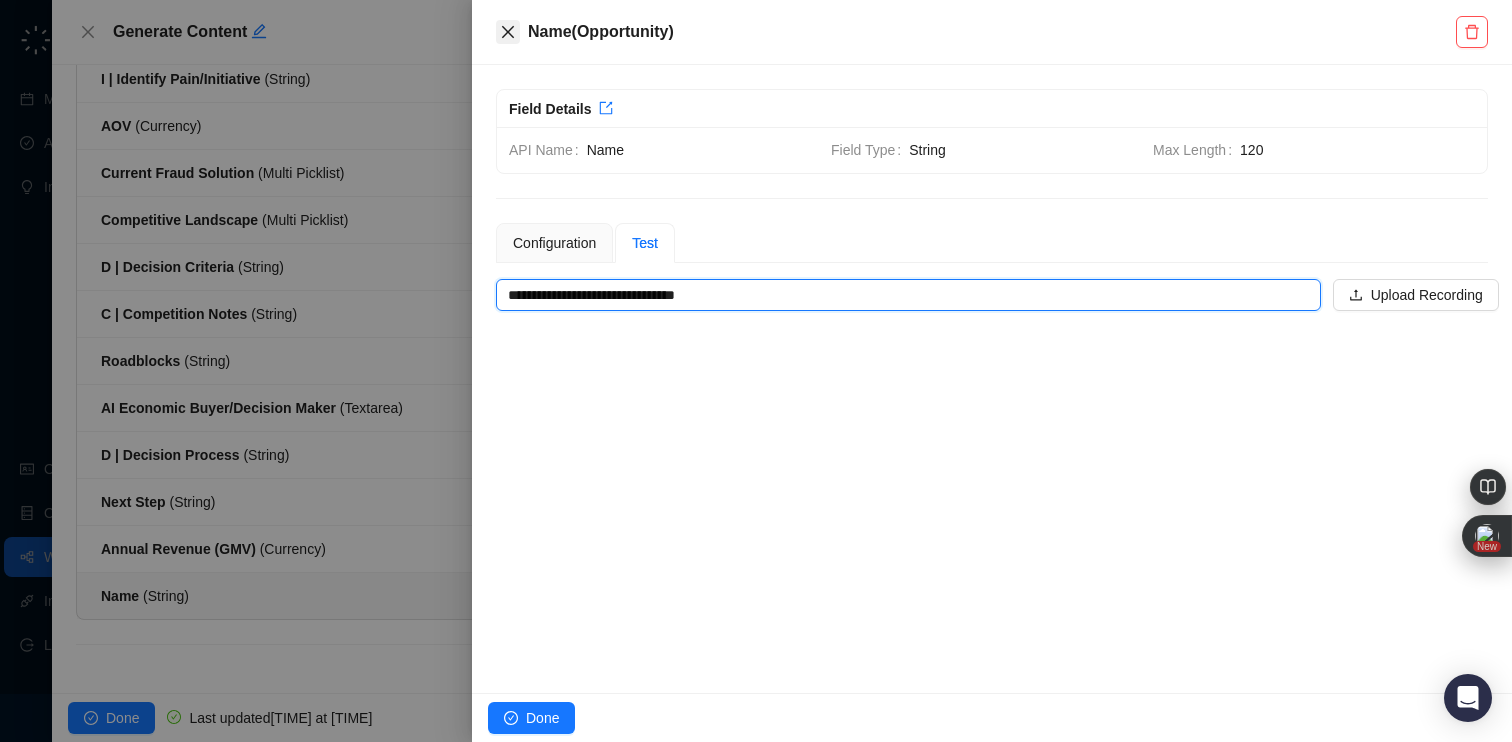 click 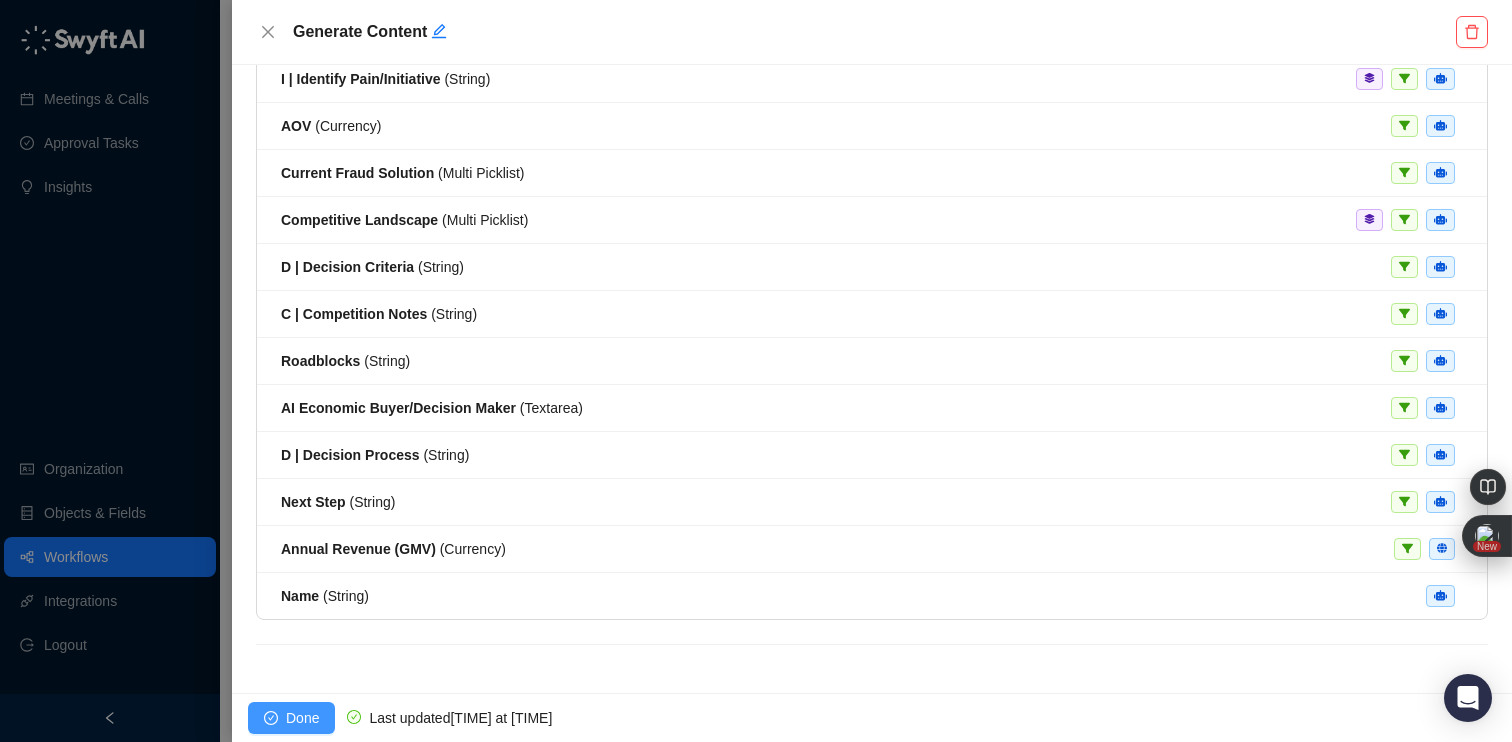 click on "Done" at bounding box center [302, 718] 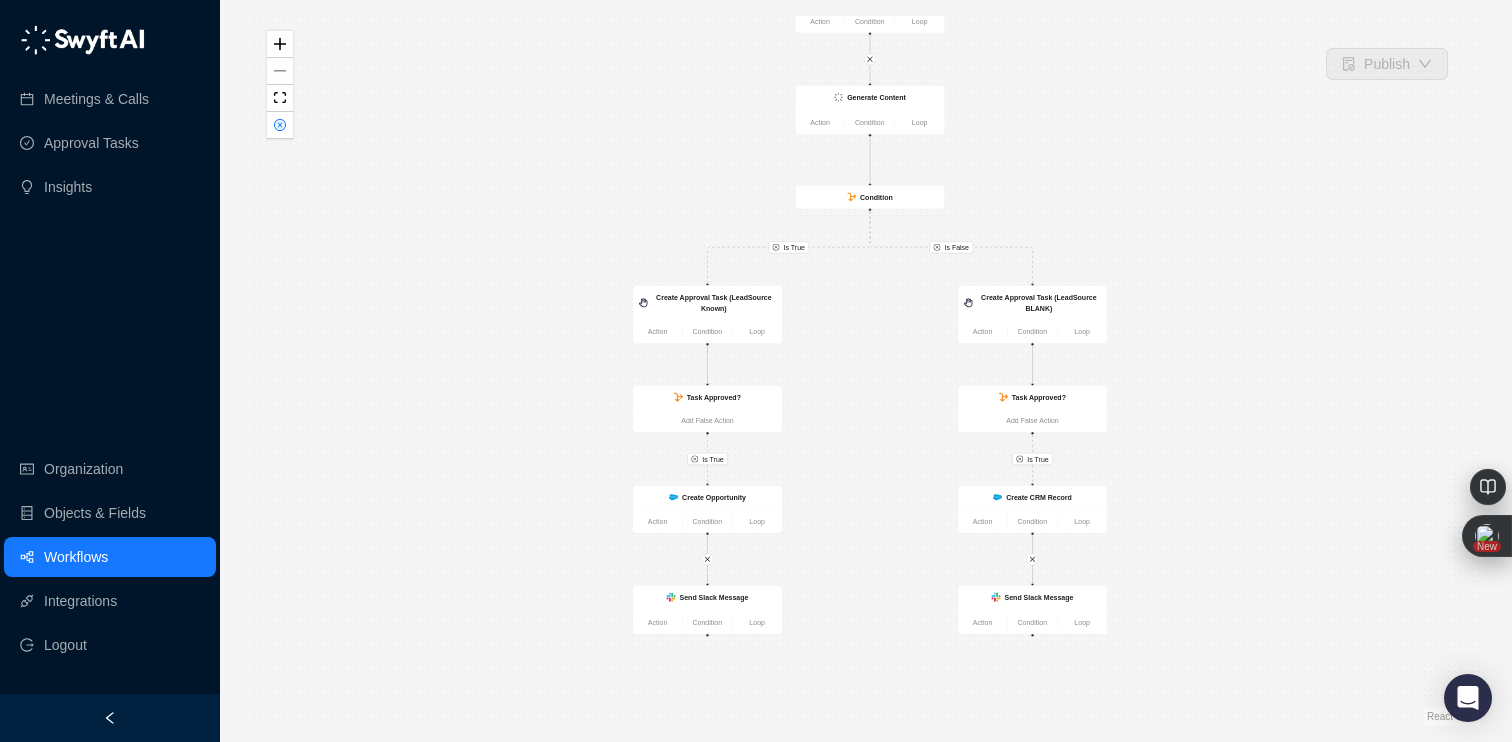 click on "Workflows" at bounding box center (76, 557) 